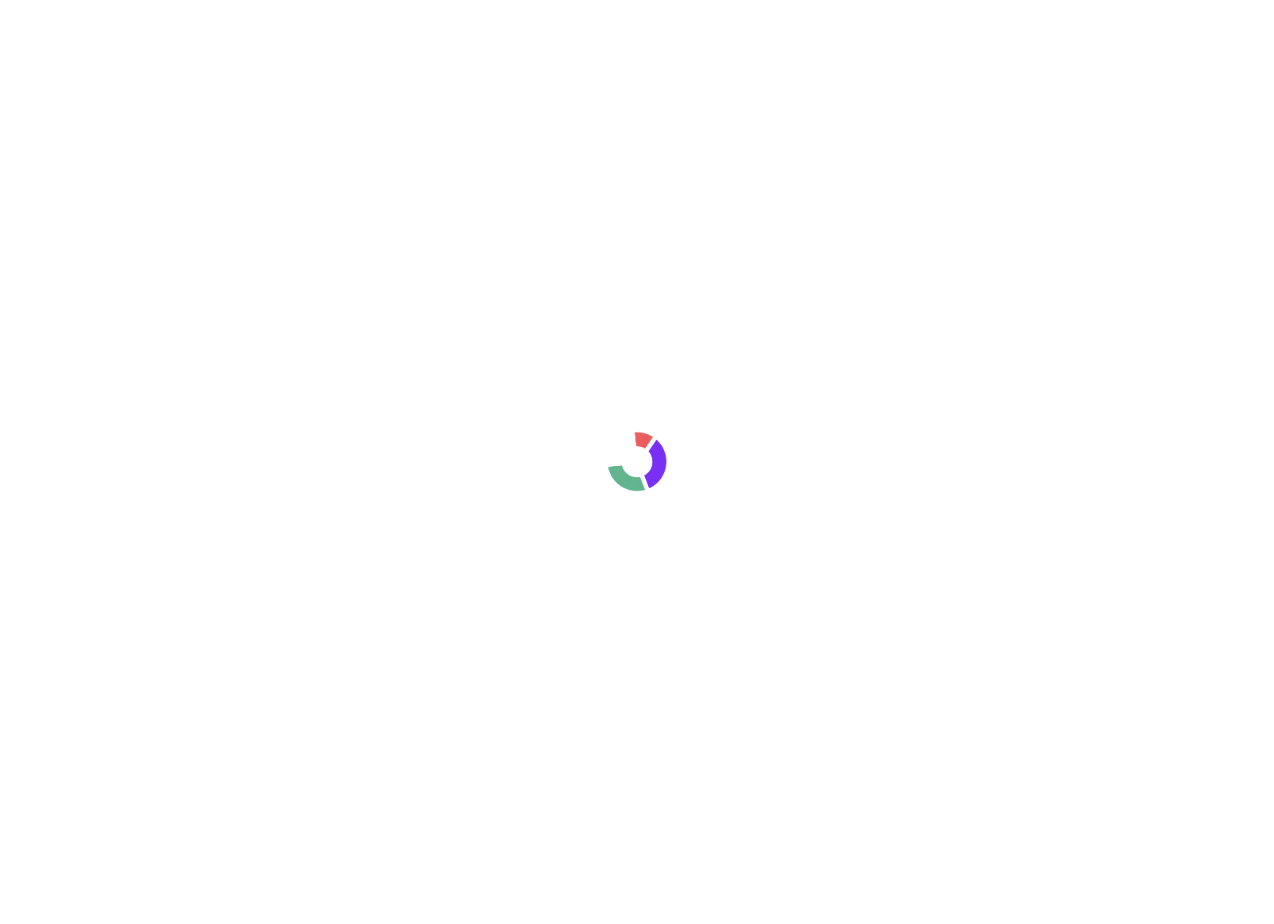 scroll, scrollTop: 0, scrollLeft: 0, axis: both 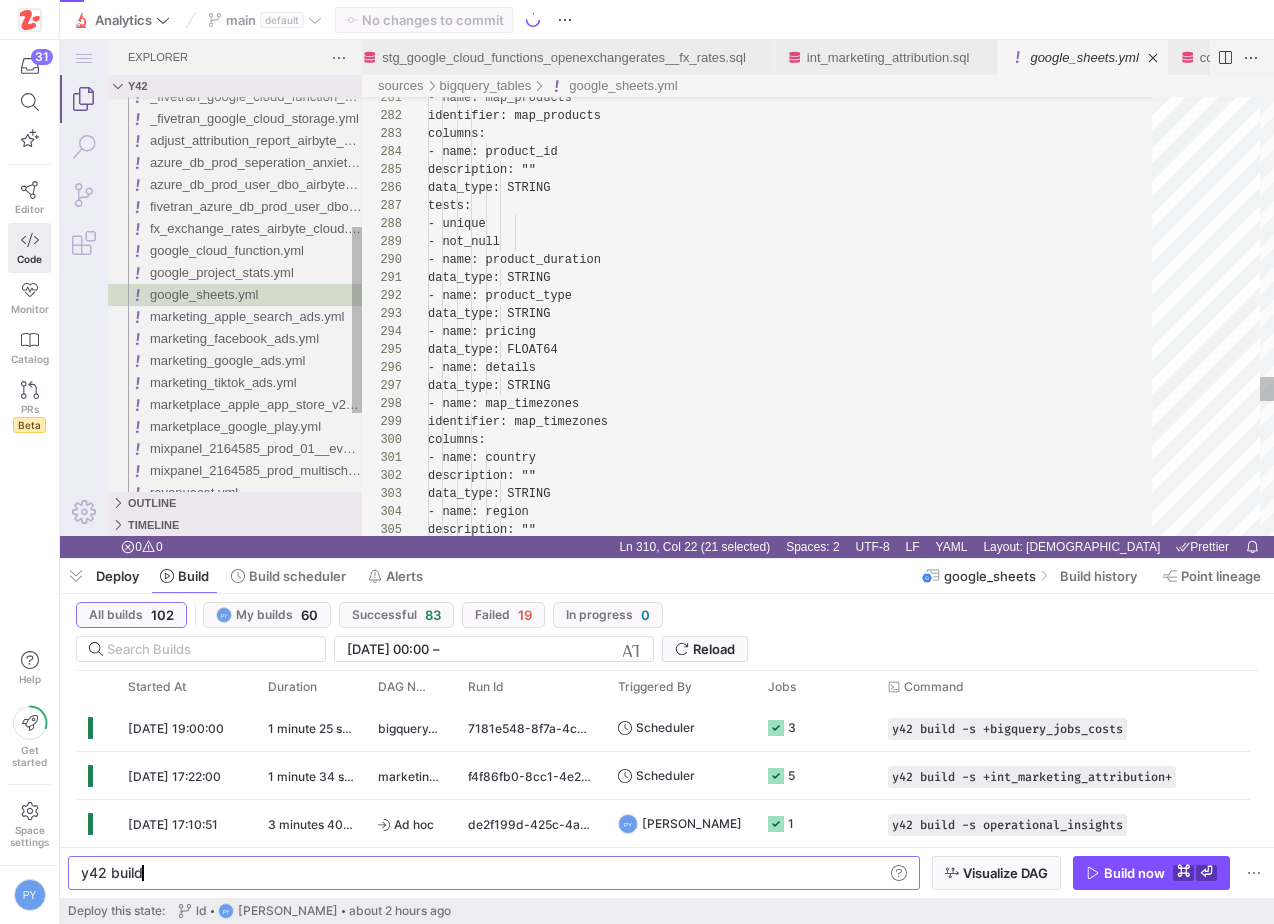 type on "version: 2
sources:
- name: google_sheets
config:
y42:
apiVersion: v3
meta:
experts:
users:" 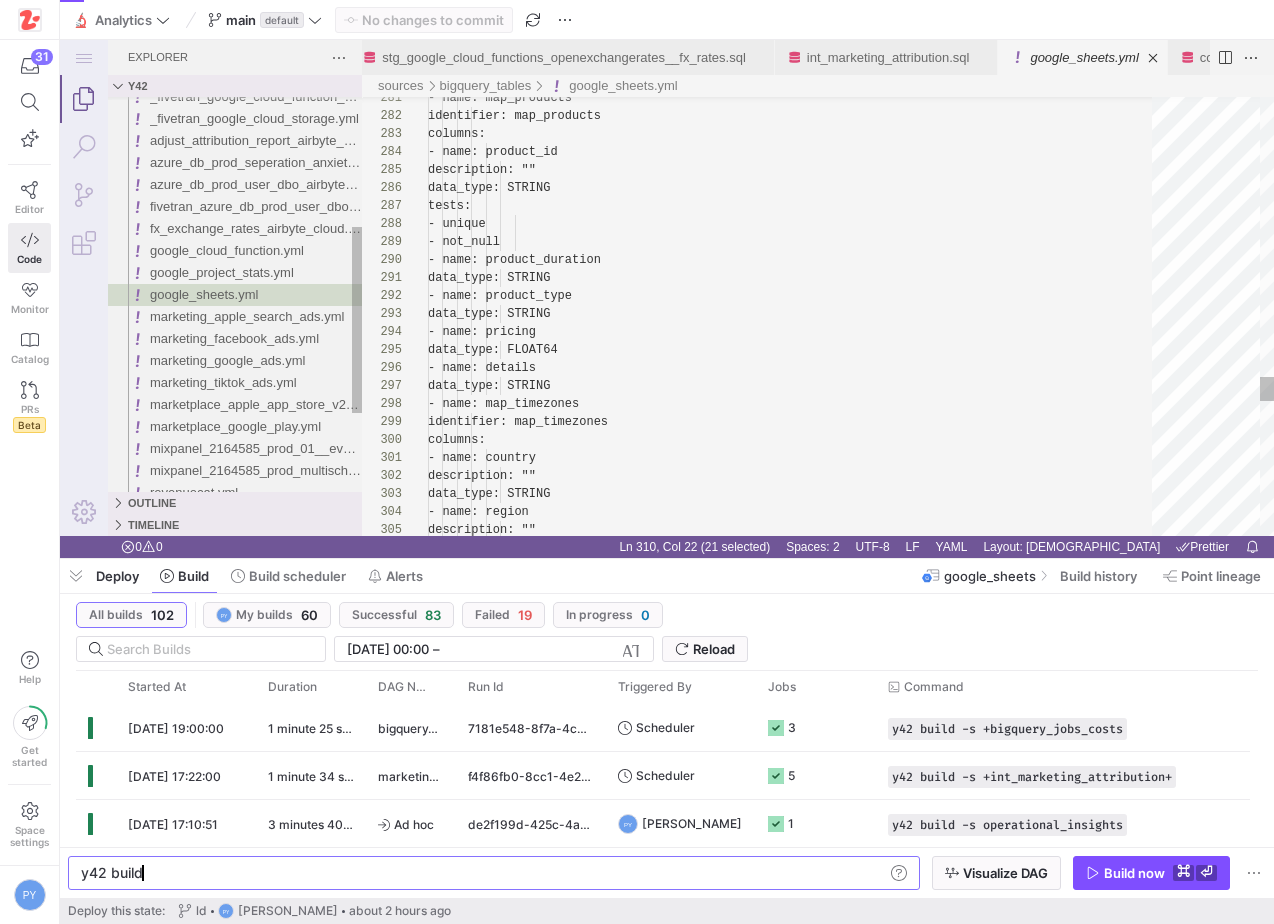 scroll, scrollTop: 54, scrollLeft: 165, axis: both 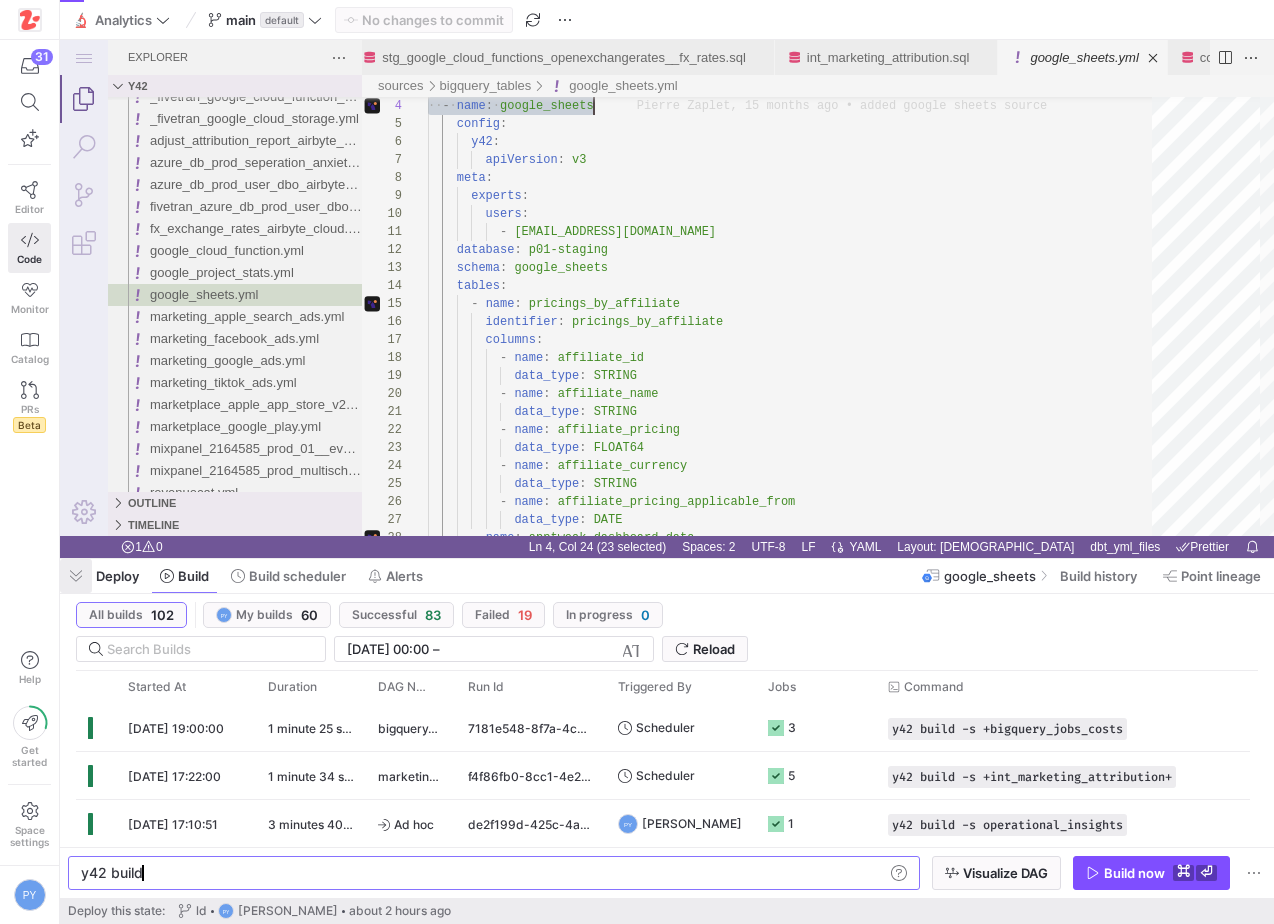 click 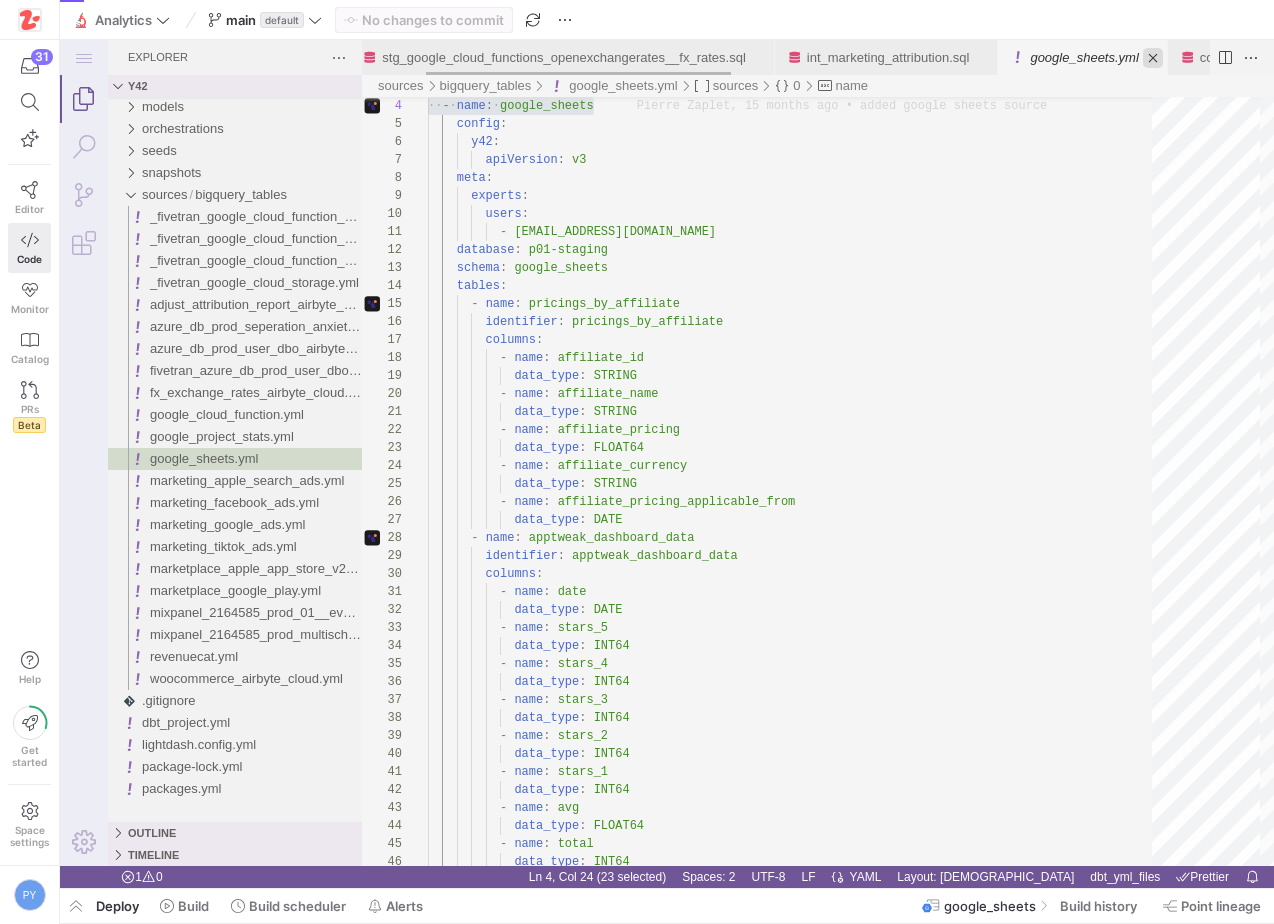click at bounding box center [1153, 58] 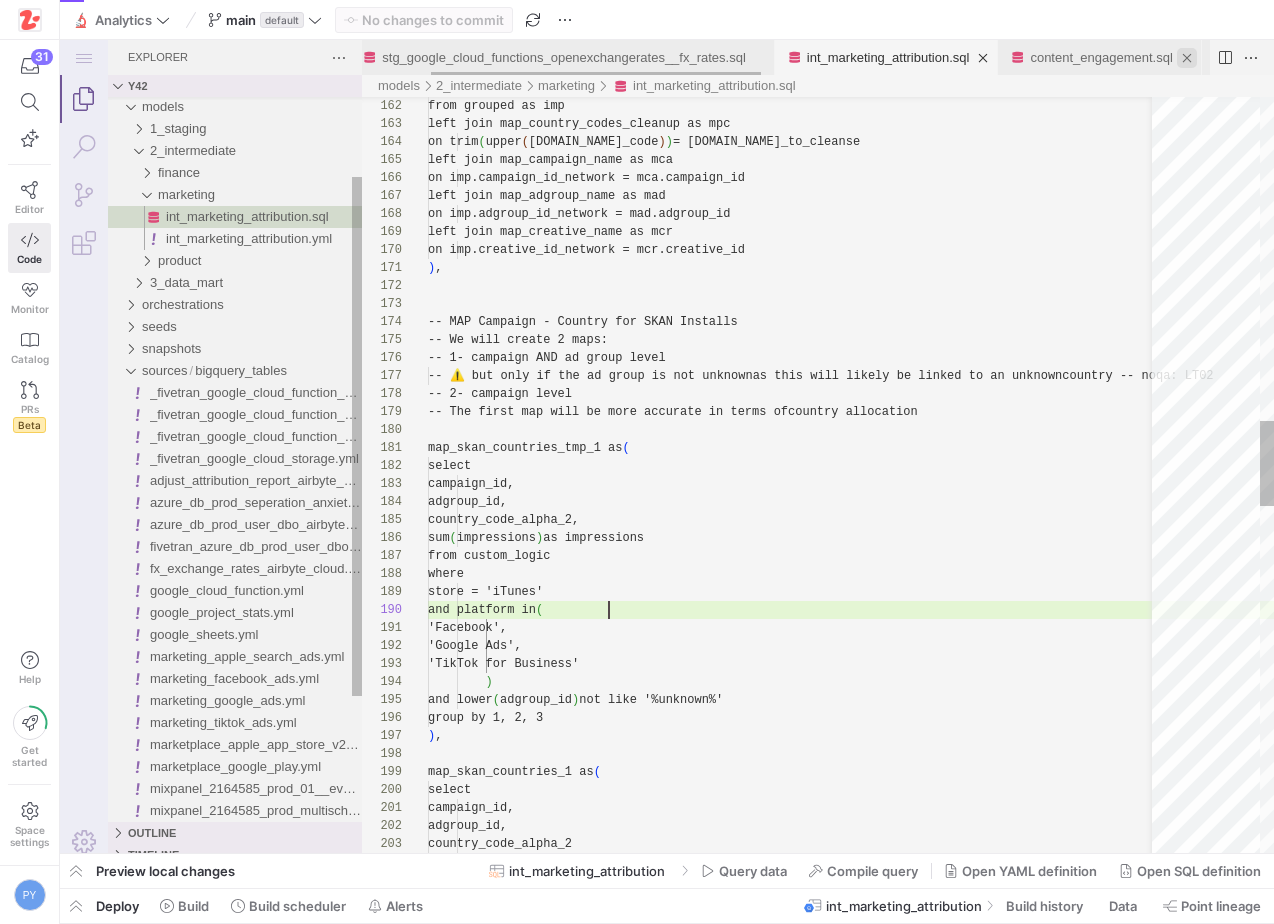 scroll, scrollTop: 162, scrollLeft: 181, axis: both 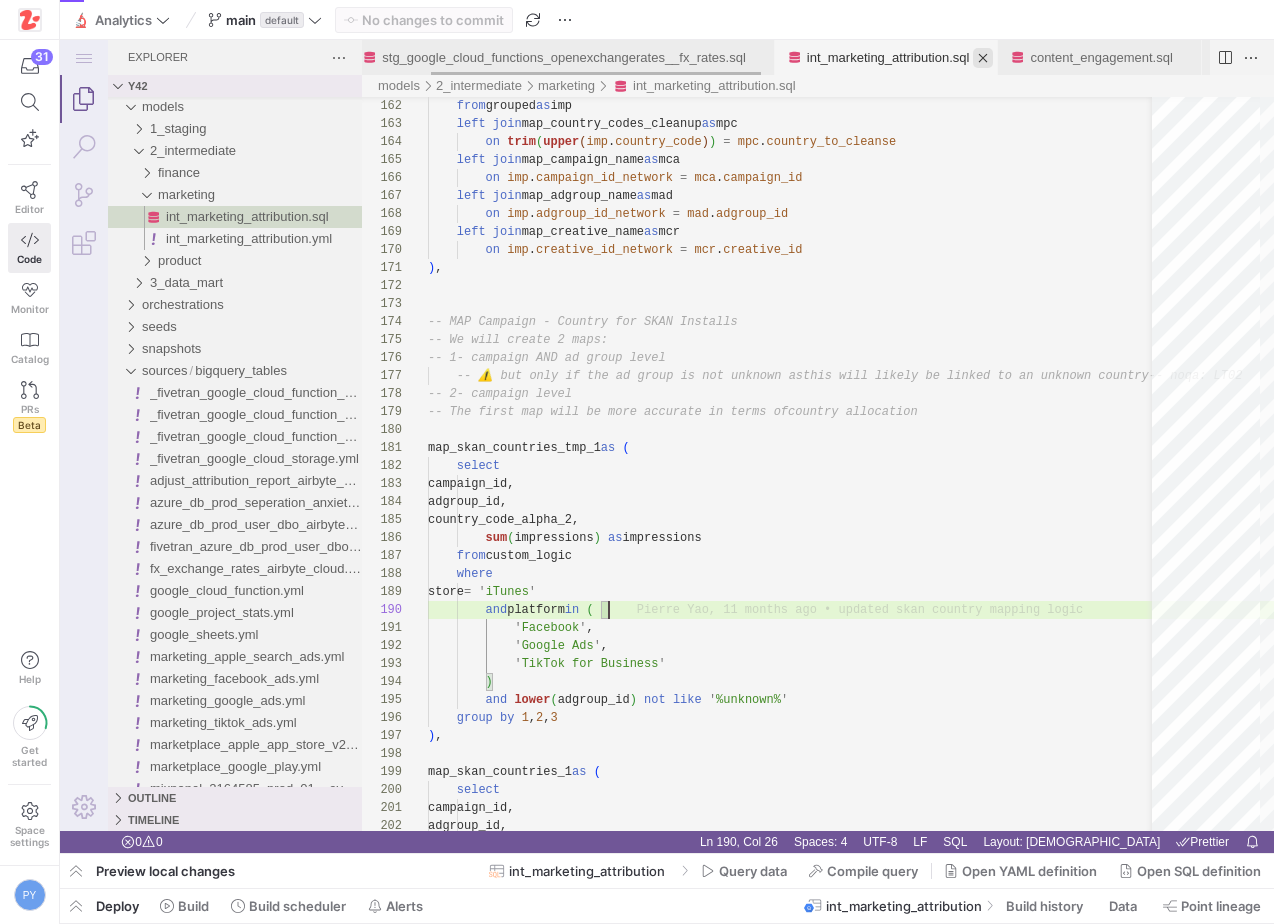 click at bounding box center [983, 58] 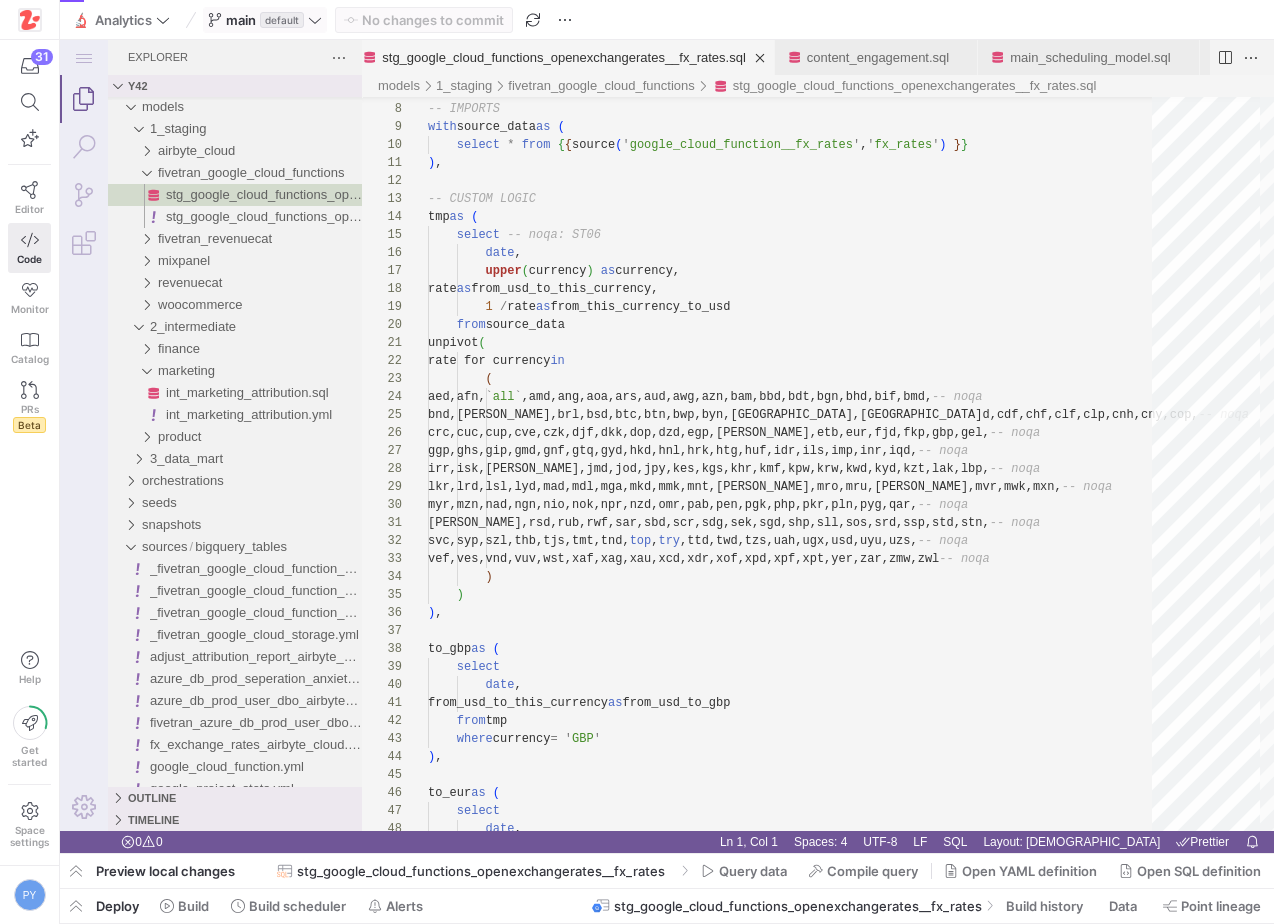 click 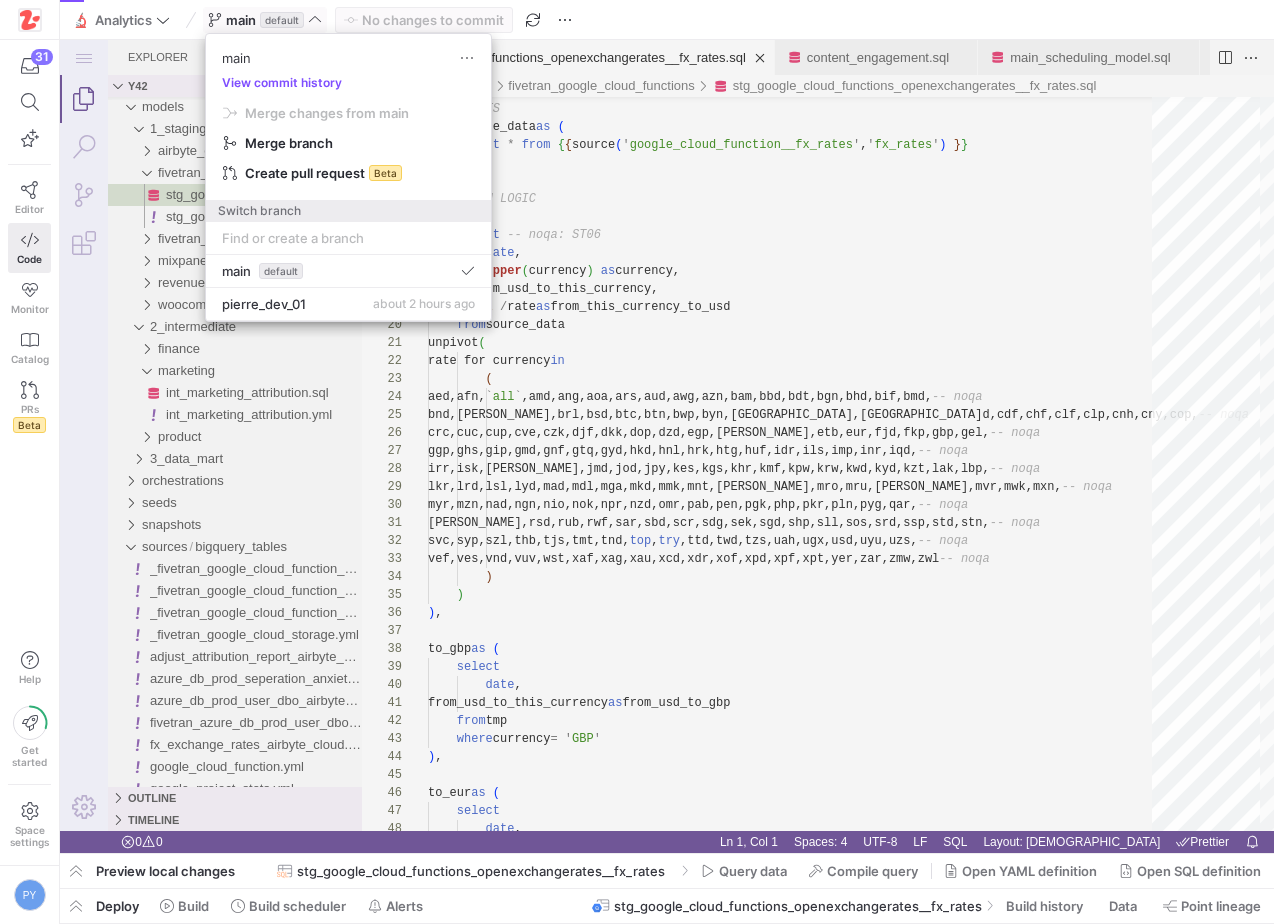 click at bounding box center [637, 462] 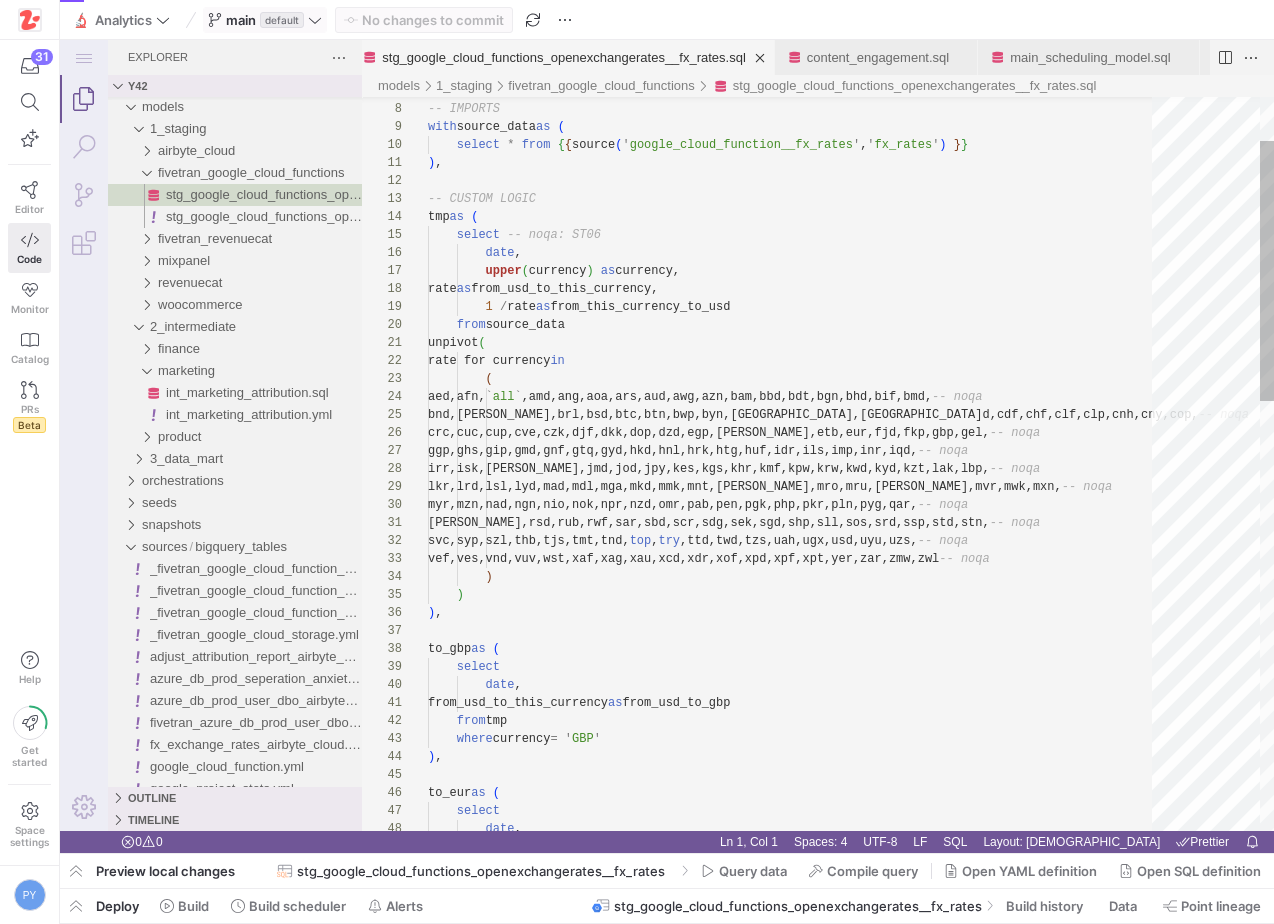type 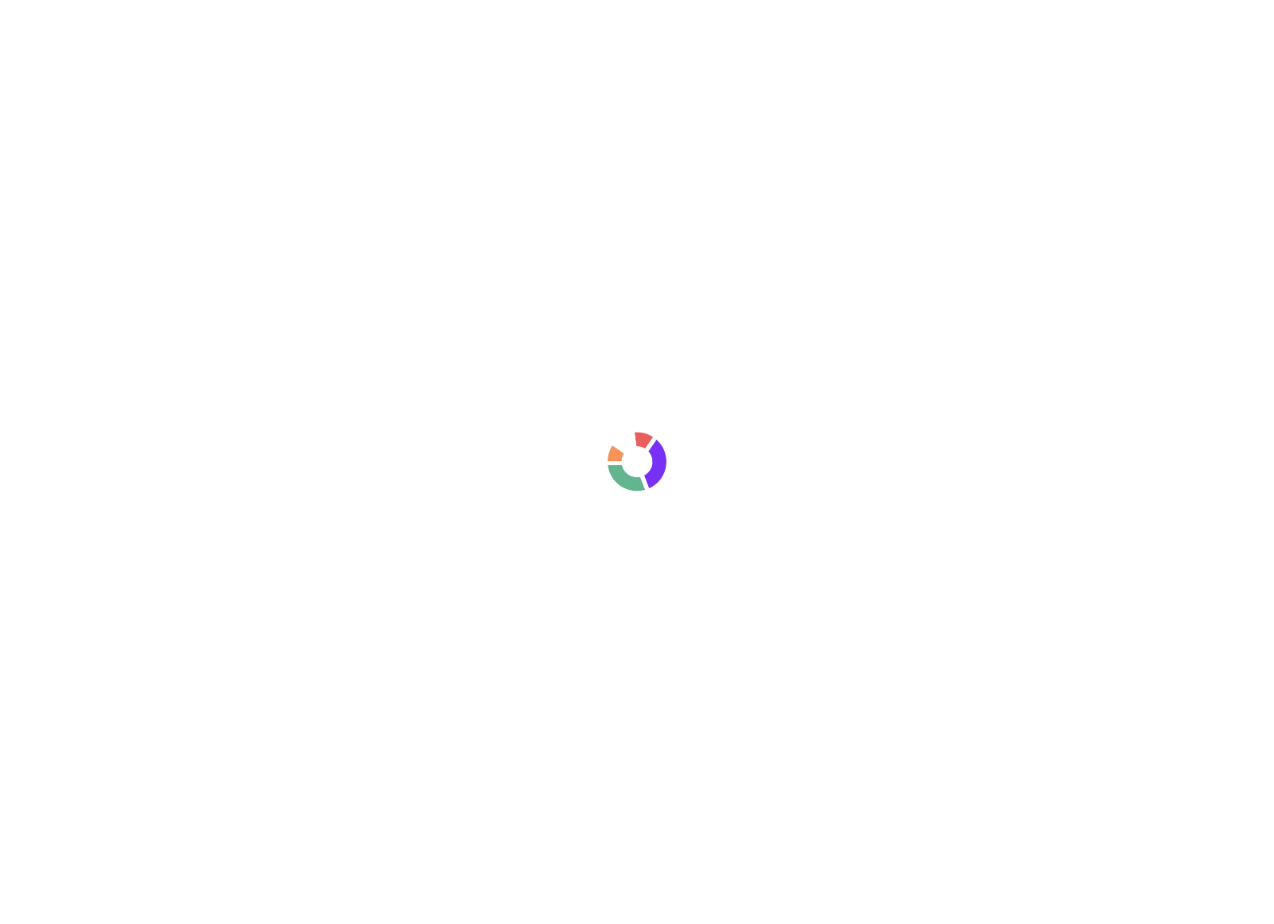 scroll, scrollTop: 0, scrollLeft: 0, axis: both 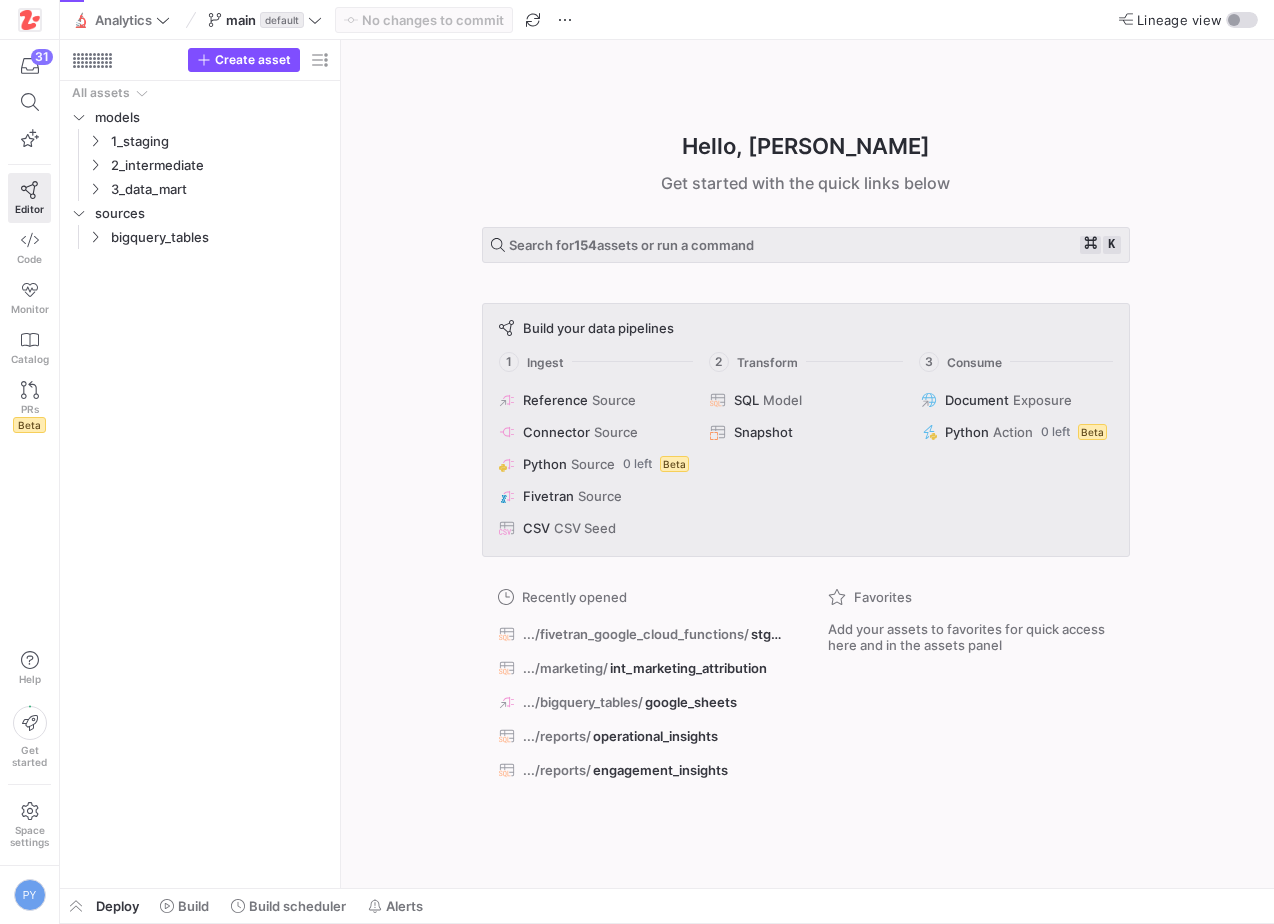 click on "Build your data pipelines  1 Ingest 2 Transform 3 Consume
Reference Source
Connector Source
Python Source 0 left   Beta
Fivetran Source
CSV CSV Seed
SQL Model
Snapshot
Document Exposure
Python Action 0 left   Beta" 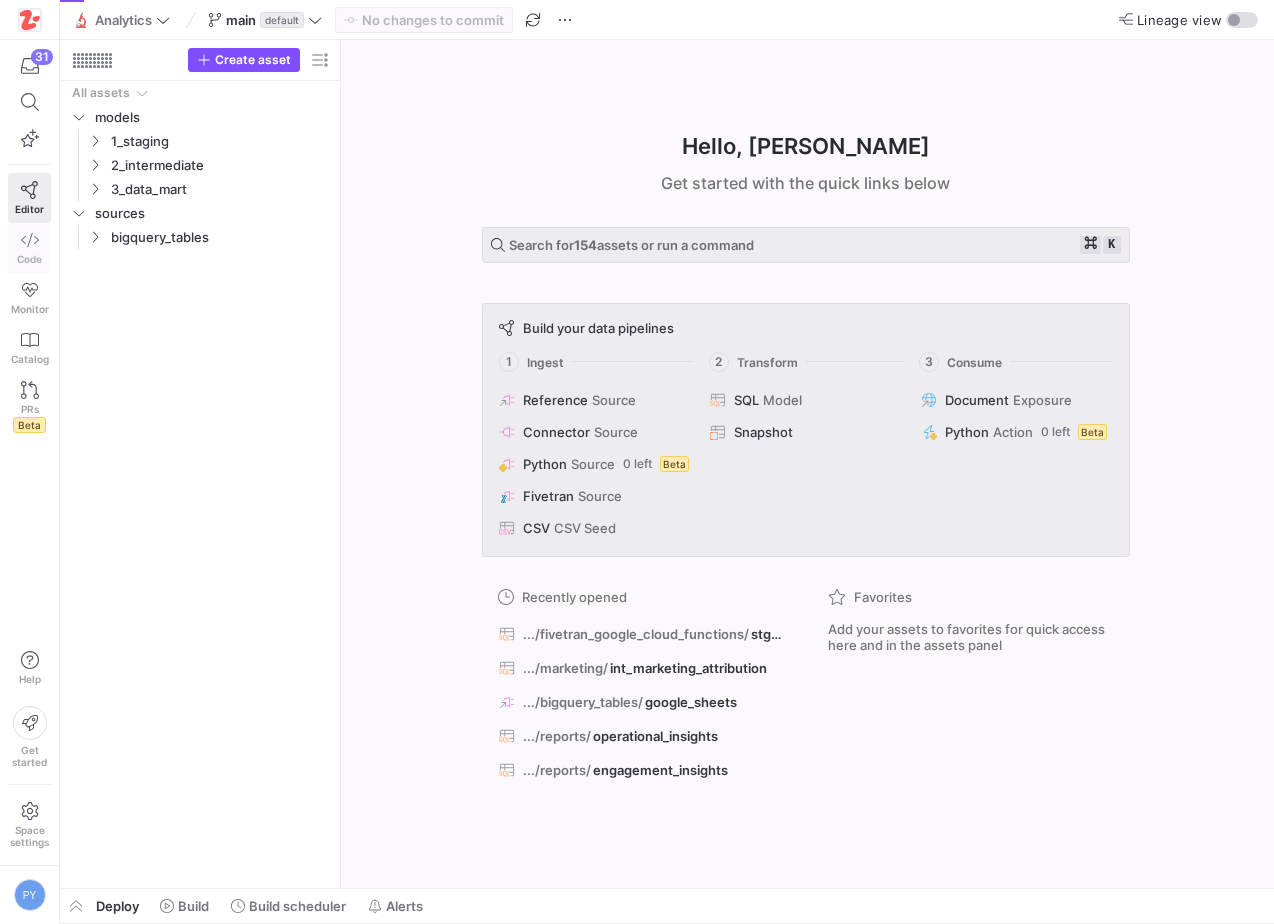 click on "Code" 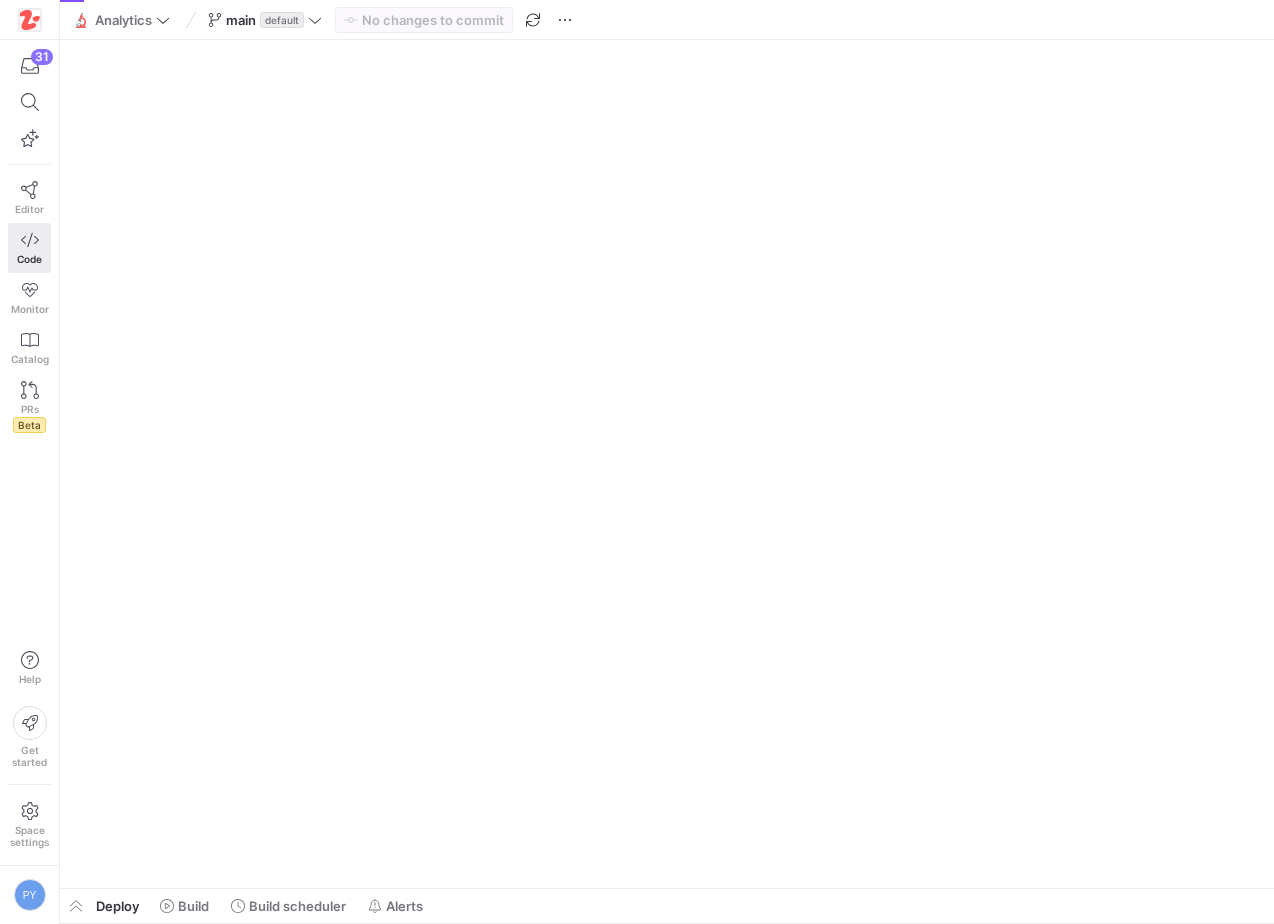 scroll, scrollTop: 0, scrollLeft: 0, axis: both 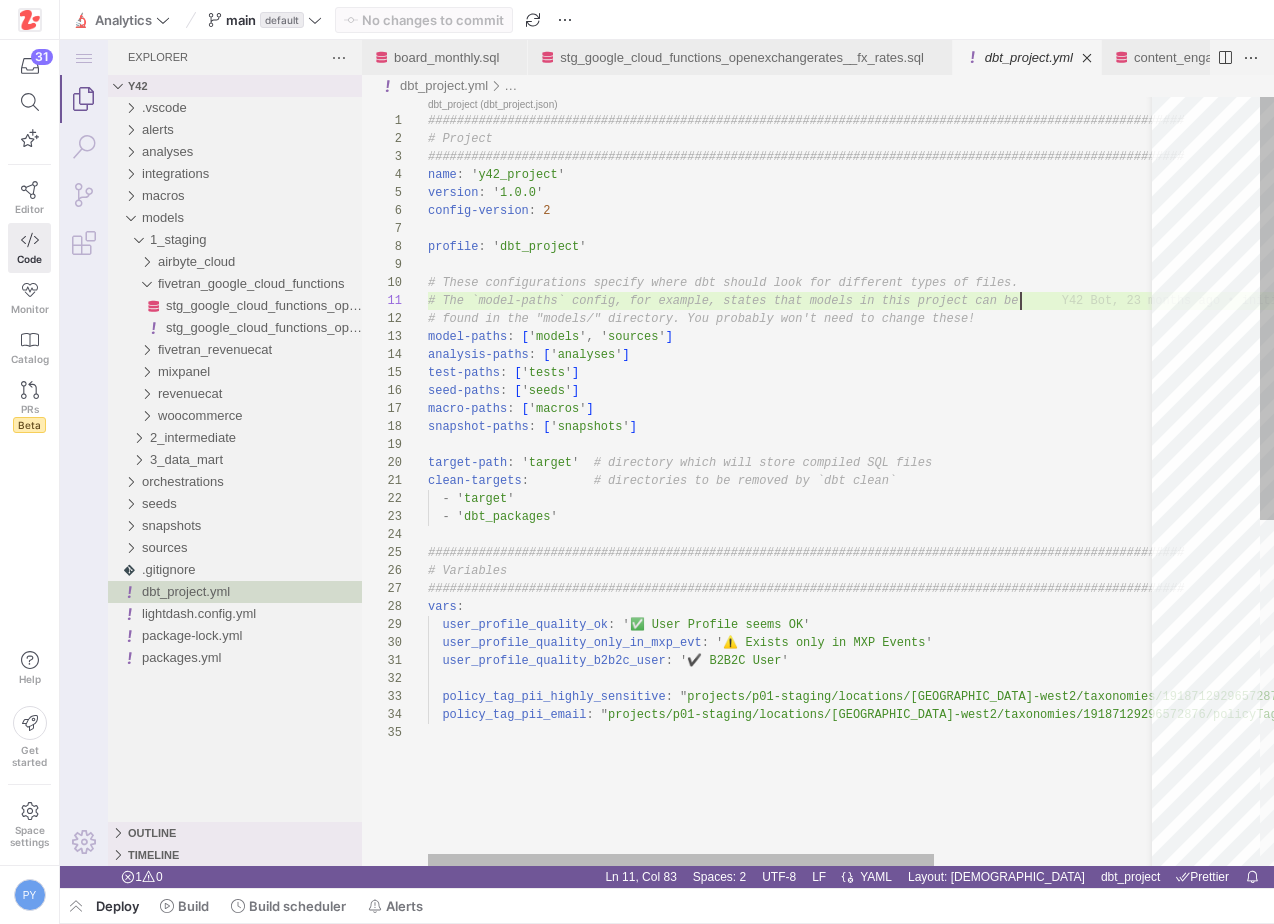type on "#########################################################################################################
# Project
#########################################################################################################
name: 'y42_project'
version: '1.0.0'
config-version: 2
profile: 'dbt_project'
# These configurations specify where dbt should look for different types of files." 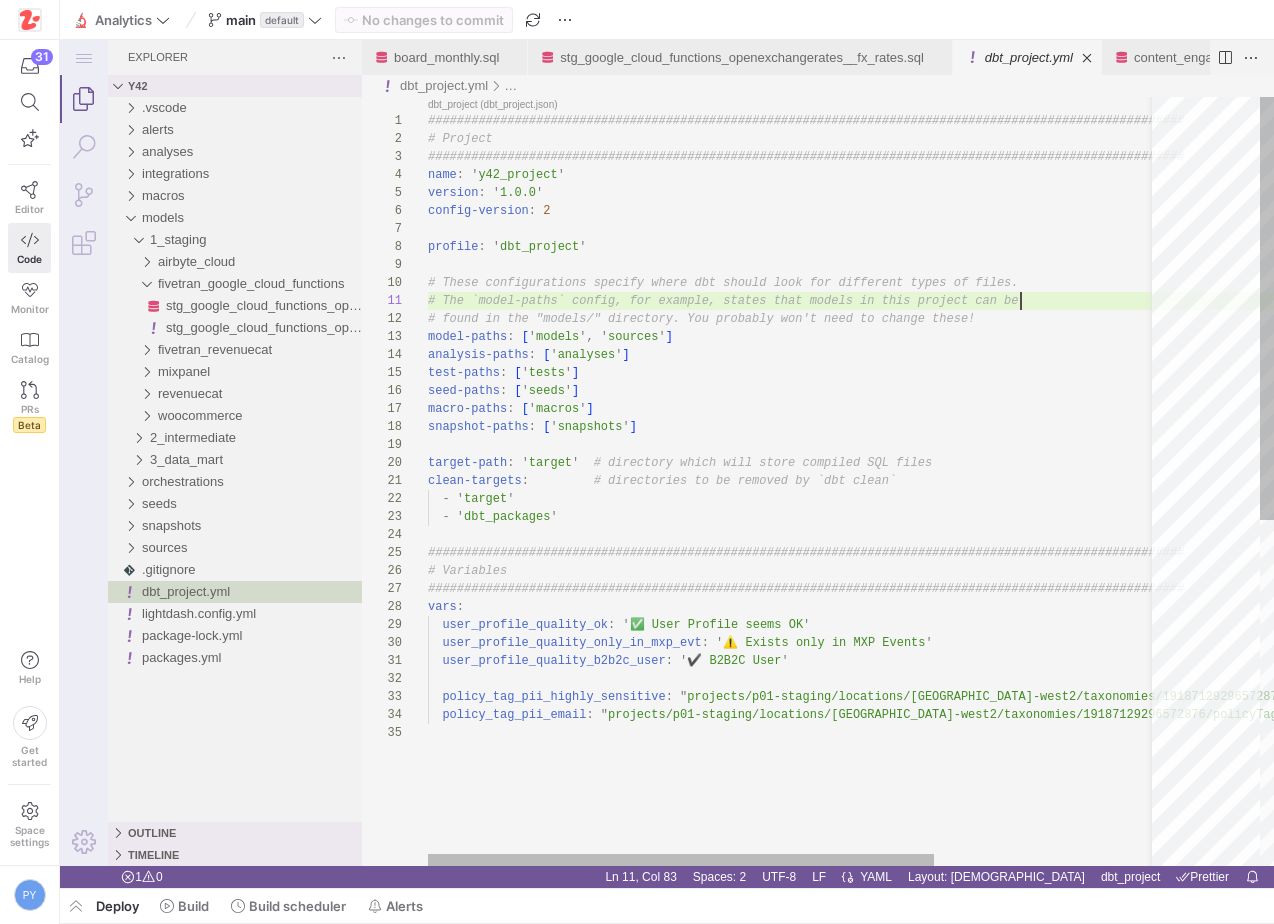 scroll, scrollTop: 72, scrollLeft: 116, axis: both 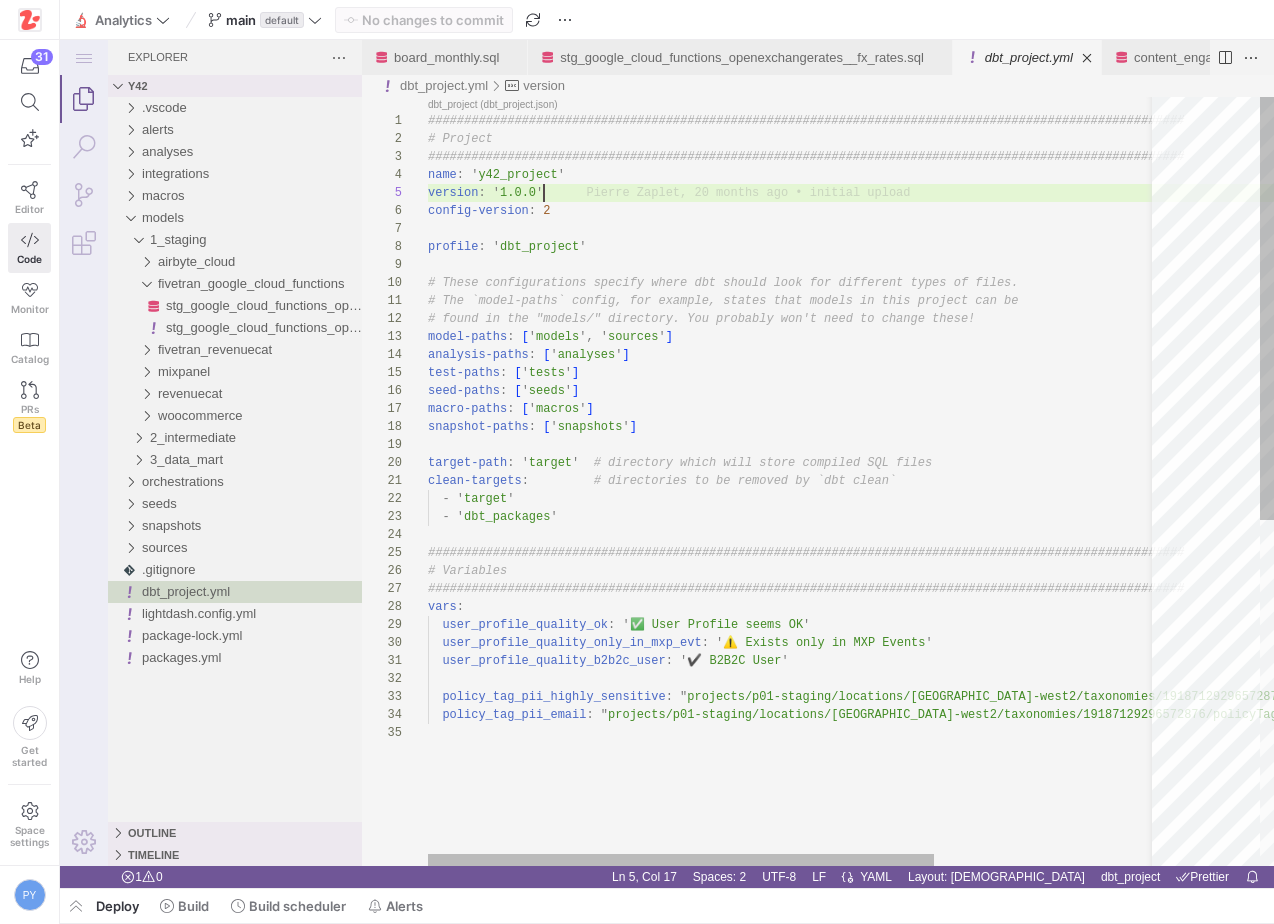 click on "################################################## ################################################## ##### # Project ################################################## ################################################## ##### name :   ' y42_project ' version :   ' 1.0.0 ' config-version :   2 profile :   ' dbt_project ' # These configurations specify where dbt should lo ok for different types of files. # The `model-paths` config, for example, states th at models in this project can be # found in the "models/" directory. You probably w on't need to change these! model-paths :   [ ' models ' ,   ' sources ' ] analysis-paths :   [ ' analyses ' ] test-paths :   [ ' tests ' ] seed-paths :   [ ' seeds ' ] macro-paths :   [ ' macros ' ] snapshot-paths :   [ ' snapshots ' ] target-path :   ' target '    # directory which will store compiled SQL files clean-targets :           # directories to be removed by `dbt clean`    -   ' target '" at bounding box center [955, 795] 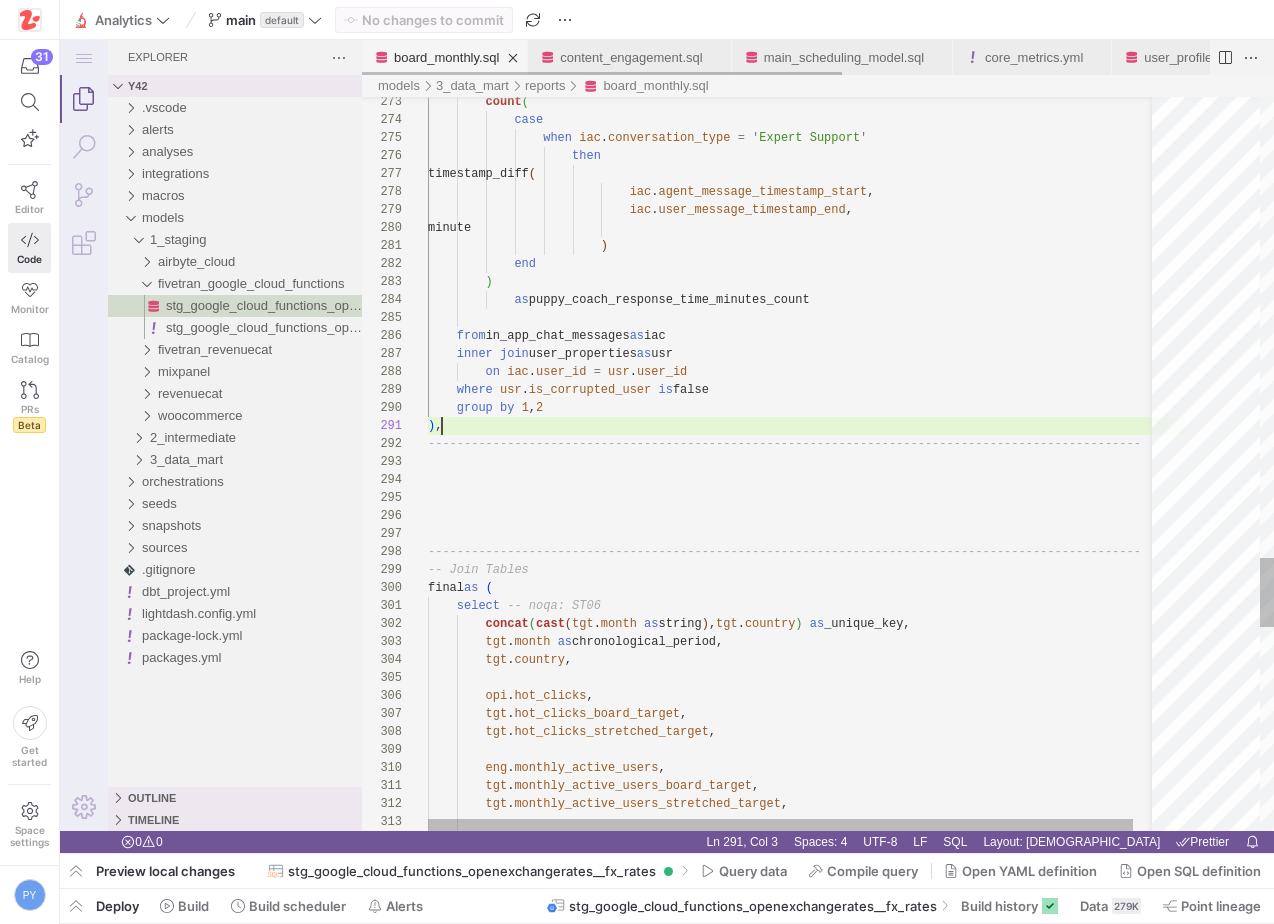 scroll, scrollTop: 0, scrollLeft: 14, axis: horizontal 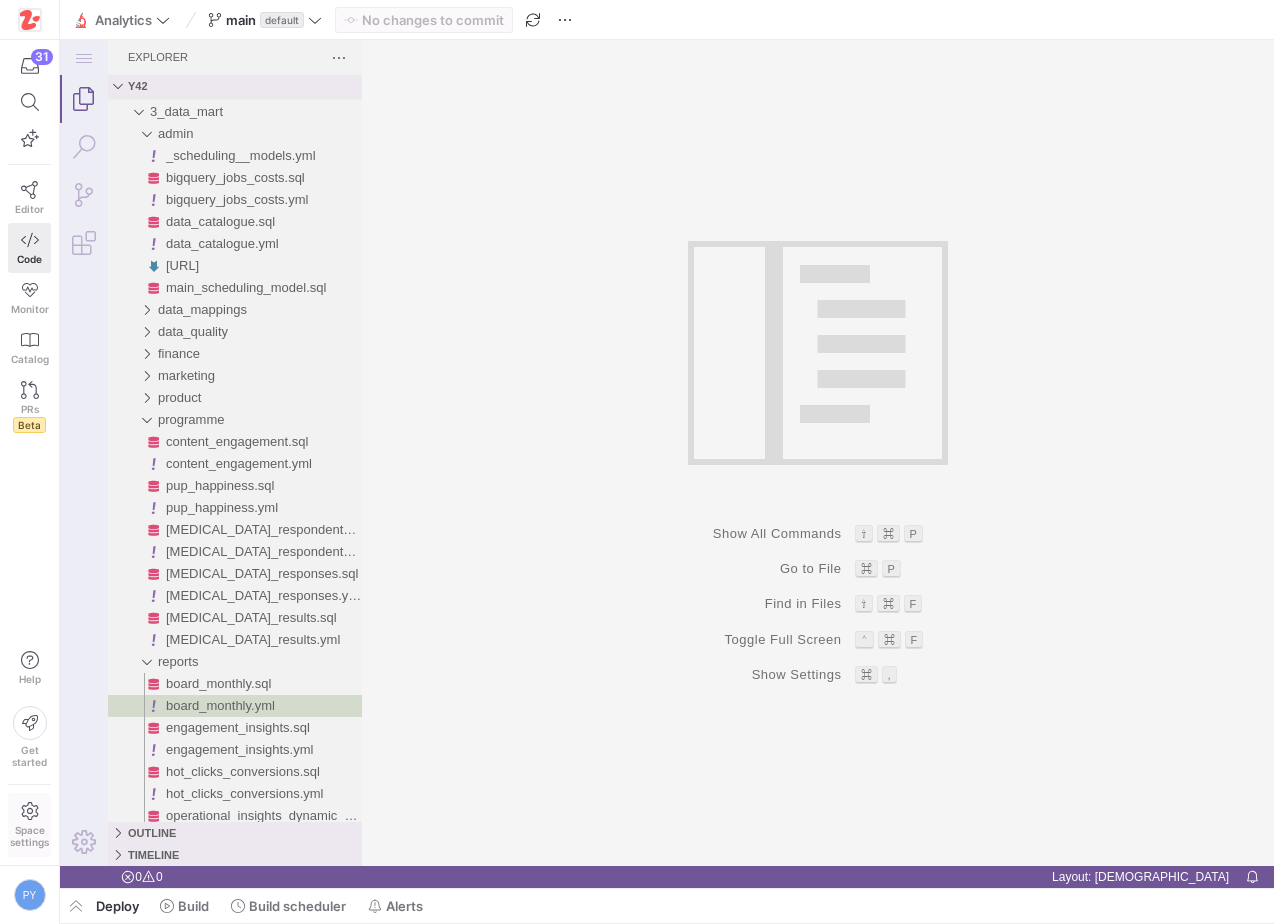 click on "Space  settings" 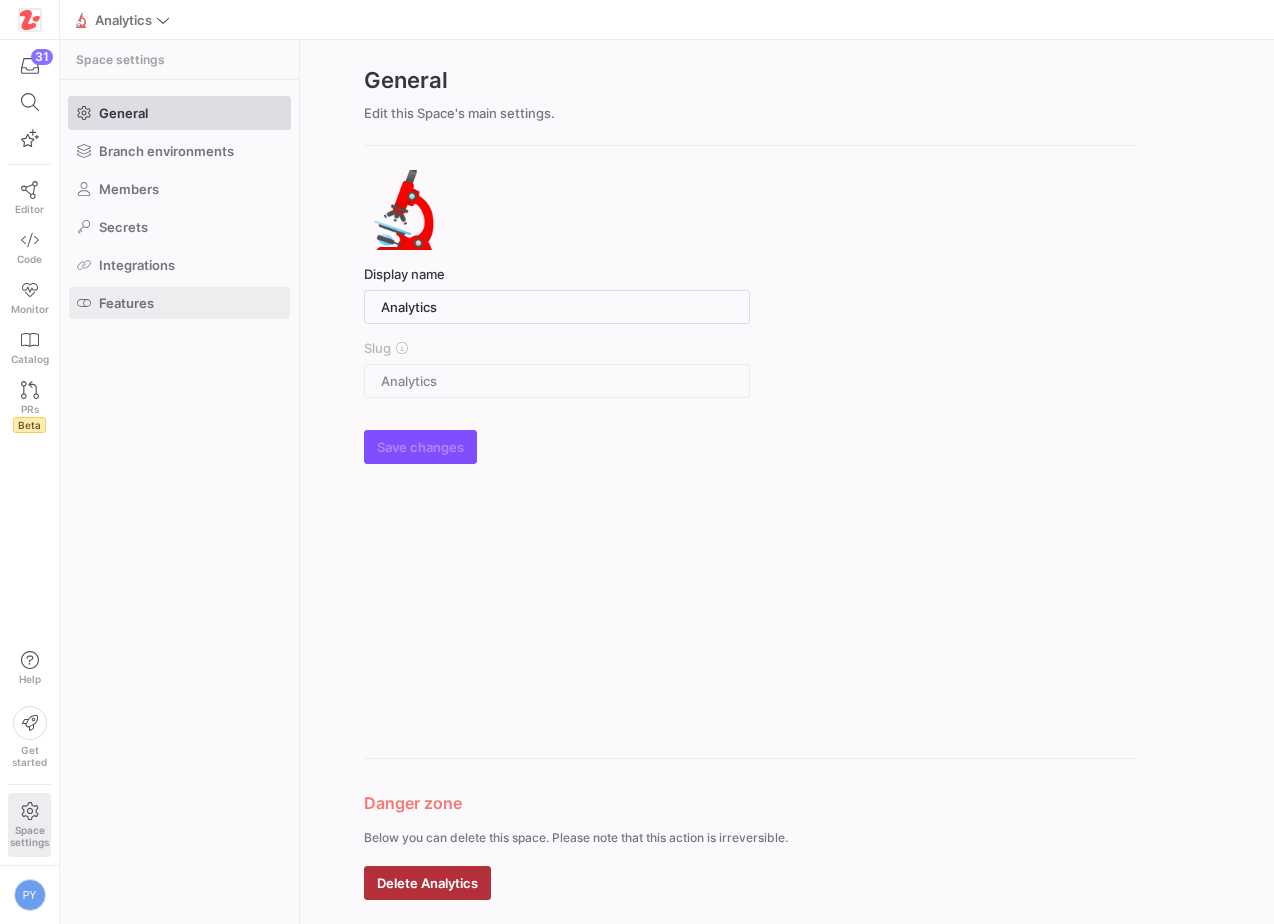 click 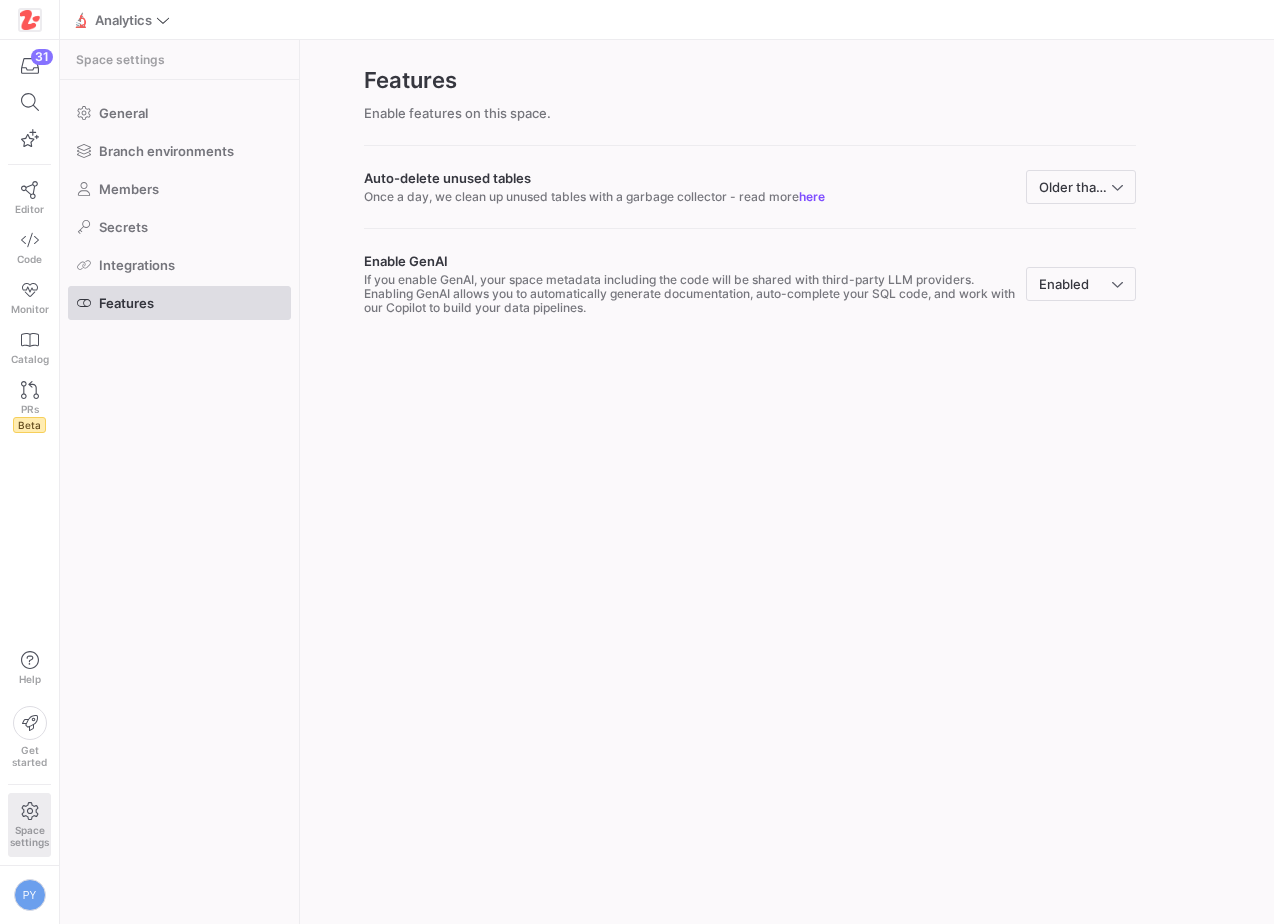 click on "Auto-delete unused tables  Once a day, we clean up unused tables with a garbage collector - read more   here  Older than 1d Enable GenAI  If you enable GenAI, your space metadata including the code will be shared with third-party LLM providers. Enabling GenAI allows you to automatically generate documentation, auto-complete your SQL code, and work with our Copilot to build your data pipelines.  Enabled" 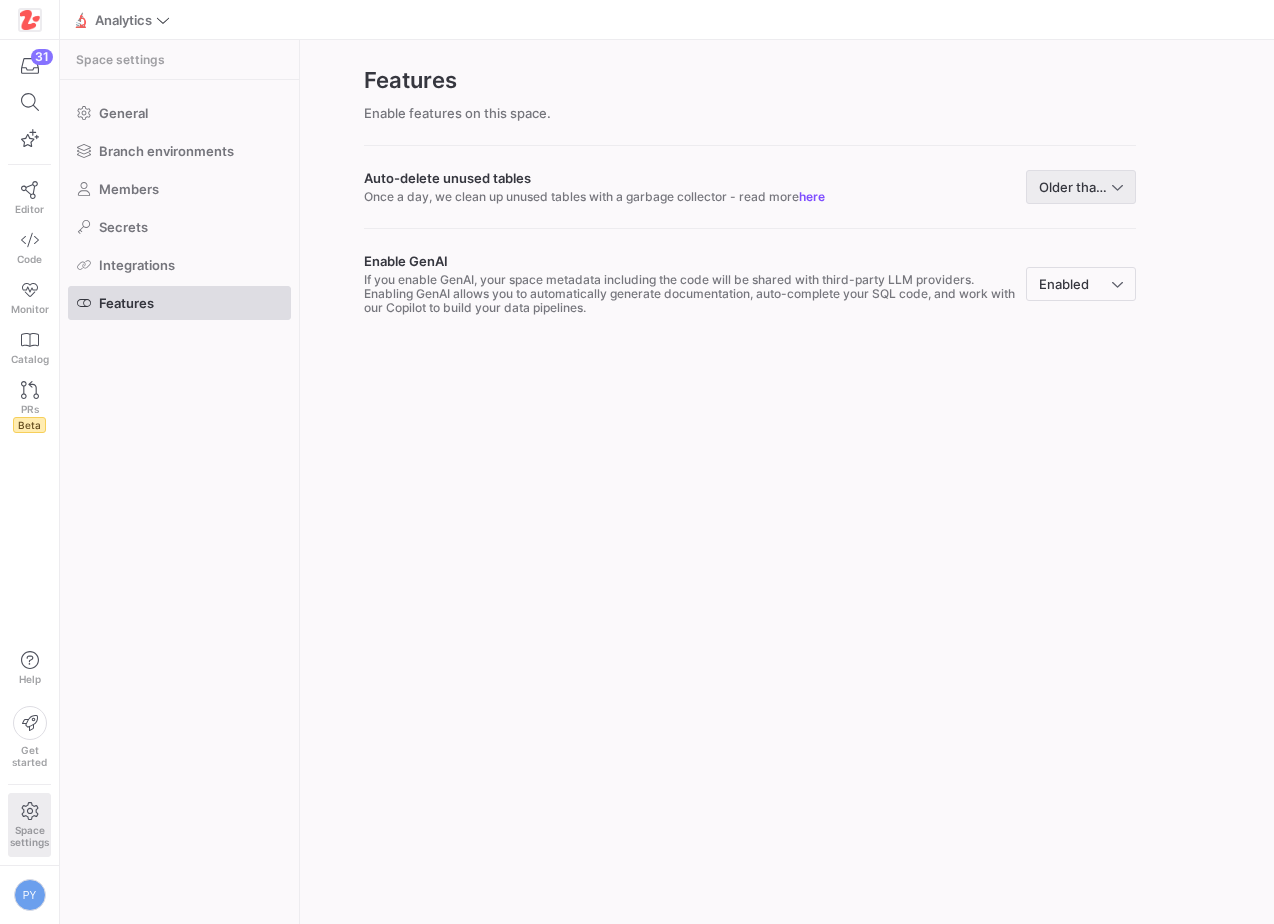 click on "Older than 1d" 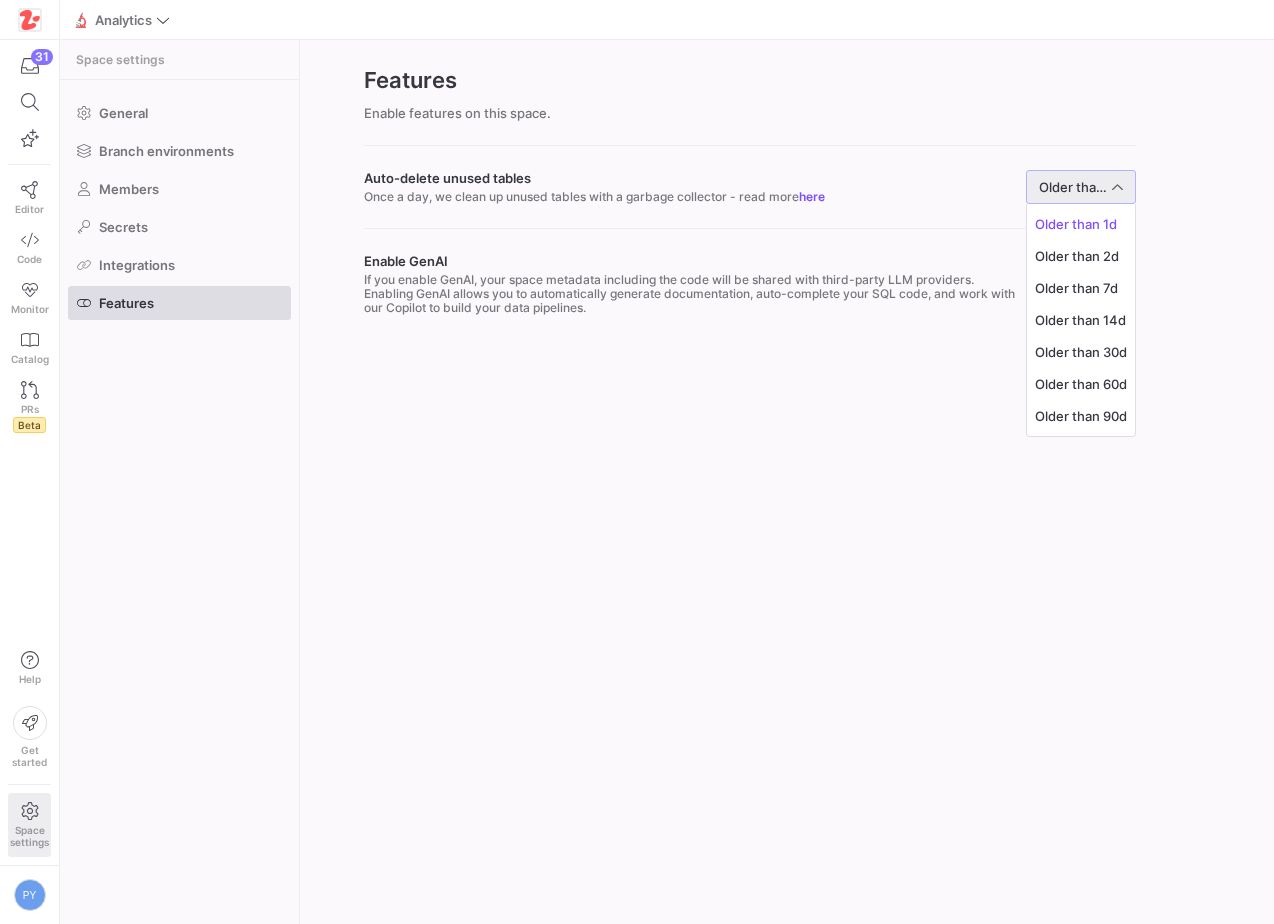 click at bounding box center [637, 462] 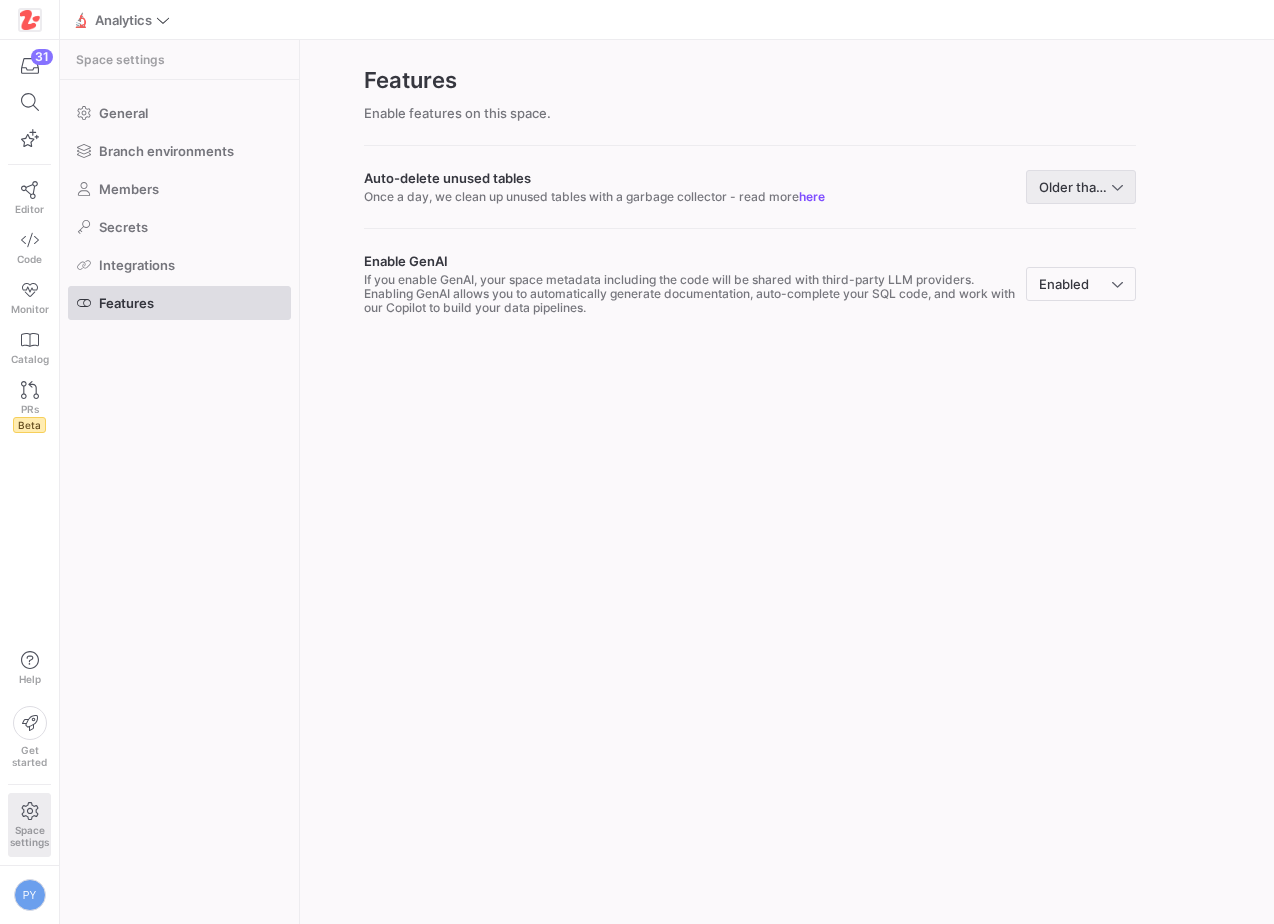 click on "Older than 1d" at bounding box center [1080, 187] 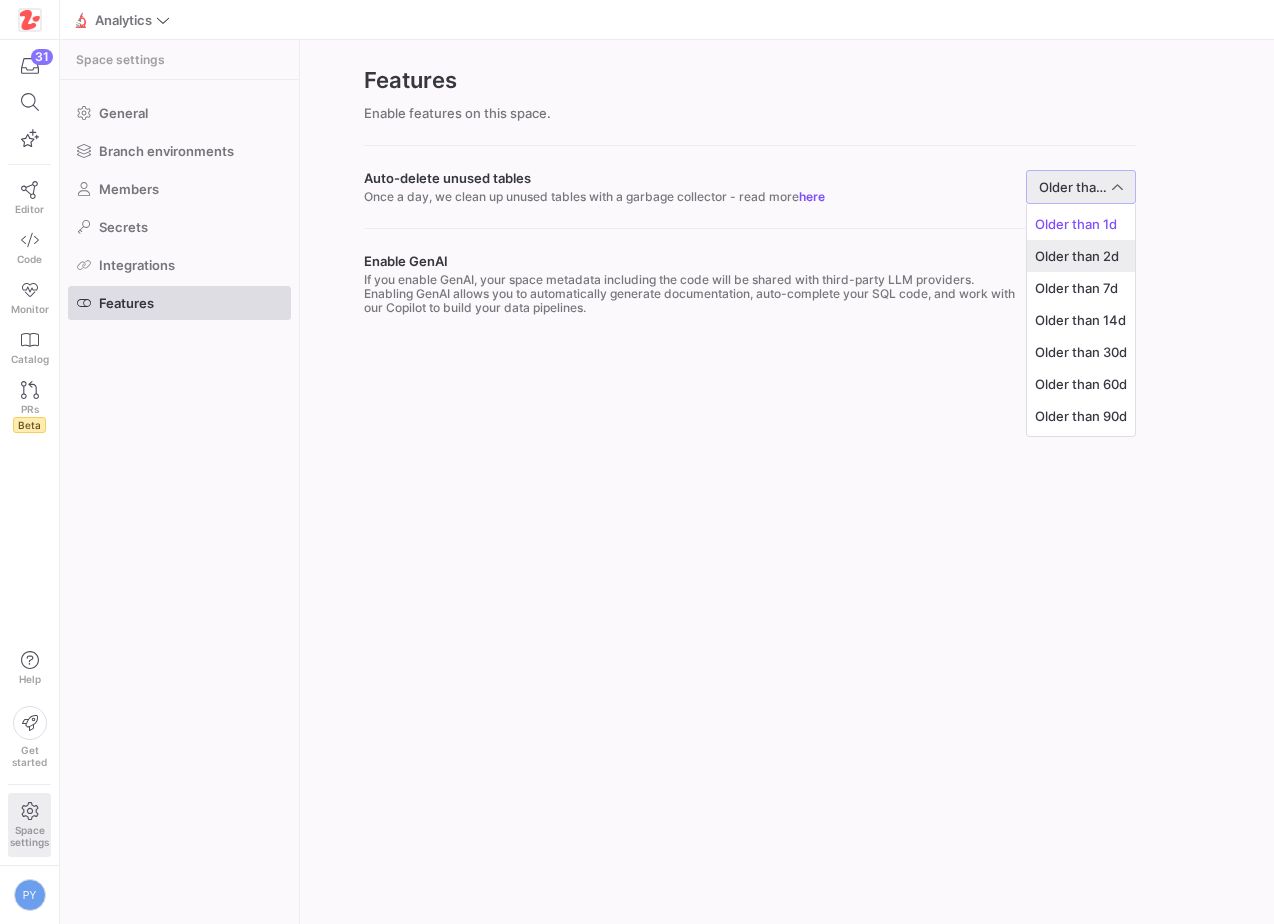 click on "Older than 2d" at bounding box center [1081, 256] 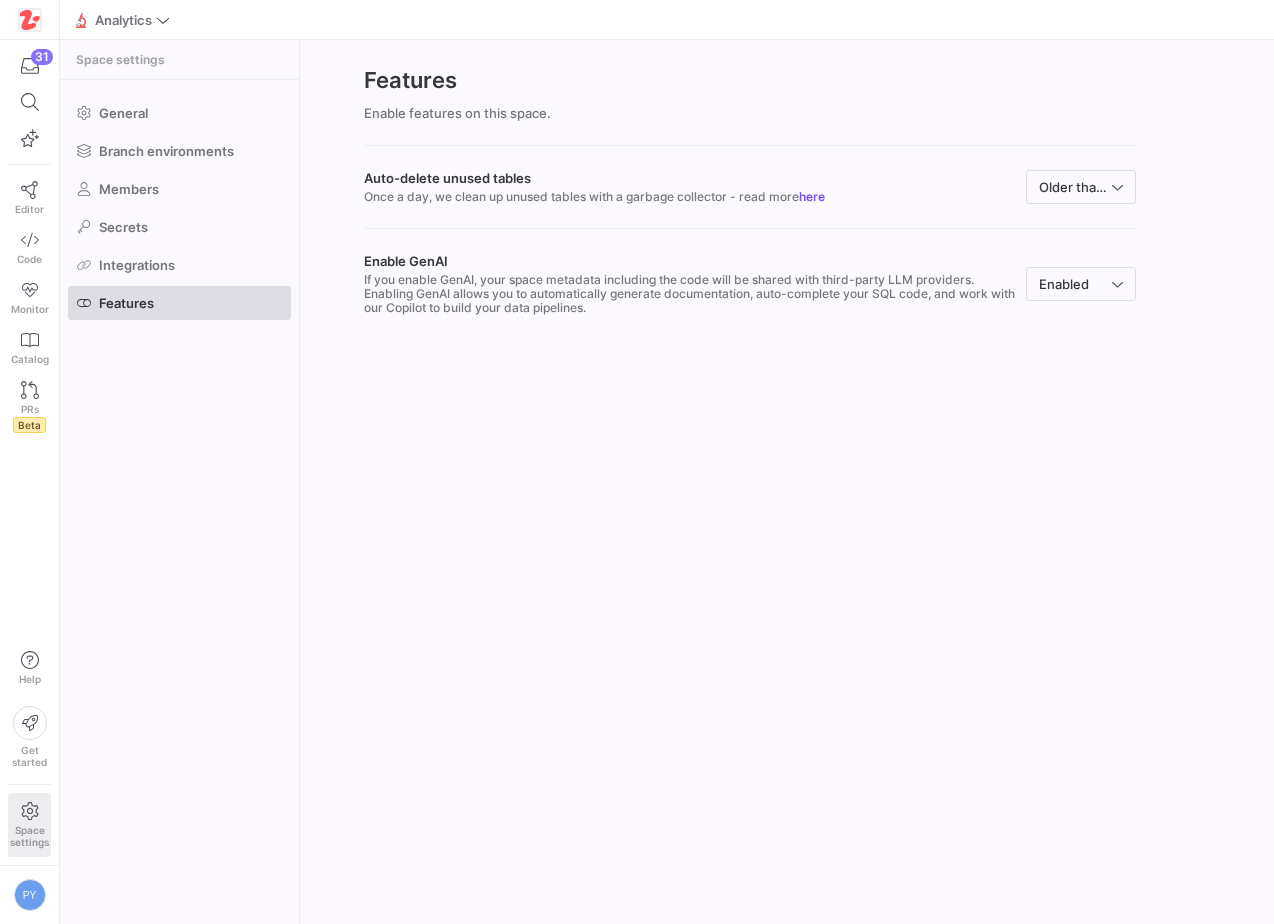 click on "Features Enable features on this space. Auto-delete unused tables  Once a day, we clean up unused tables with a garbage collector - read more   here  Older than 2d Enable GenAI  If you enable GenAI, your space metadata including the code will be shared with third-party LLM providers. Enabling GenAI allows you to automatically generate documentation, auto-complete your SQL code, and work with our Copilot to build your data pipelines.  Enabled" 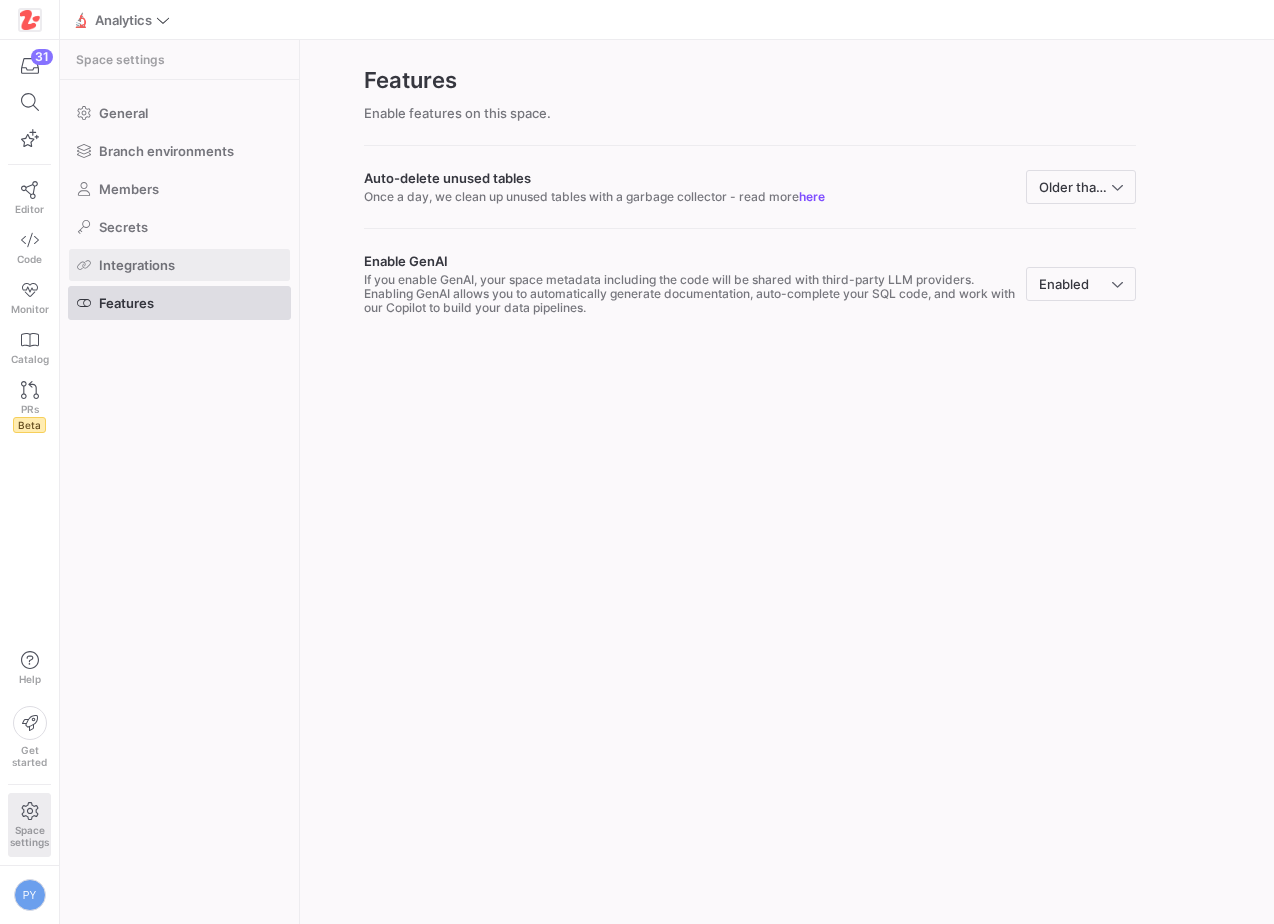 click 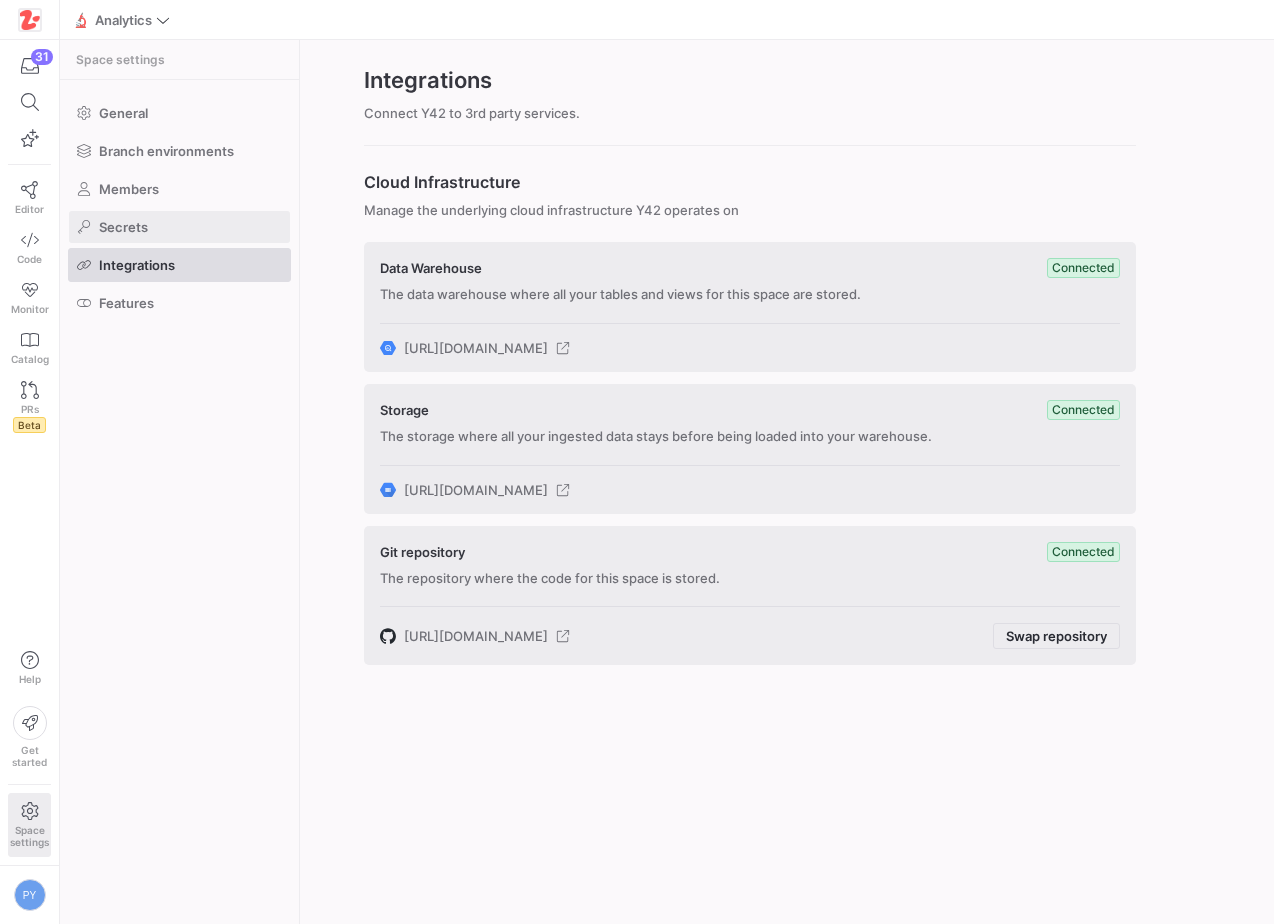 click 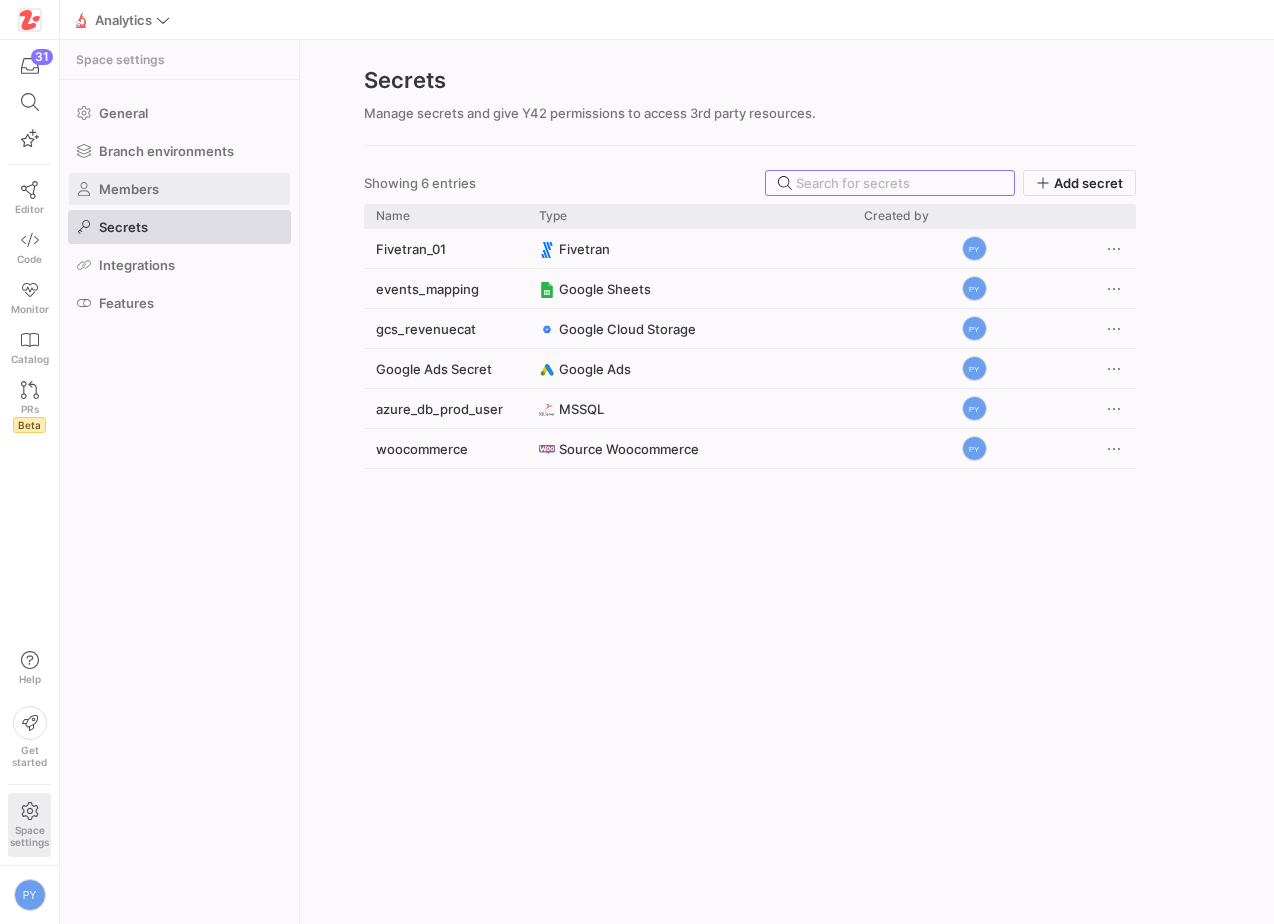 click 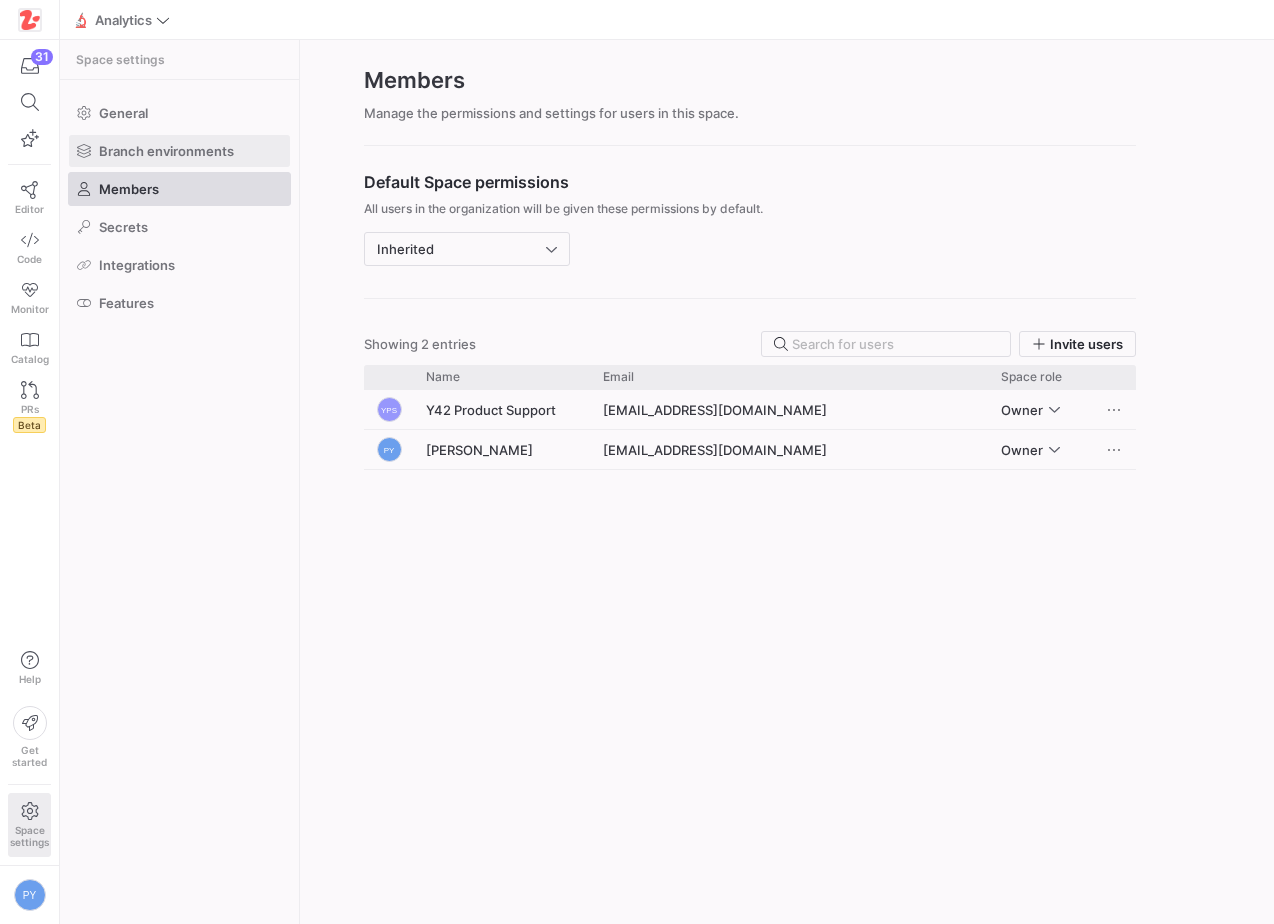 click 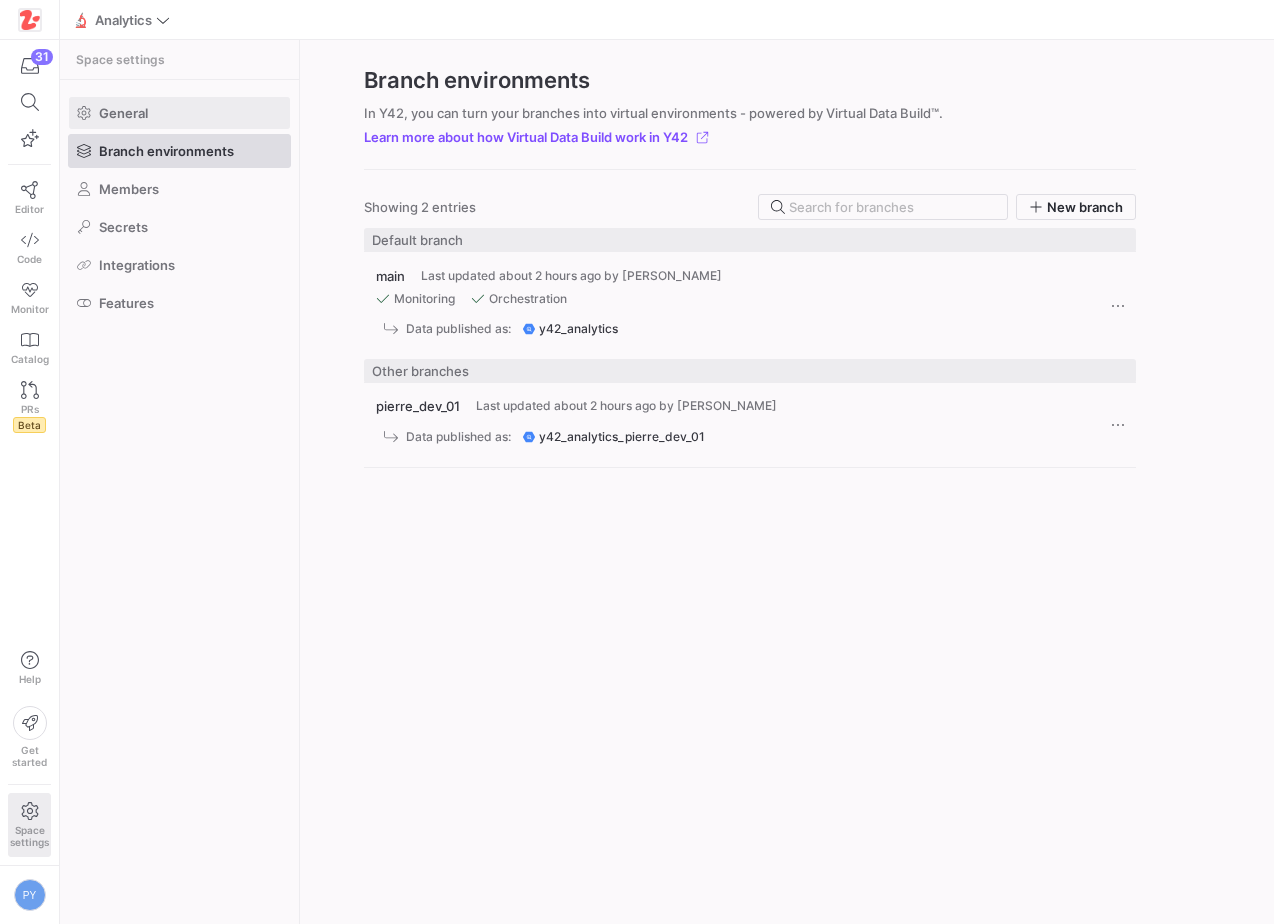 click 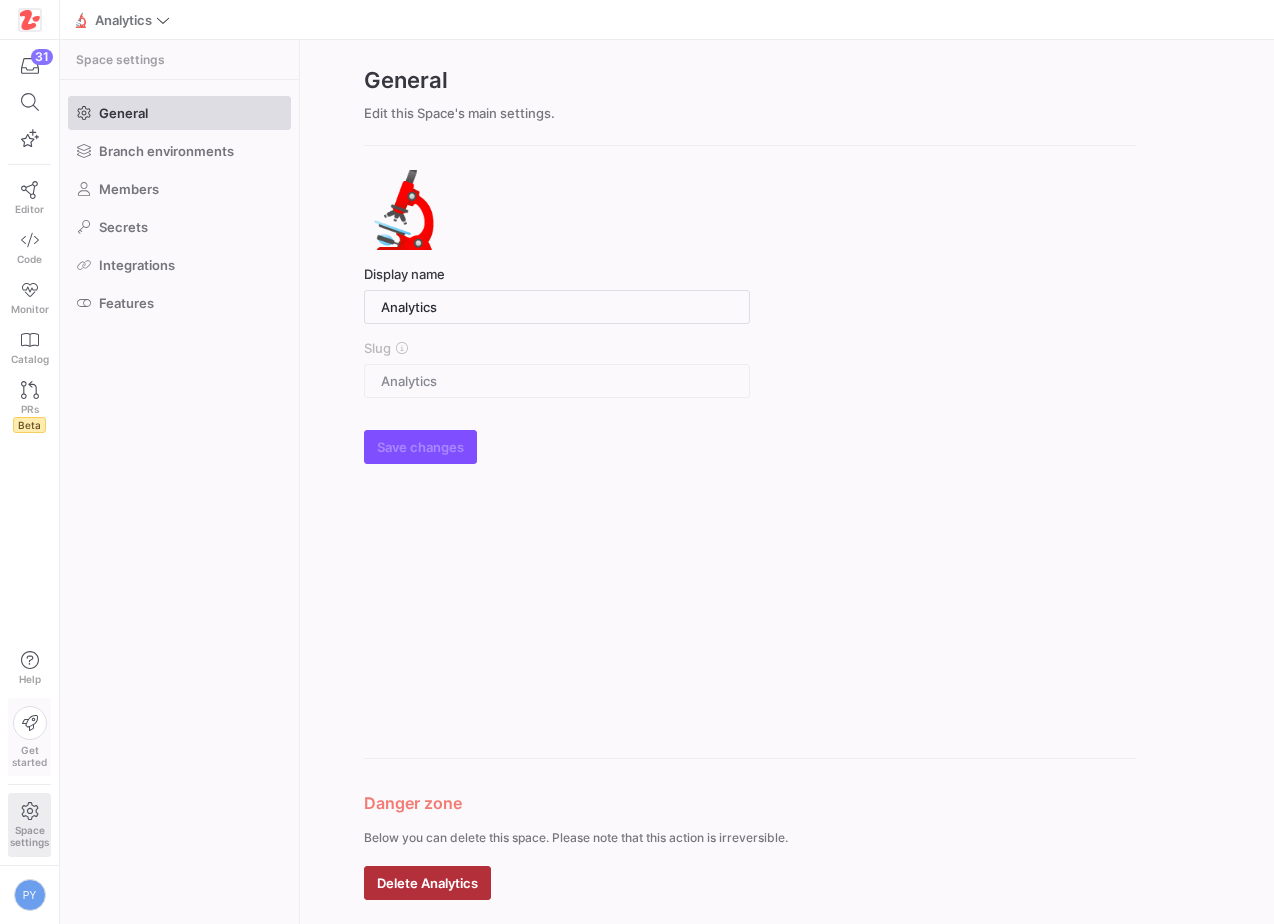 click 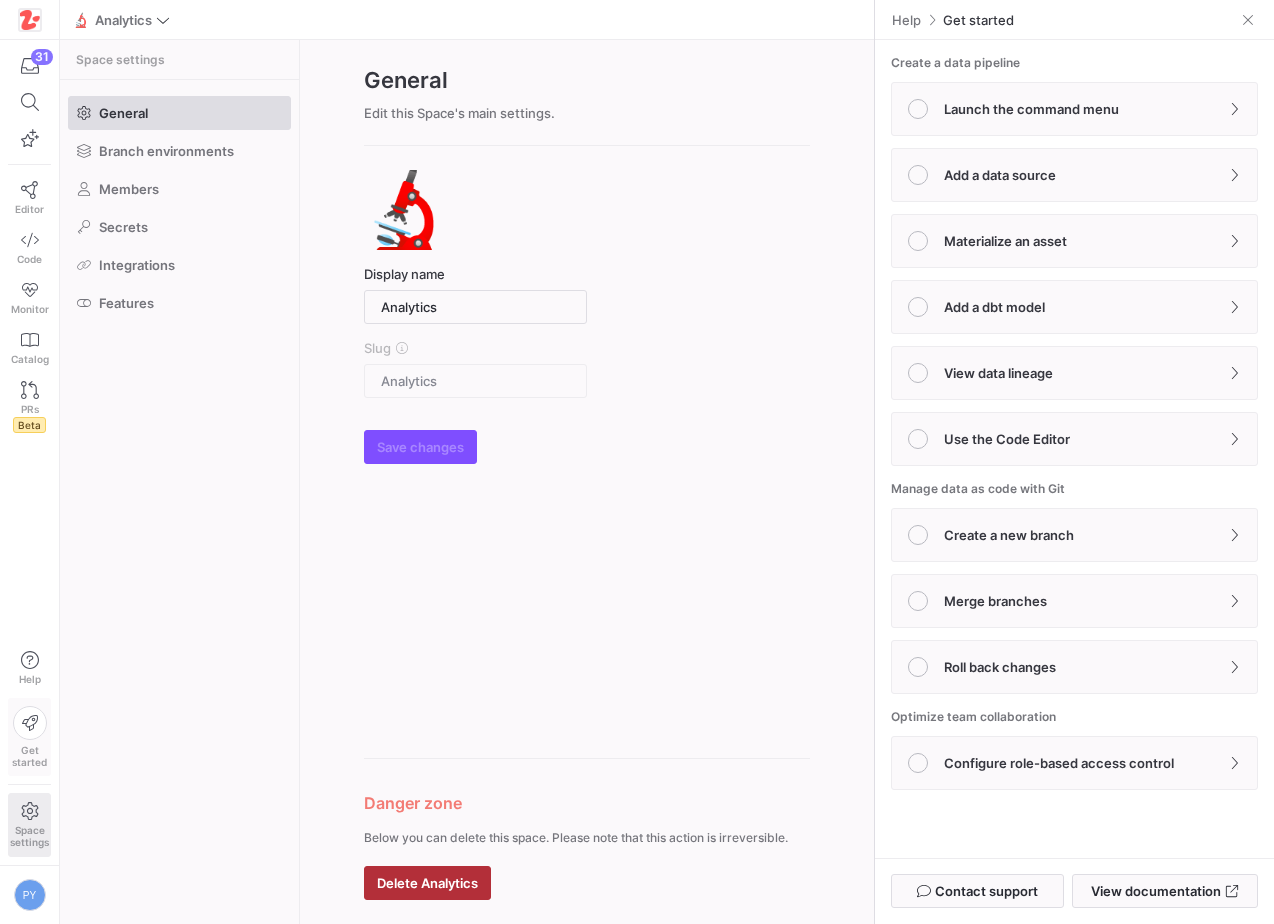 click 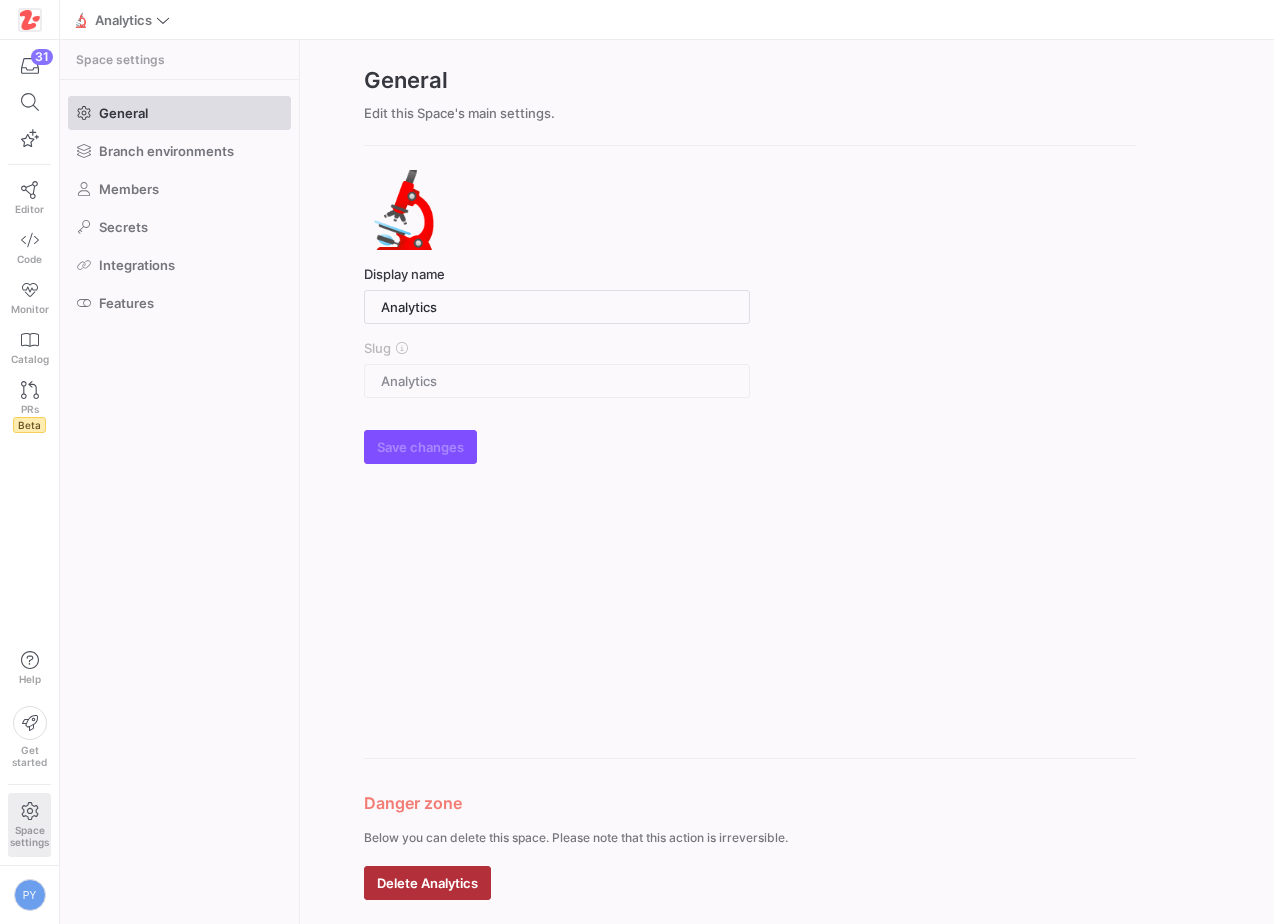 click on "Space  settings" 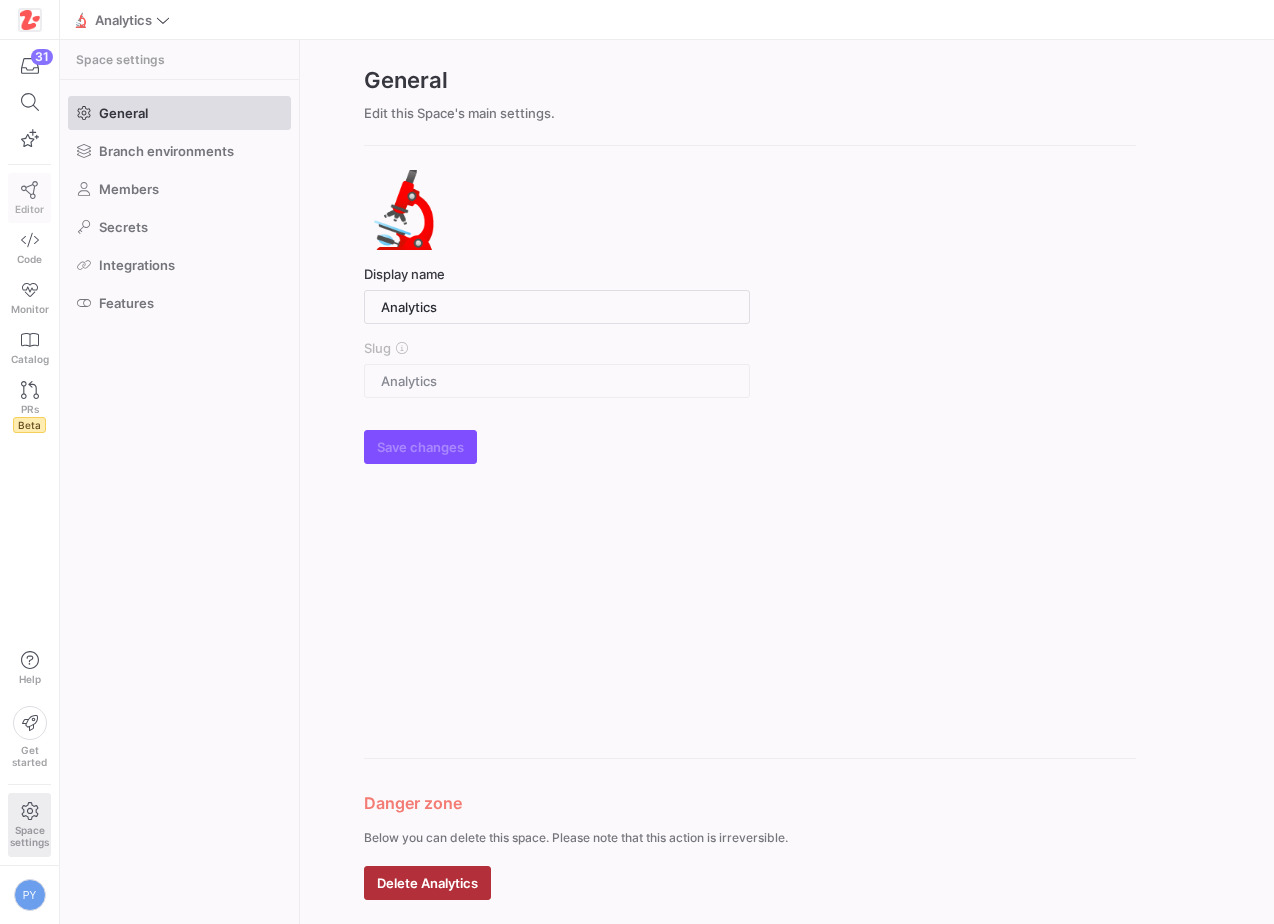 click on "Editor" 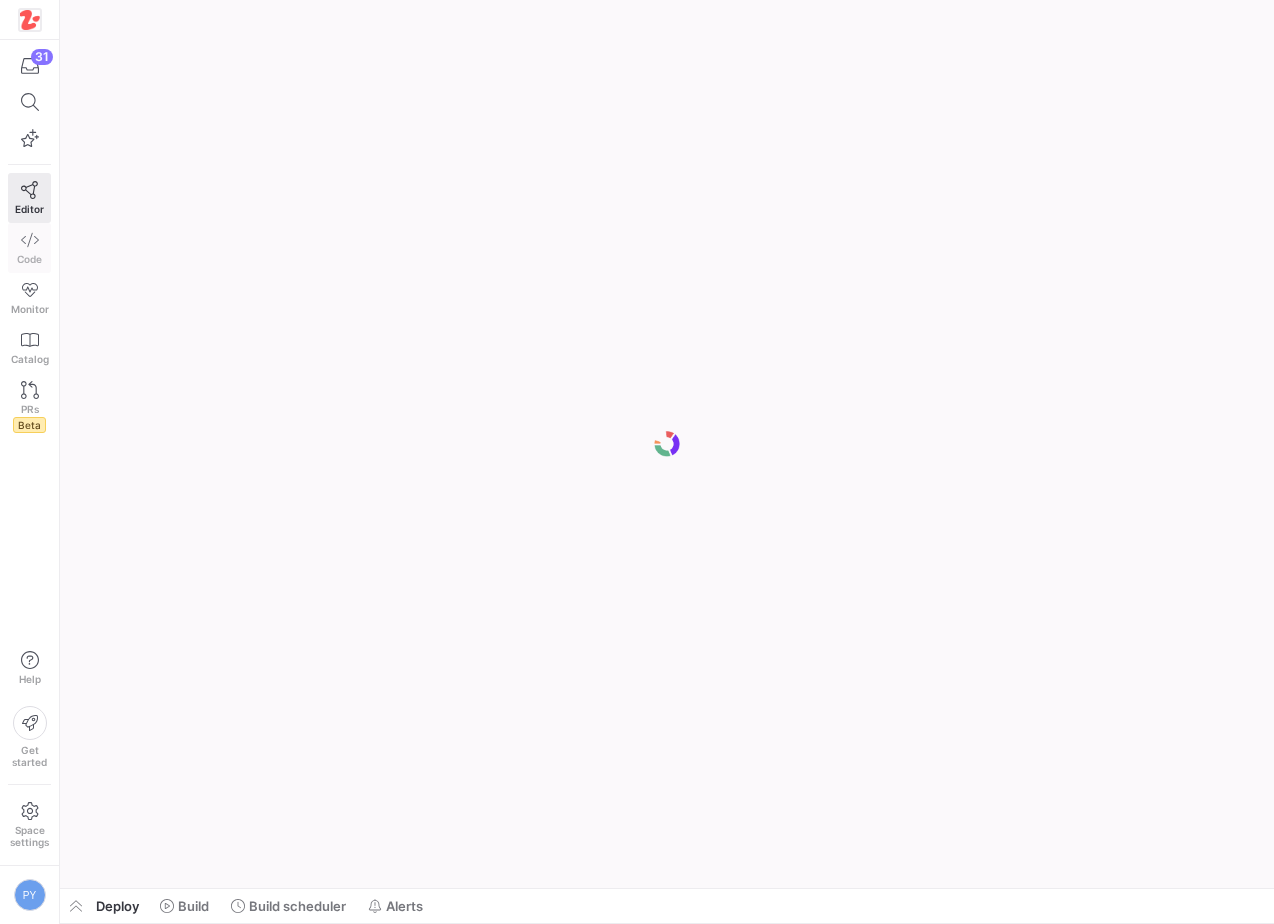click on "Code" 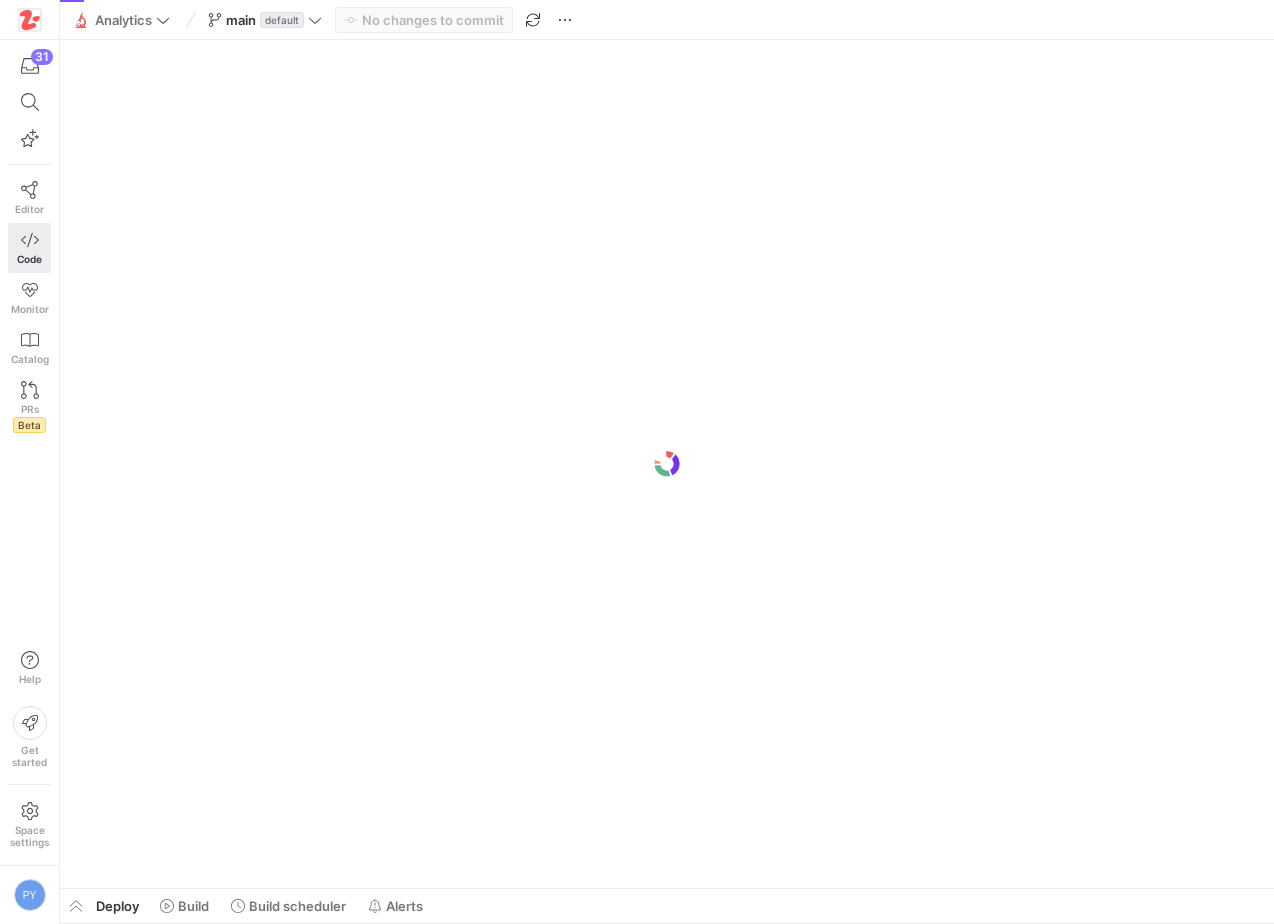 scroll, scrollTop: 0, scrollLeft: 0, axis: both 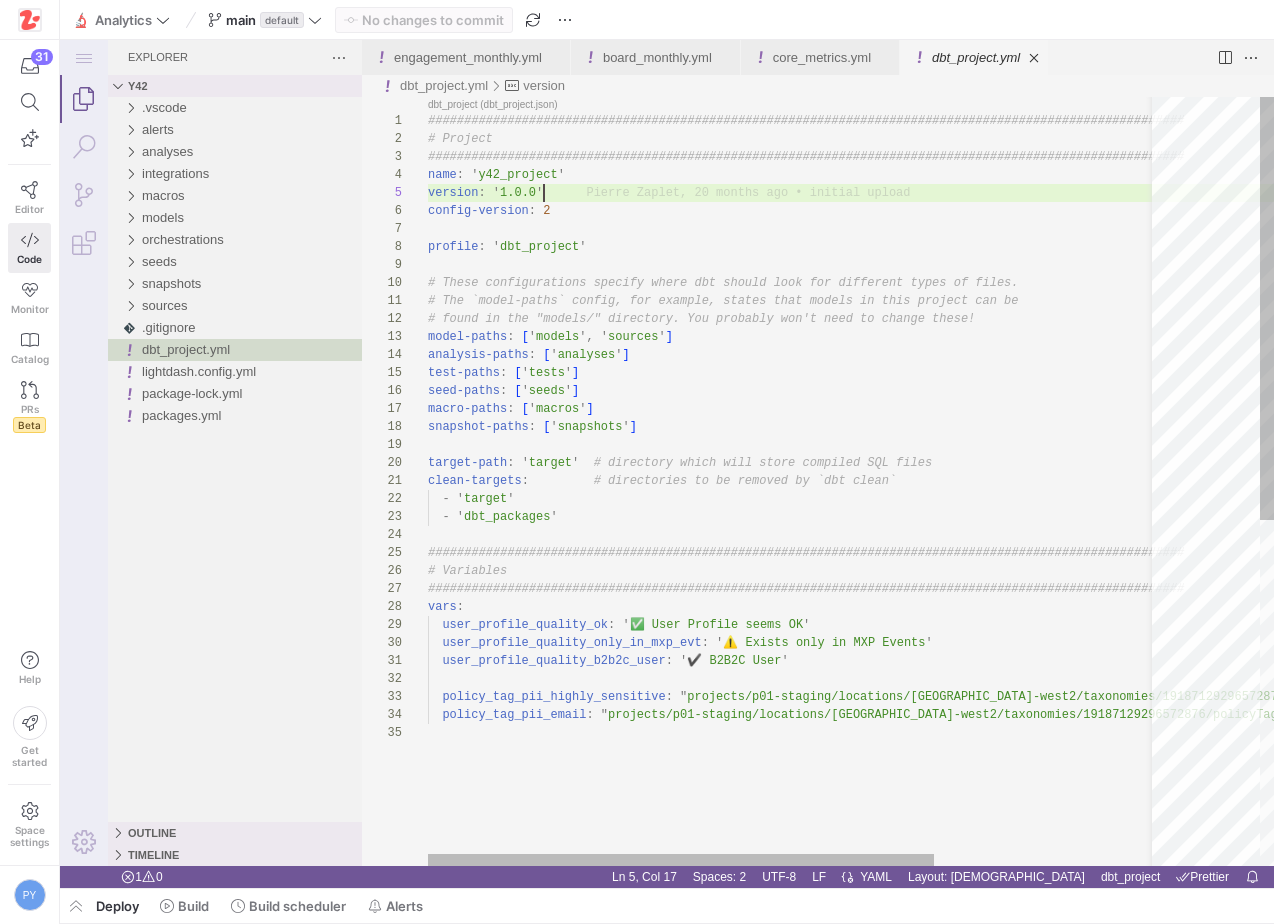 type on "# The `model-paths` config, for example, states that models in this project can be
# found in the "models/" directory. You probably won't need to change these!
model-paths: ['models', 'sources']
analysis-paths: ['analyses']
test-paths: ['tests']
seed-paths: ['seeds']
macro-paths: ['macros']
snapshot-paths: ['snapshots']
target-path: 'target'  # directory which will store compiled SQL files" 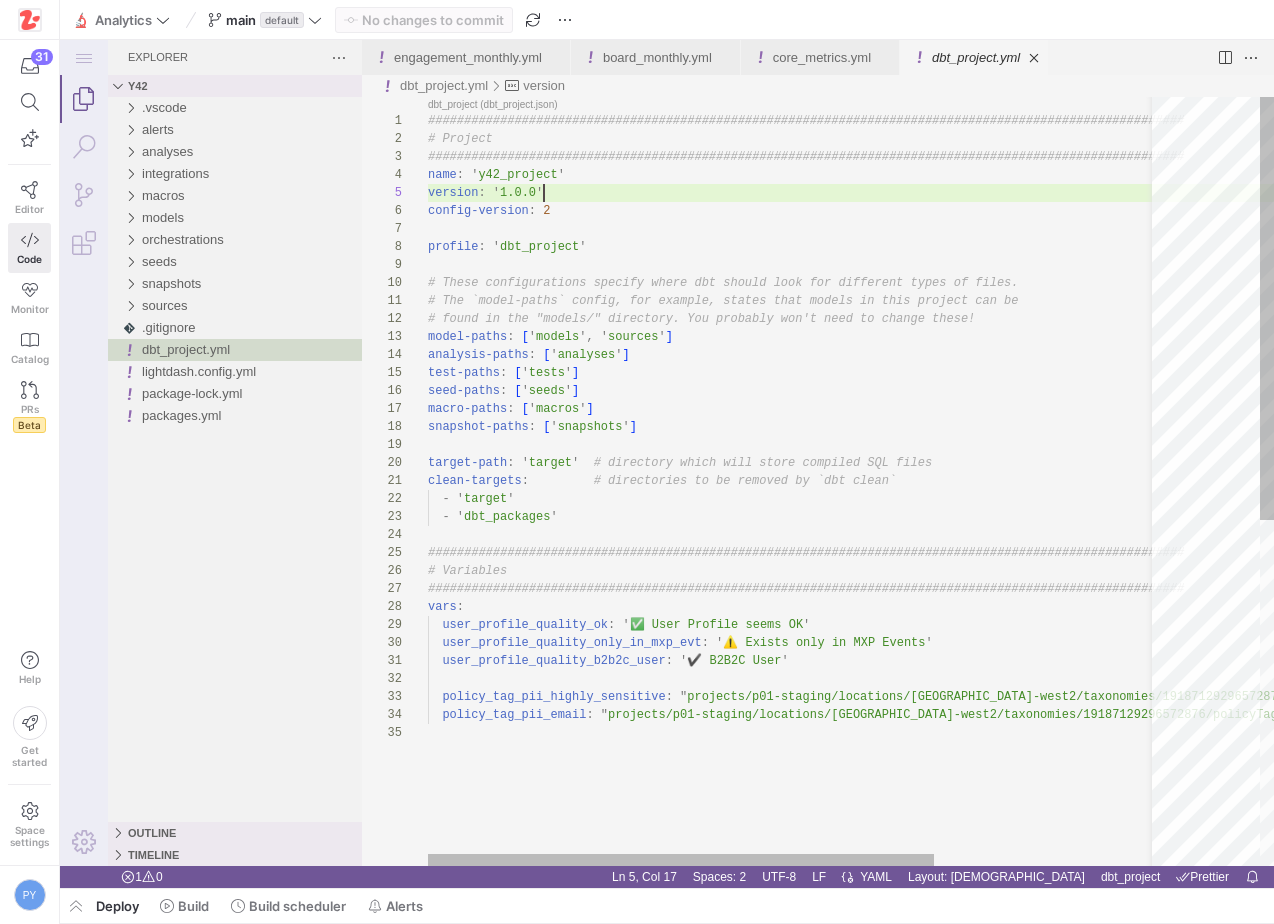 scroll, scrollTop: 54, scrollLeft: 202, axis: both 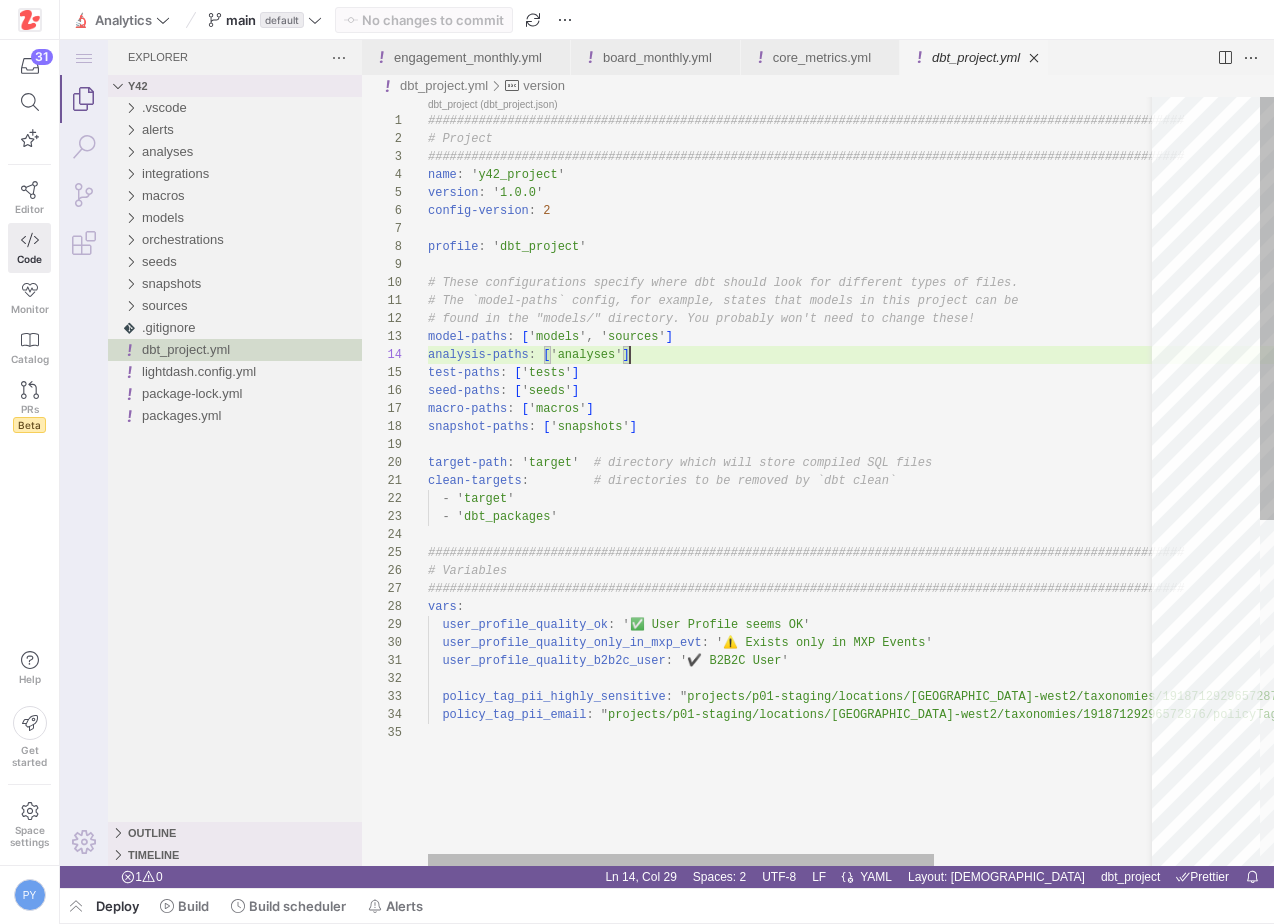 click on "################################################## ################################################## ##### # Project ################################################## ################################################## ##### name :   ' y42_project ' version :   ' 1.0.0 ' config-version :   2 profile :   ' dbt_project ' # These configurations specify where dbt should lo ok for different types of files. # The `model-paths` config, for example, states th at models in this project can be # found in the "models/" directory. You probably w on't need to change these! model-paths :   [ ' models ' ,   ' sources ' ] analysis-paths :   [ ' analyses ' ] test-paths :   [ ' tests ' ] seed-paths :   [ ' seeds ' ] macro-paths :   [ ' macros ' ] snapshot-paths :   [ ' snapshots ' ] target-path :   ' target '    # directory which will store compiled SQL files clean-targets :           # directories to be removed by `dbt clean`    -   ' target '" at bounding box center (955, 795) 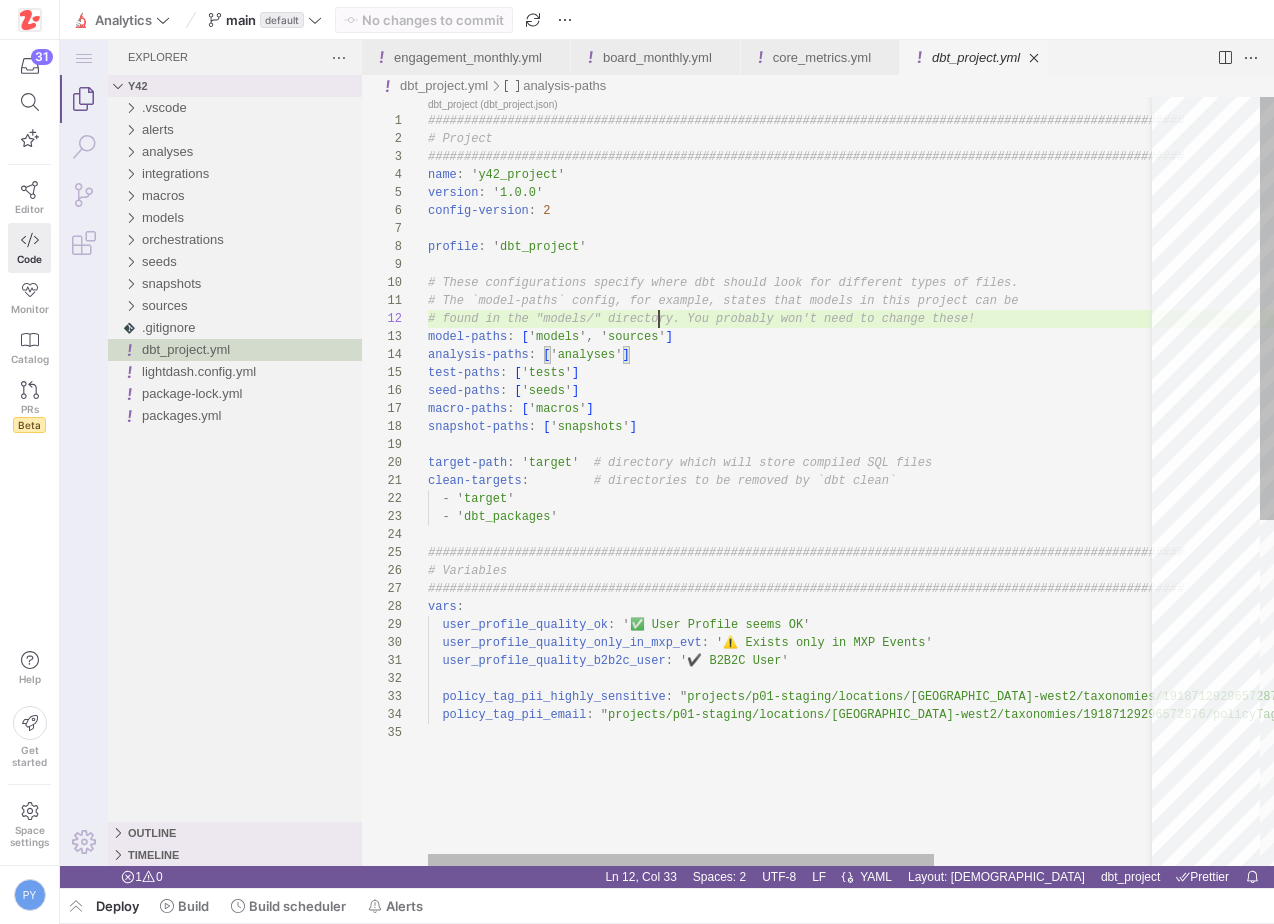 scroll, scrollTop: 18, scrollLeft: 231, axis: both 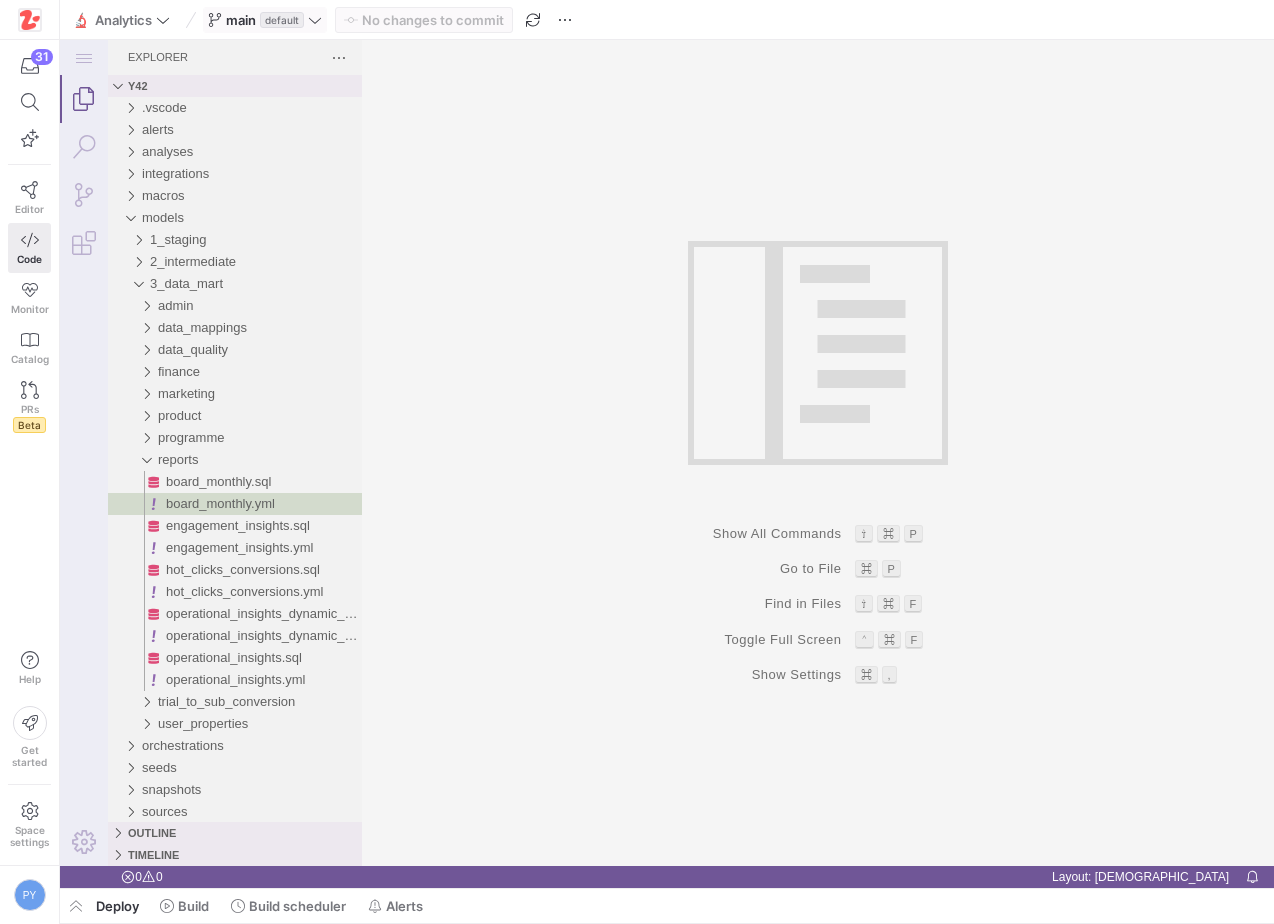 click on "main   default" 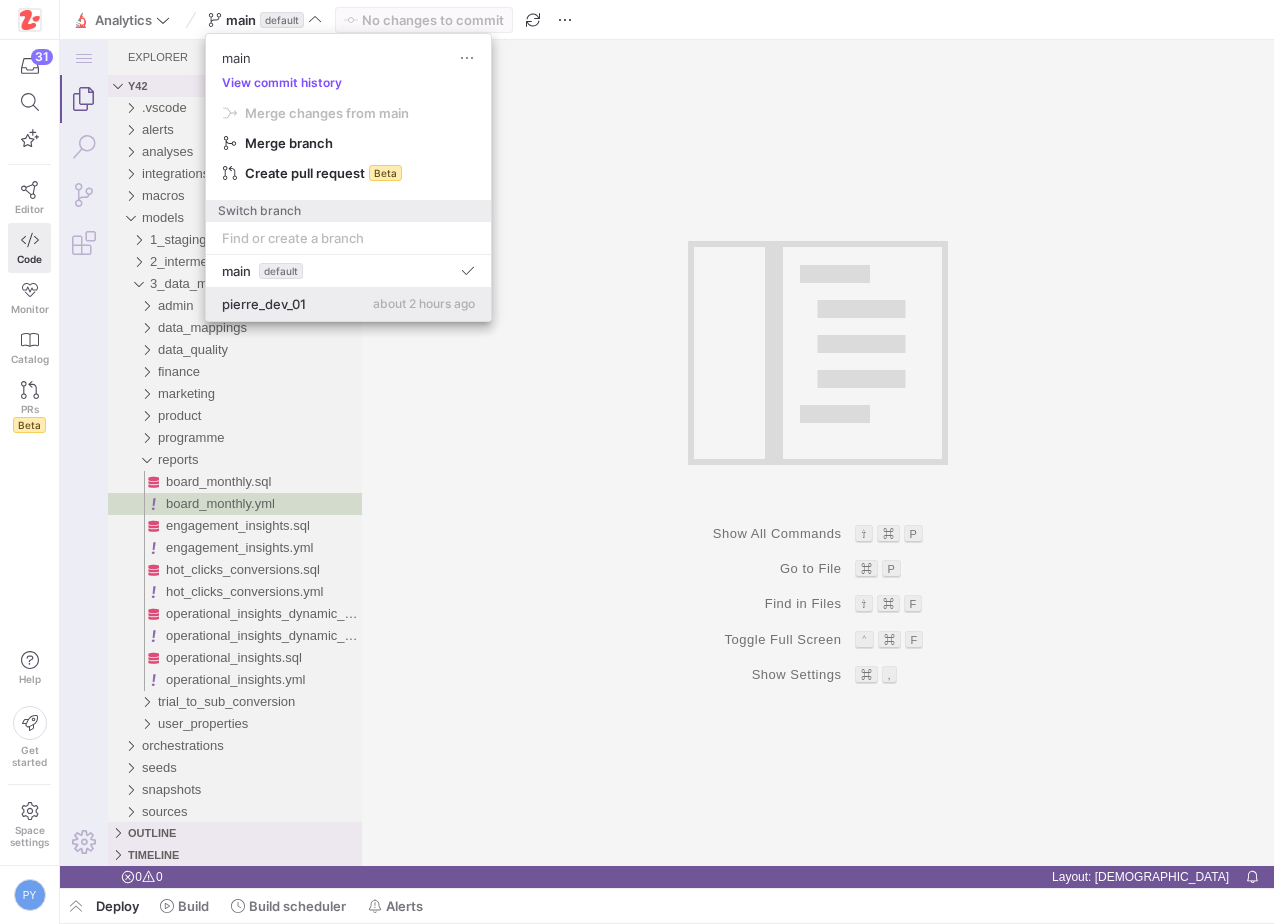 click on "pierre_dev_01 about 2 hours ago" at bounding box center [348, 304] 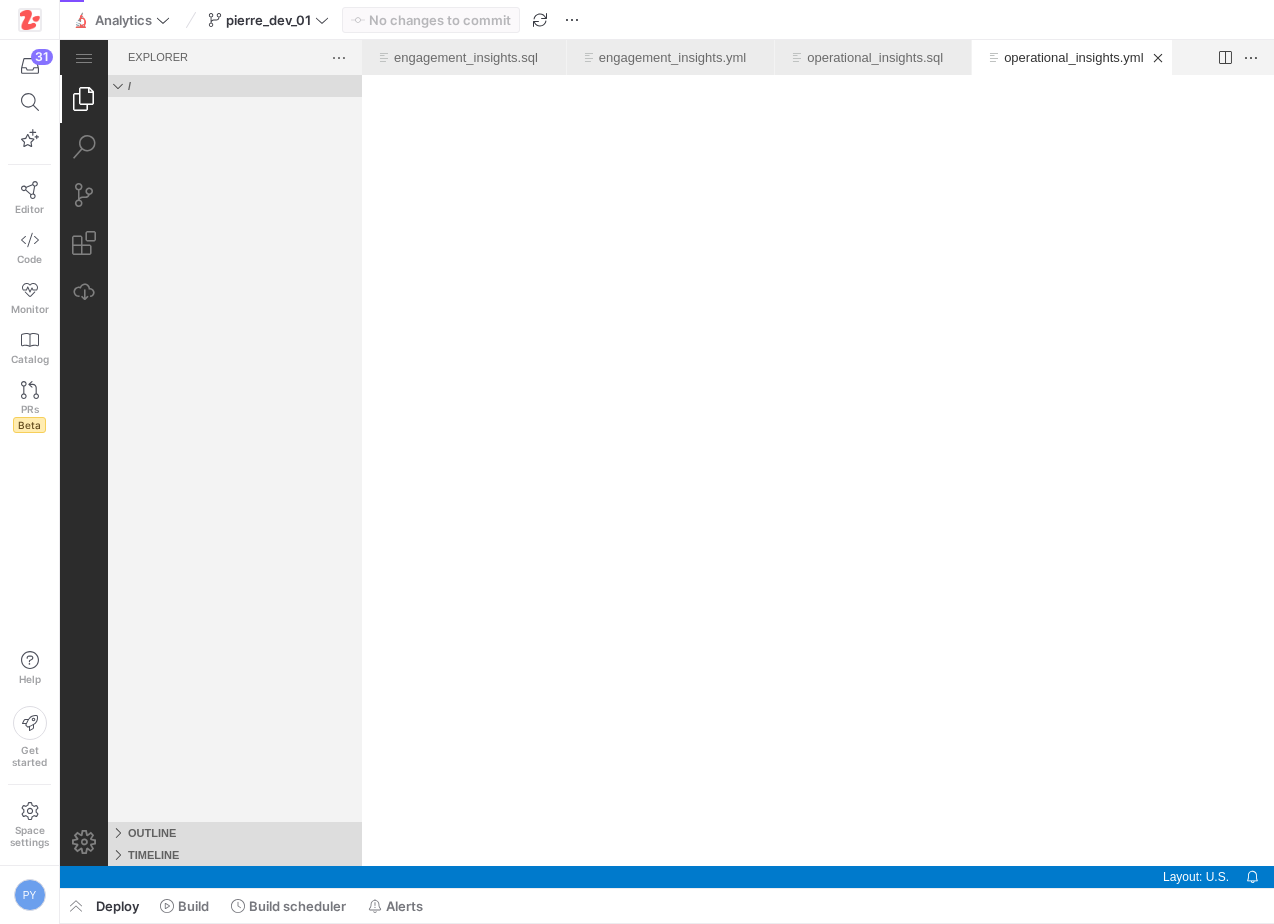 scroll, scrollTop: 0, scrollLeft: 0, axis: both 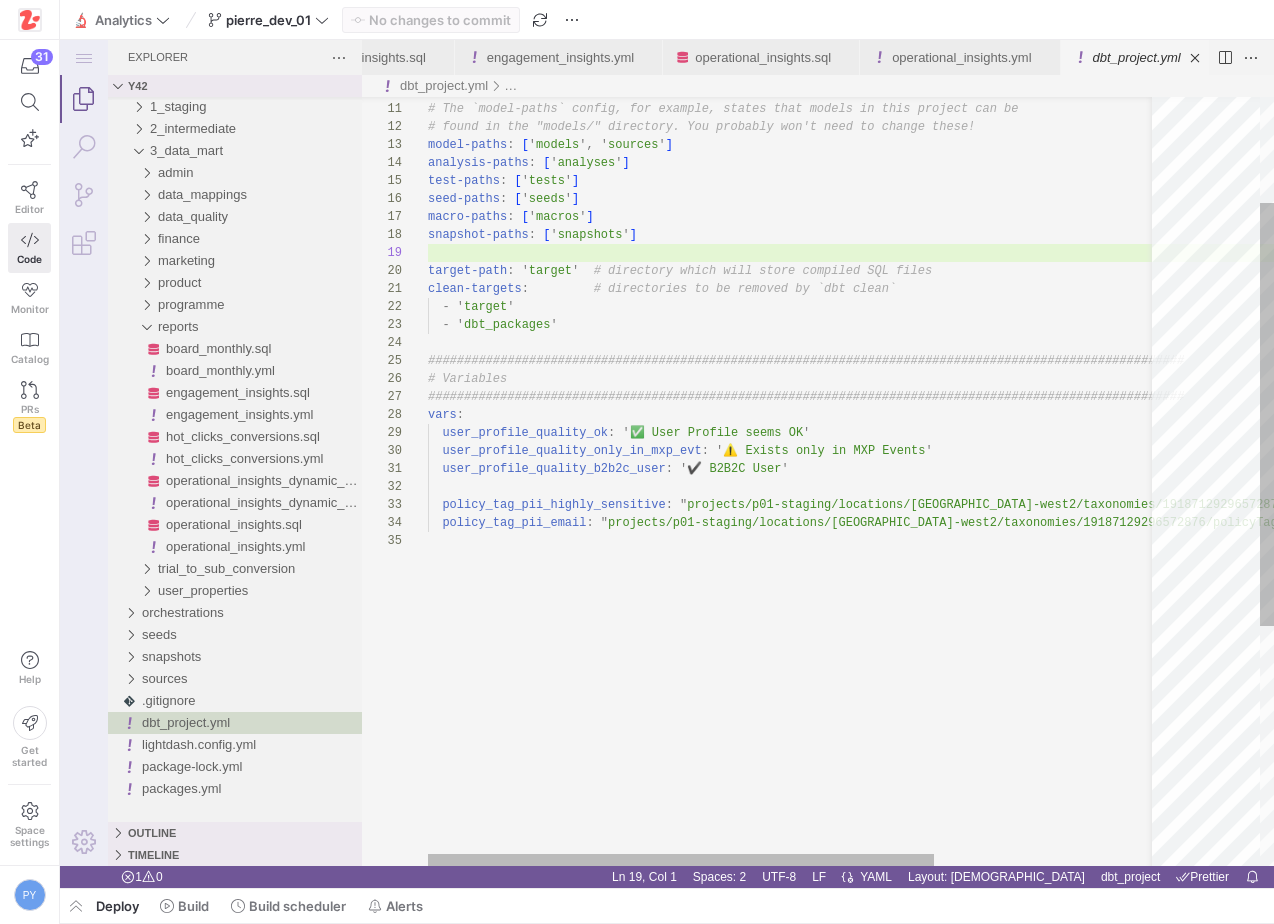 click on "# These configurations specify where dbt should lo ok for different types of files. # The `model-paths` config, for example, states th at models in this project can be # found in the "models/" directory. You probably w on't need to change these! model-paths :   [ ' models ' ,   ' sources ' ] analysis-paths :   [ ' analyses ' ] test-paths :   [ ' tests ' ] seed-paths :   [ ' seeds ' ] macro-paths :   [ ' macros ' ] snapshot-paths :   [ ' snapshots ' ] target-path :   ' target '    # directory which will store compiled SQL files clean-targets :           # directories to be removed by `dbt clean`    -   ' target '    -   ' dbt_packages ' ################################################## ################################################## ##### # Variables  ################################################## ################################################## ##### vars :    user_profile_quality_ok :   ' ✅ User Profile seems OK" at bounding box center [955, 603] 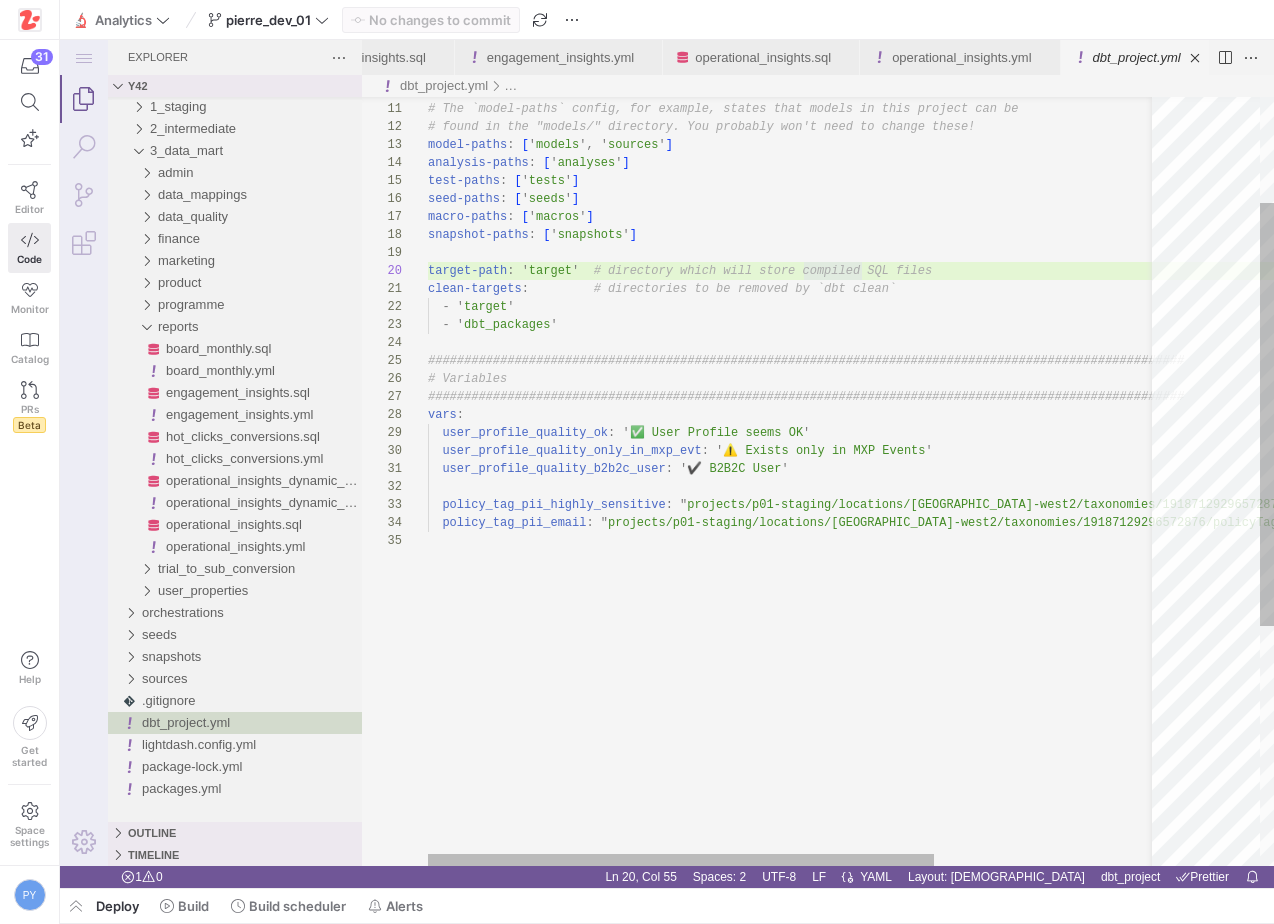 scroll, scrollTop: 0, scrollLeft: 0, axis: both 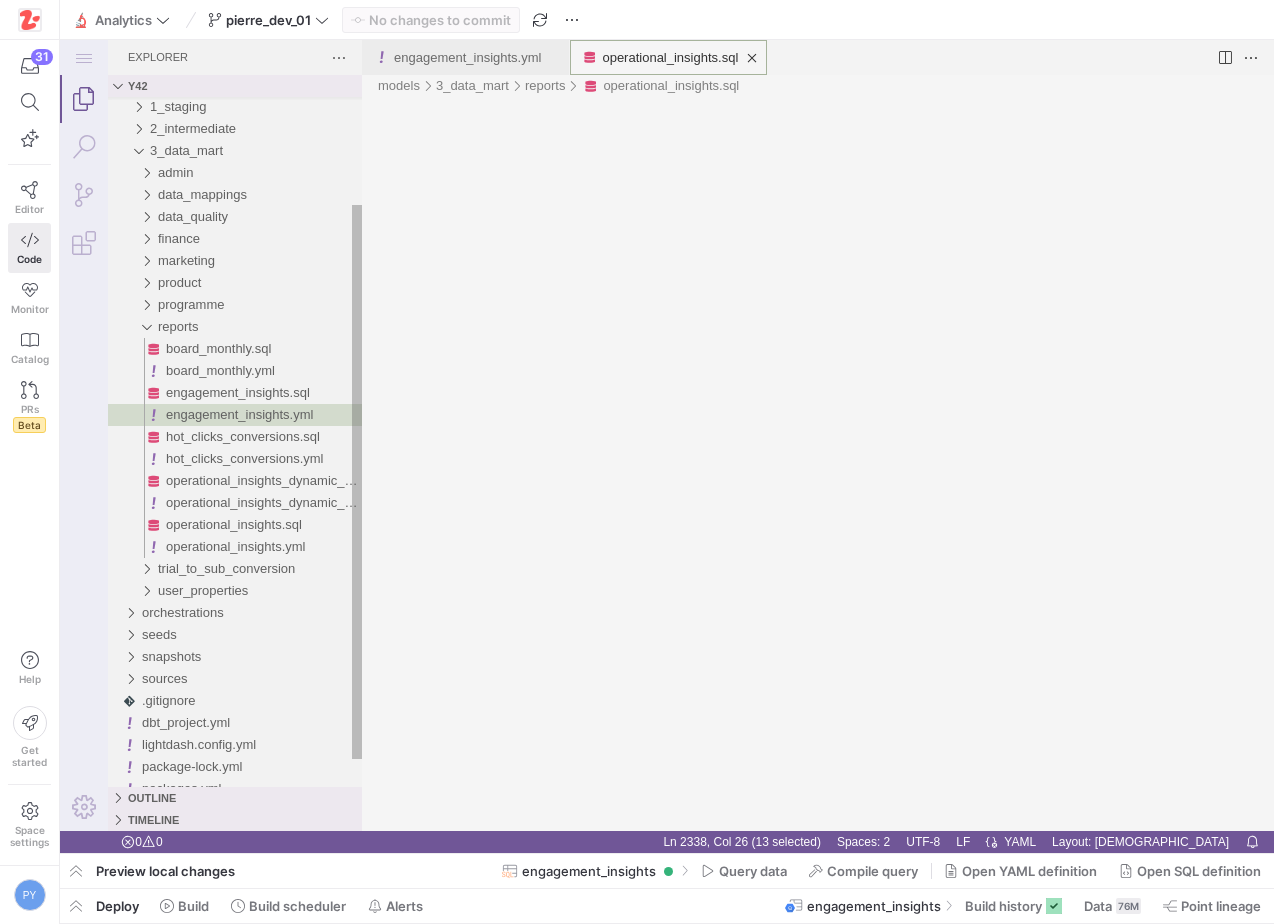 click on "operational_insights.sql" at bounding box center (670, 57) 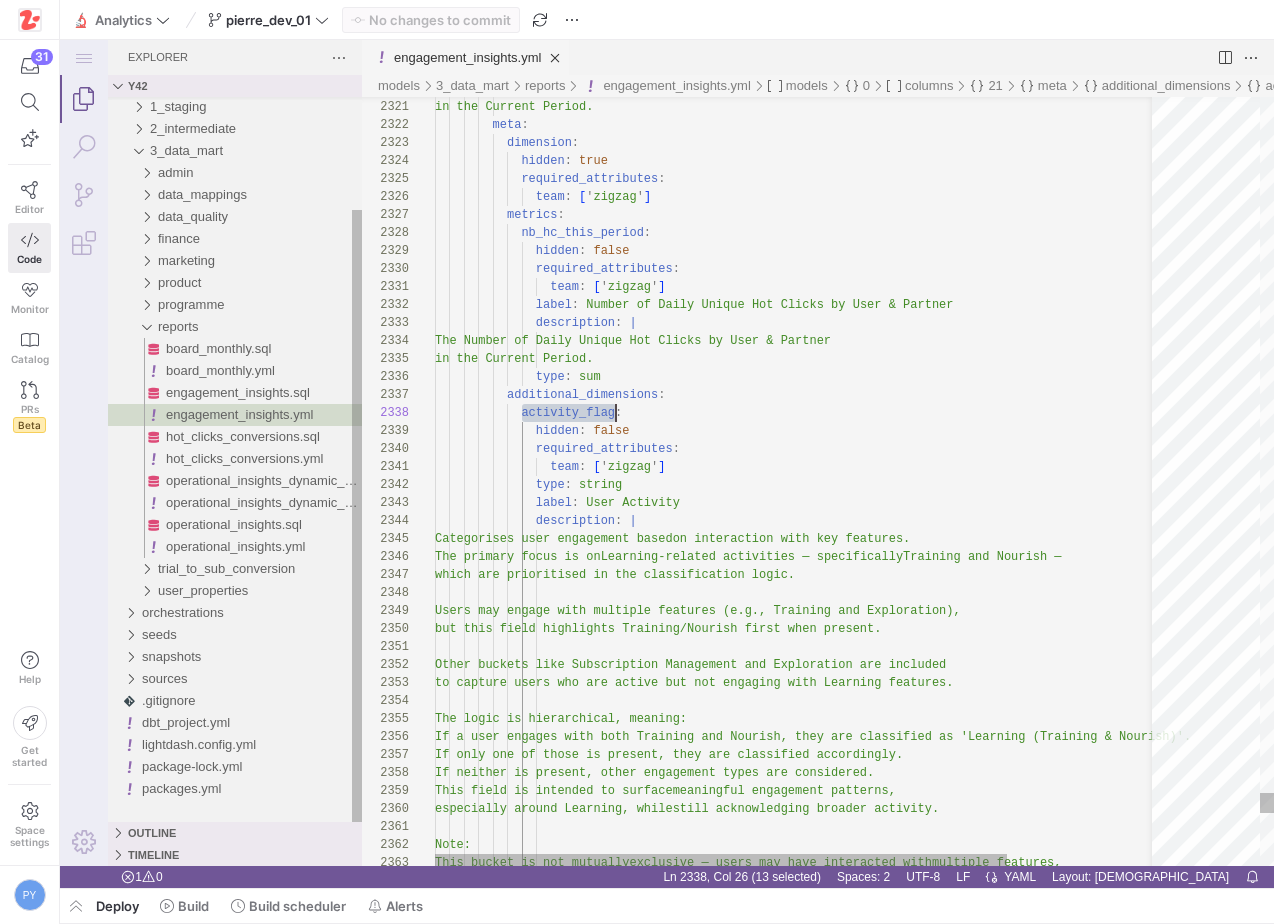scroll, scrollTop: 126, scrollLeft: 181, axis: both 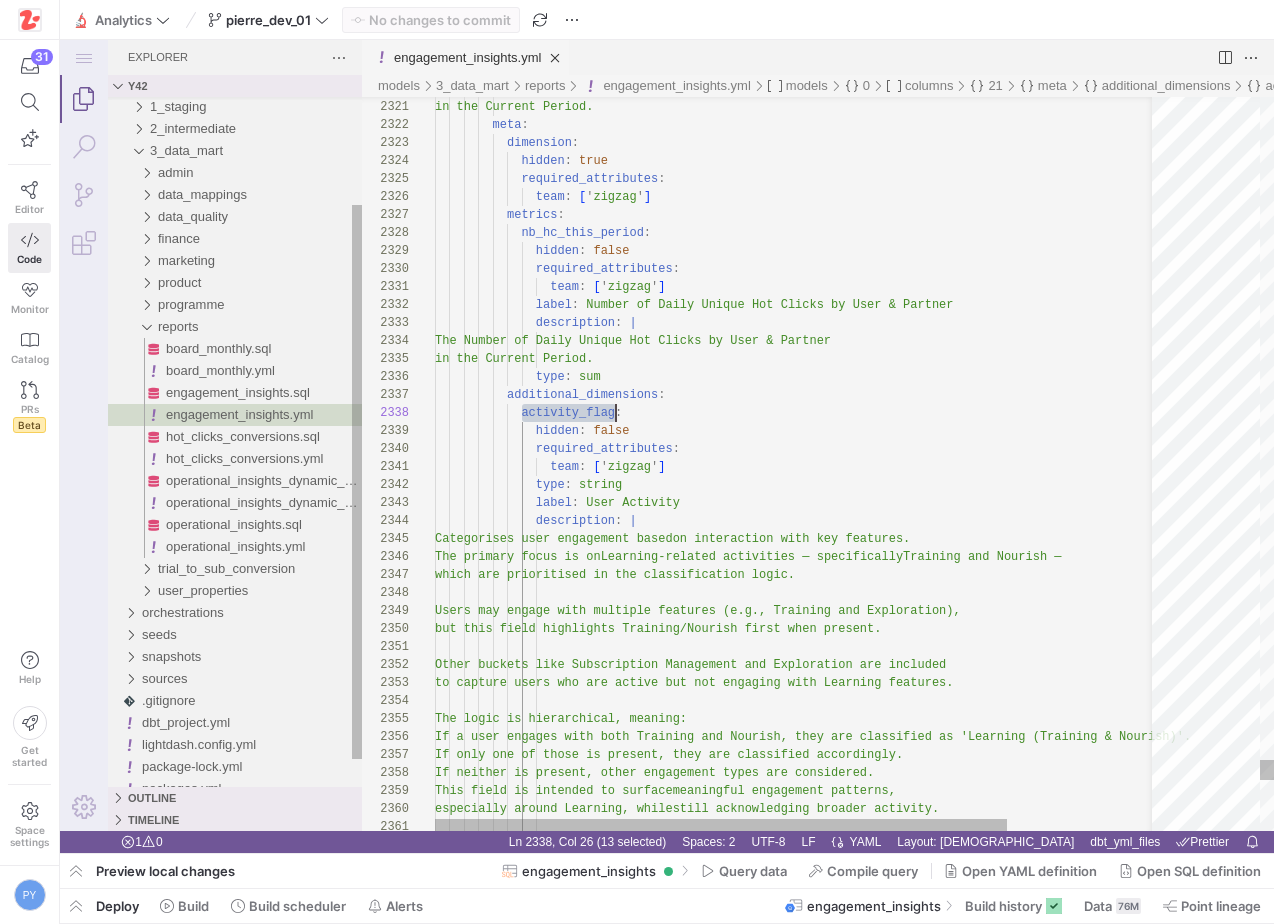 click on "engagement_insights.yml" at bounding box center [467, 57] 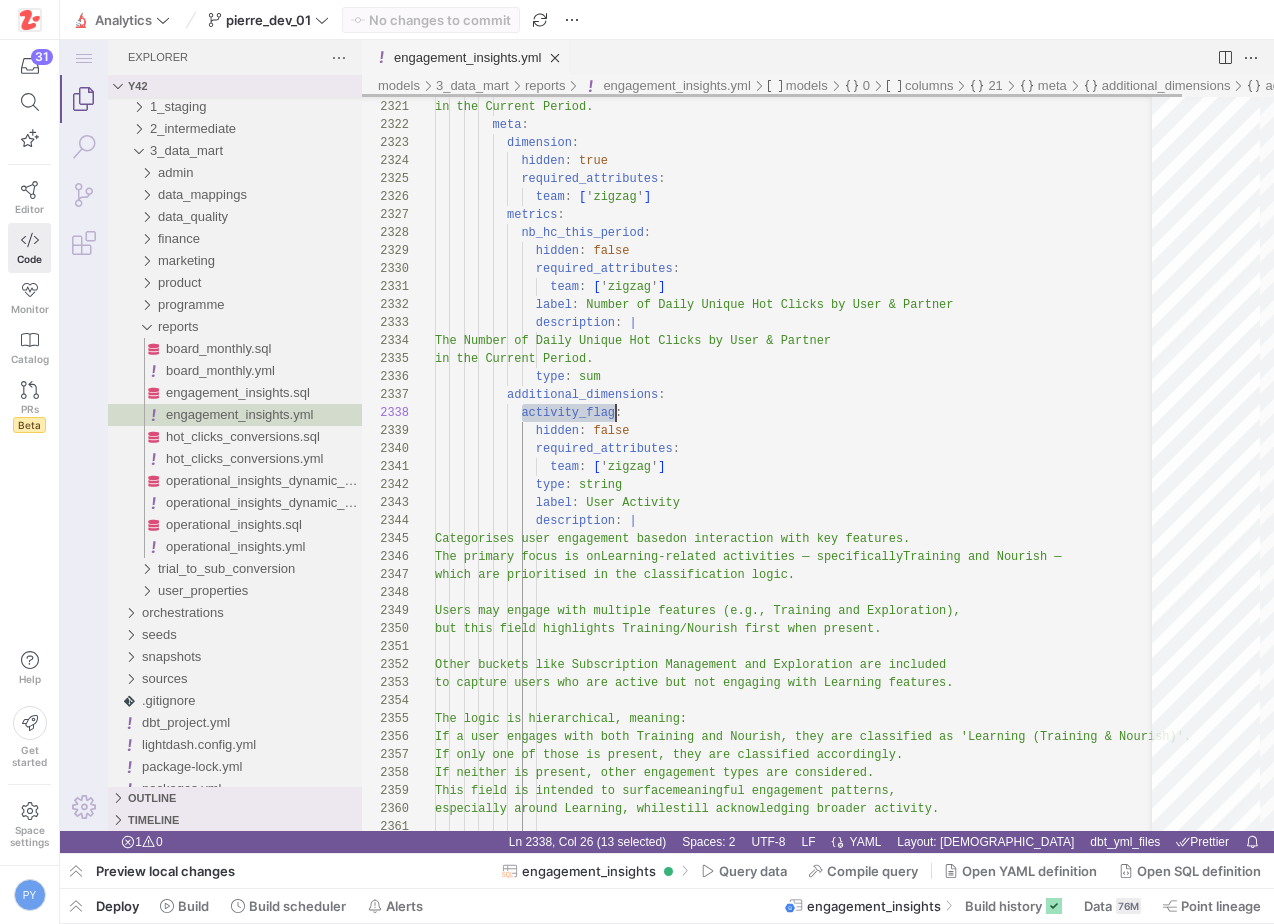 type on "in the Current Period.
meta:
dimension:
hidden: true
required_attributes:
team: ['zigzag']
metrics:
nb_hc_this_period:
hidden: false
required_attributes:" 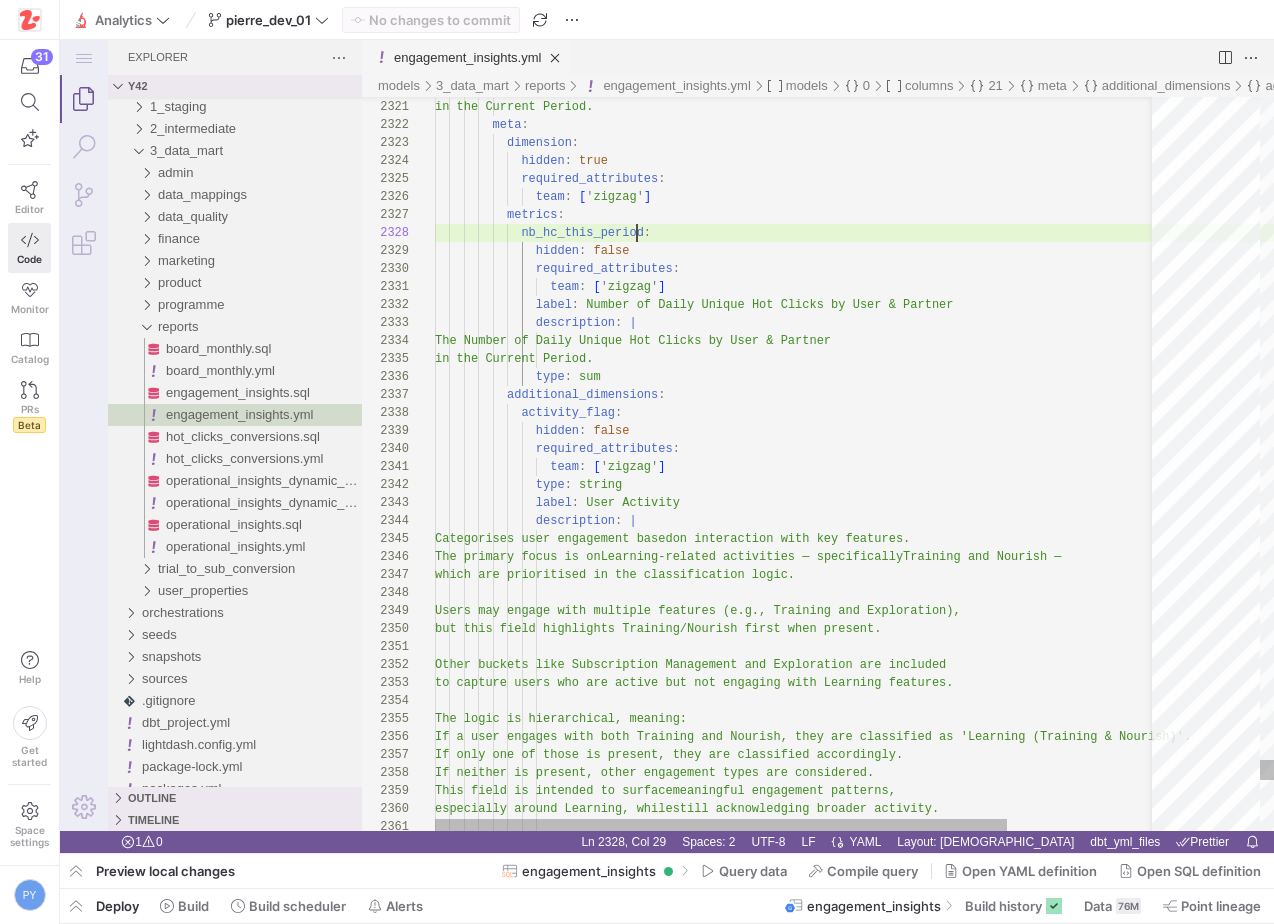 scroll, scrollTop: 0, scrollLeft: 52, axis: horizontal 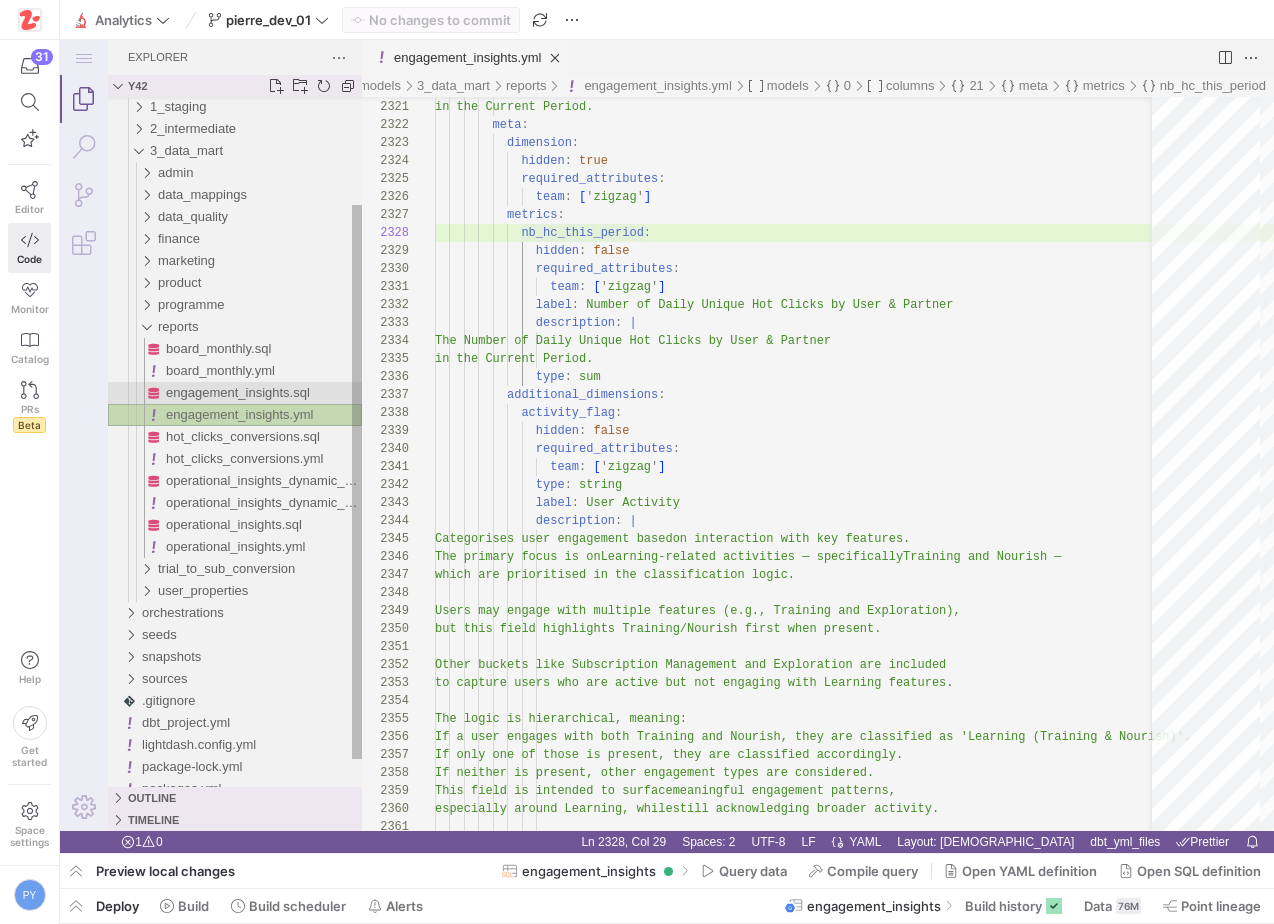 click on "engagement_insights.sql" at bounding box center (238, 392) 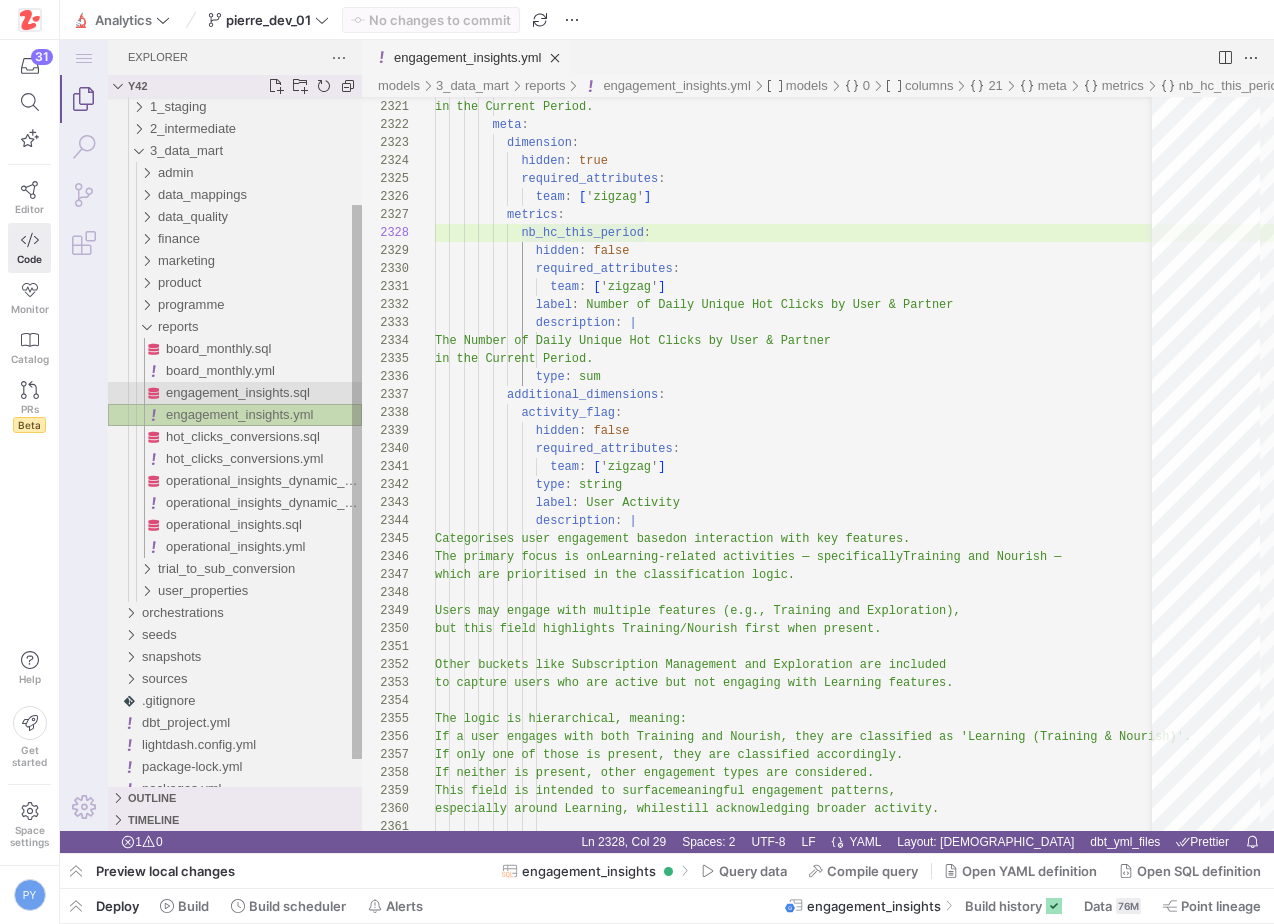 click on "engagement_insights.sql" at bounding box center [238, 392] 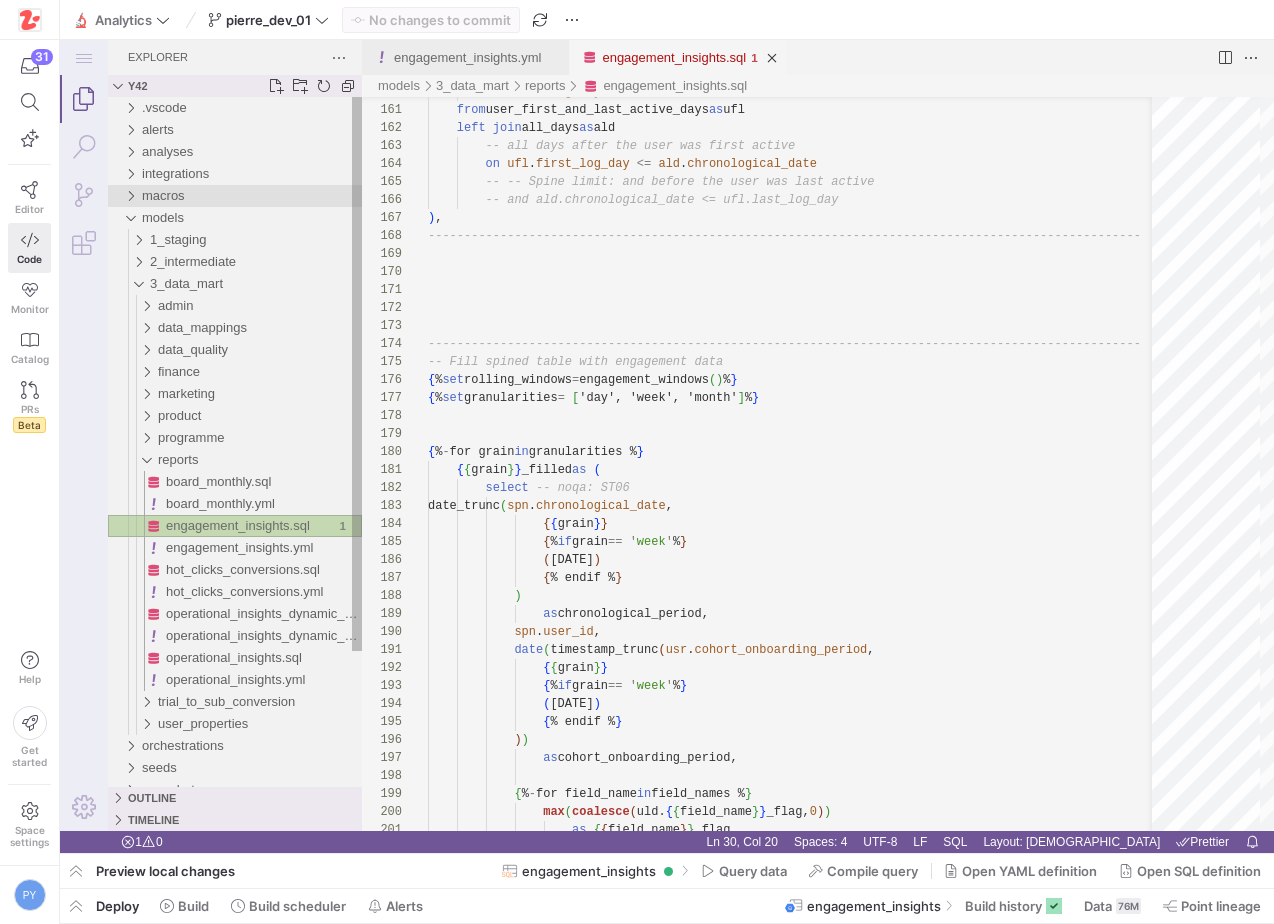 click on "macros" at bounding box center (252, 196) 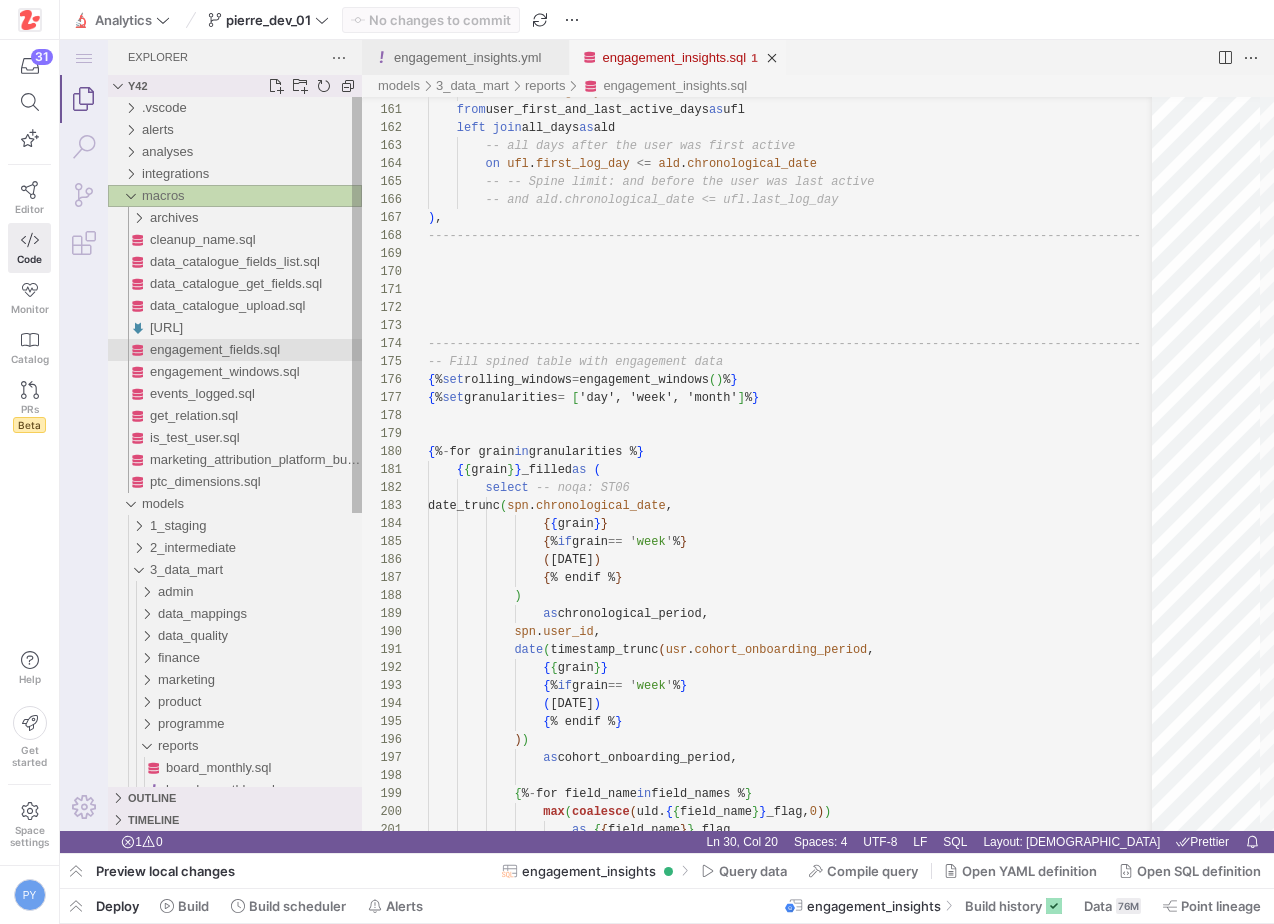 click on "engagement_fields.sql" at bounding box center (256, 350) 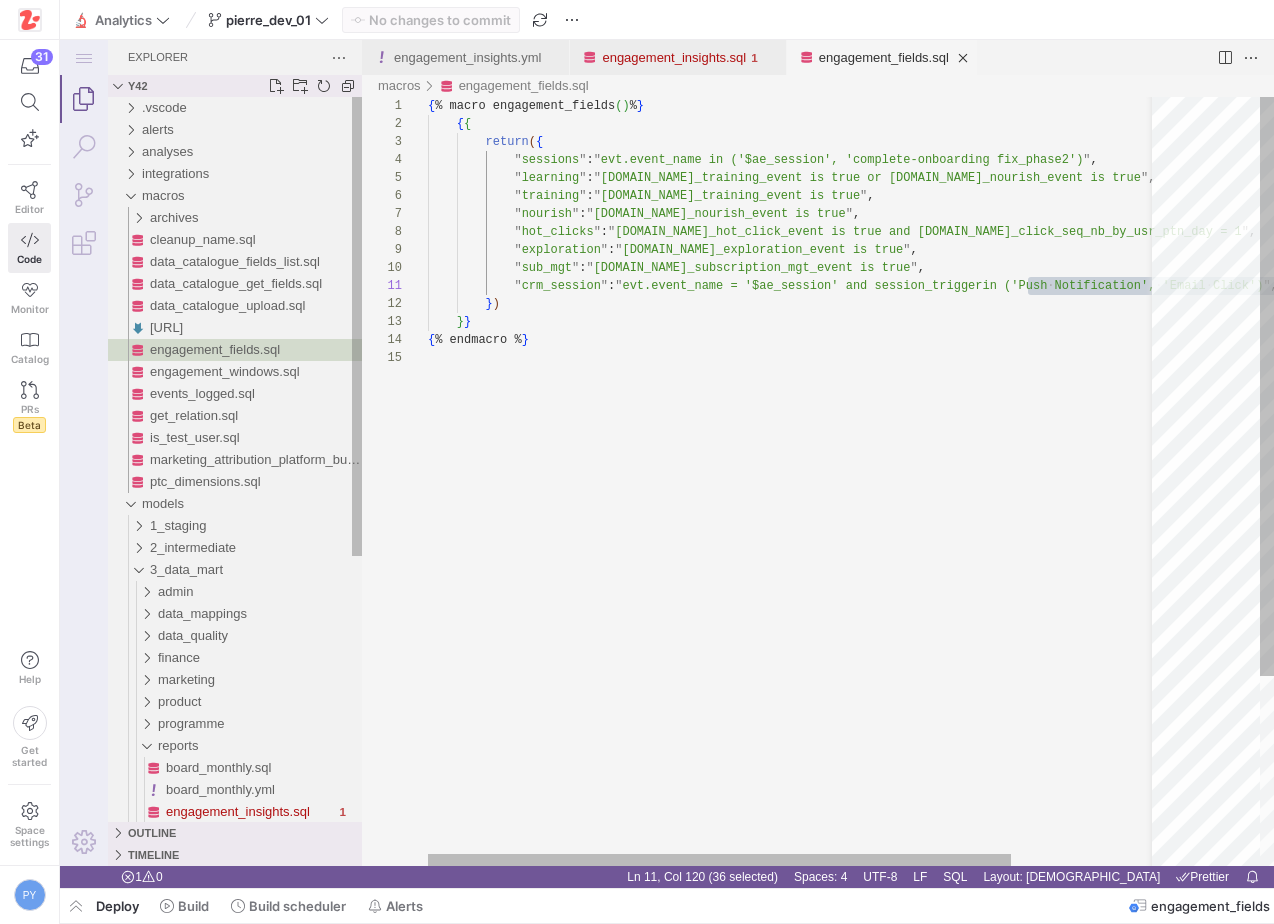 scroll, scrollTop: 72, scrollLeft: 0, axis: vertical 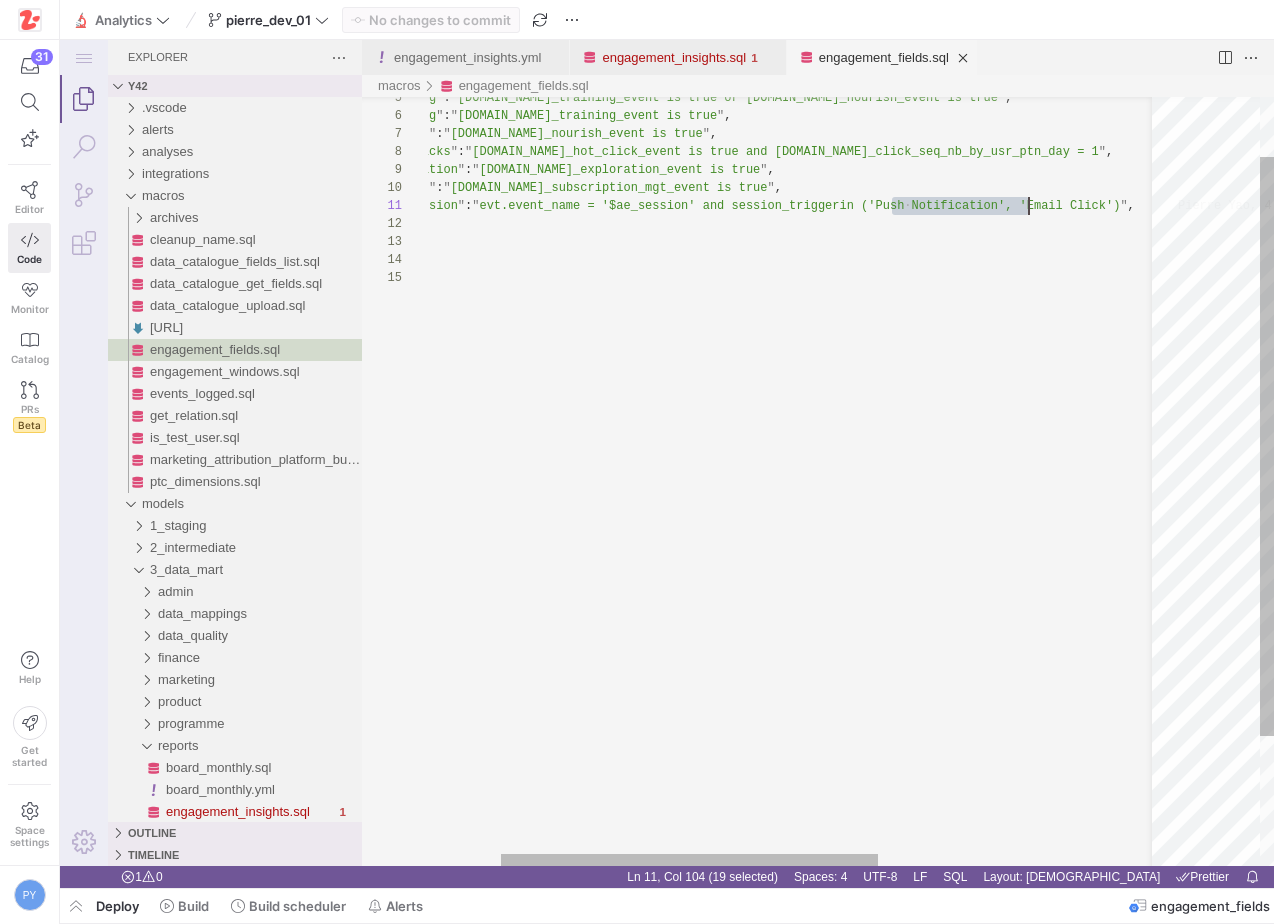 drag, startPoint x: 890, startPoint y: 205, endPoint x: 1027, endPoint y: 198, distance: 137.17871 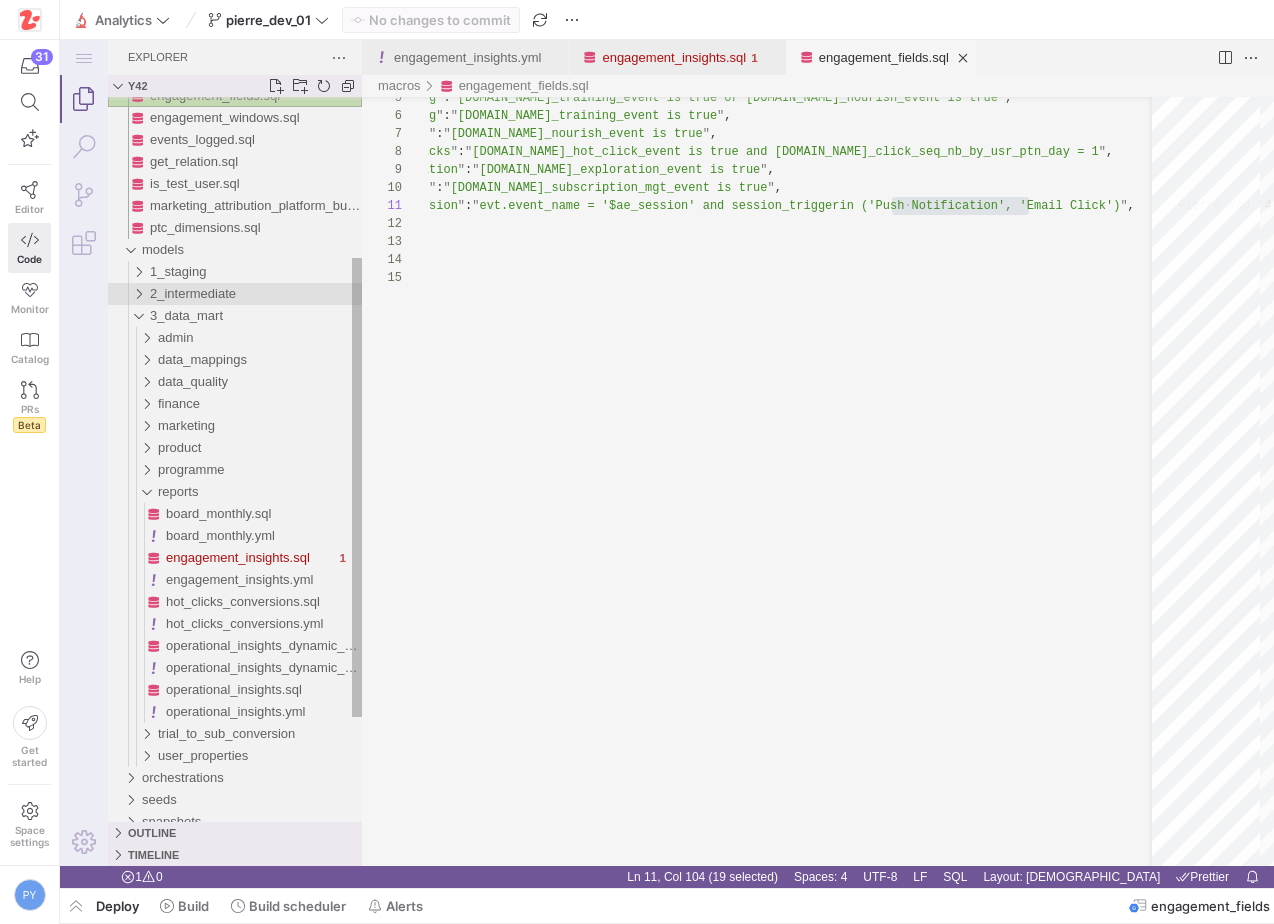 click on "2_intermediate" at bounding box center [193, 293] 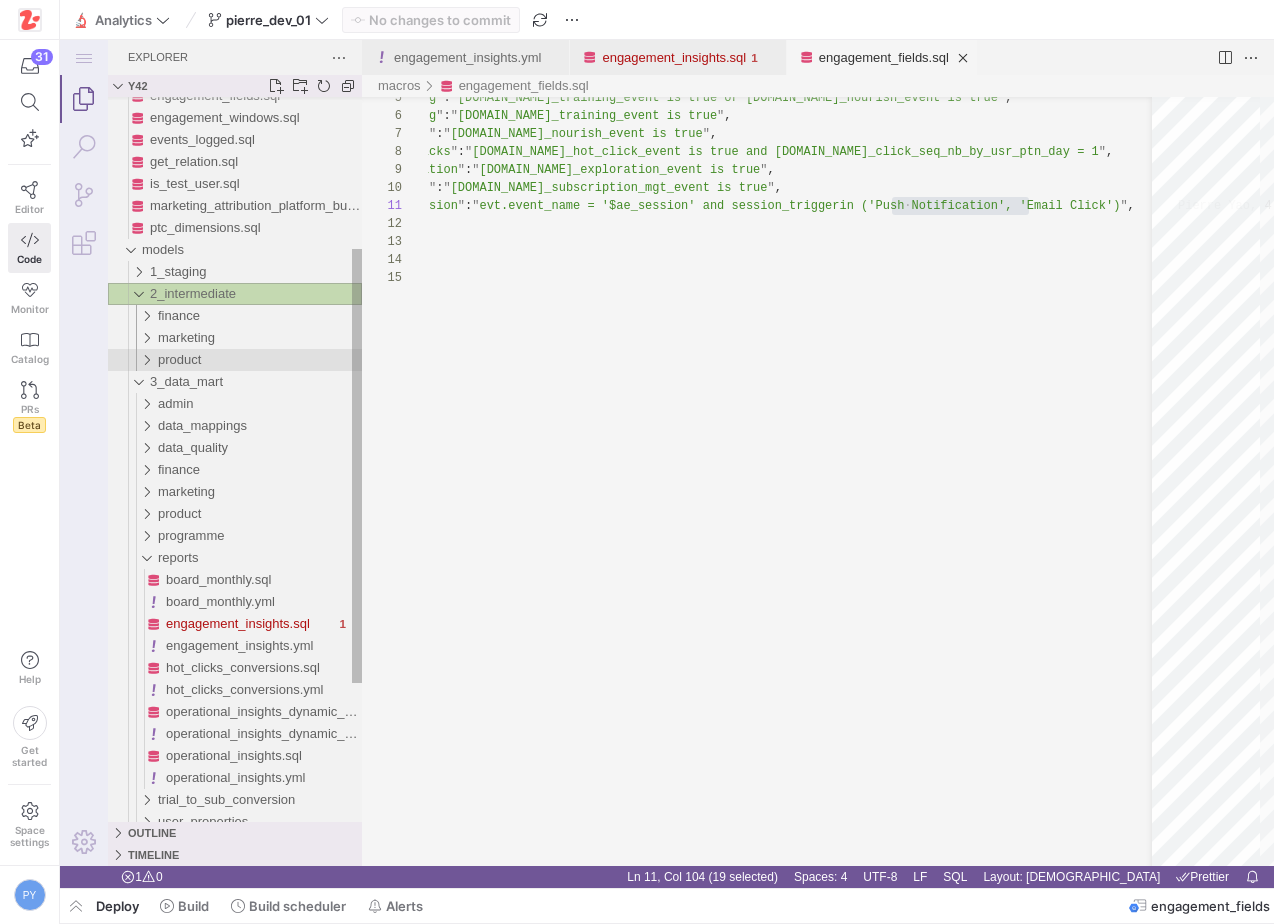 click on "product" at bounding box center [179, 359] 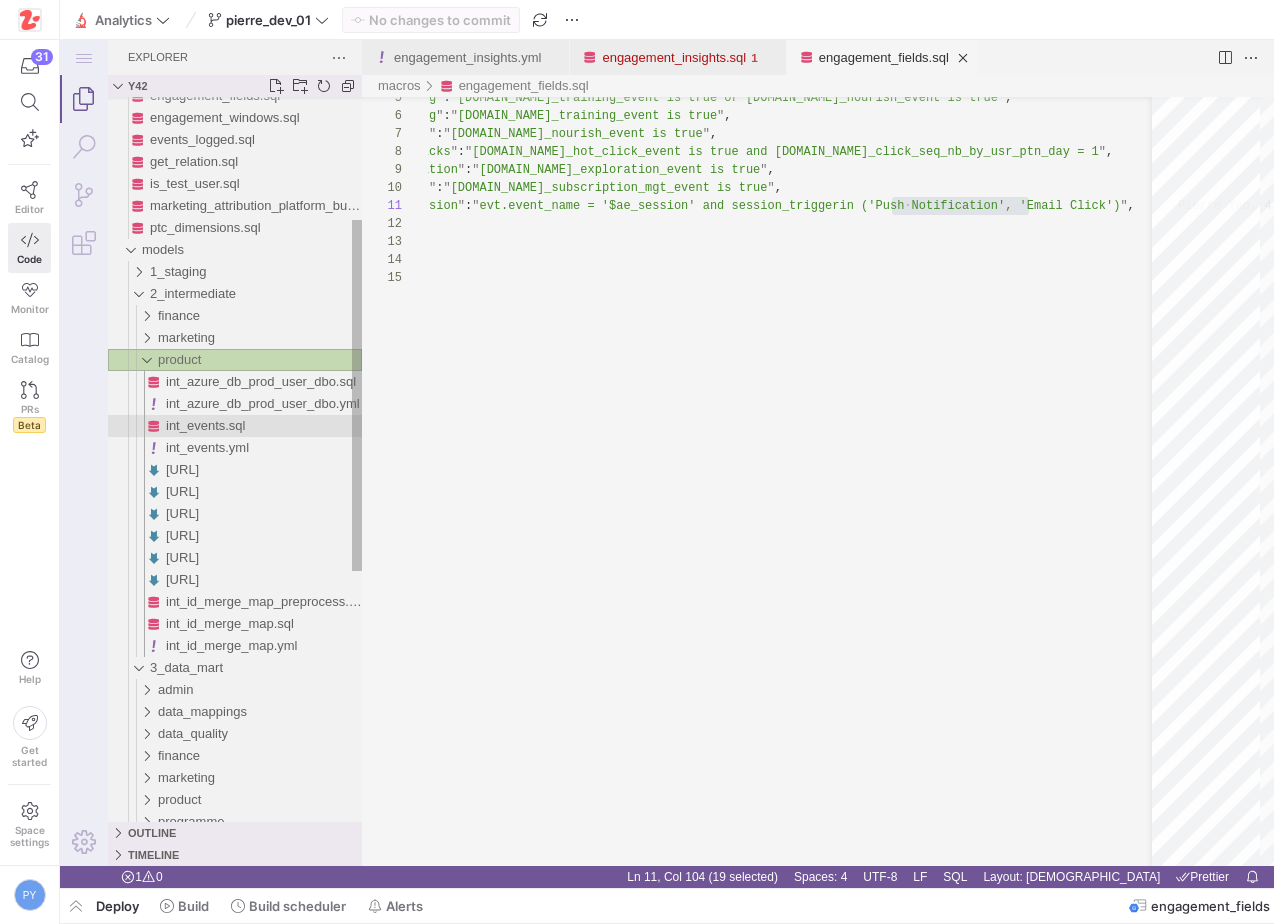 click on "int_events.sql" at bounding box center (206, 425) 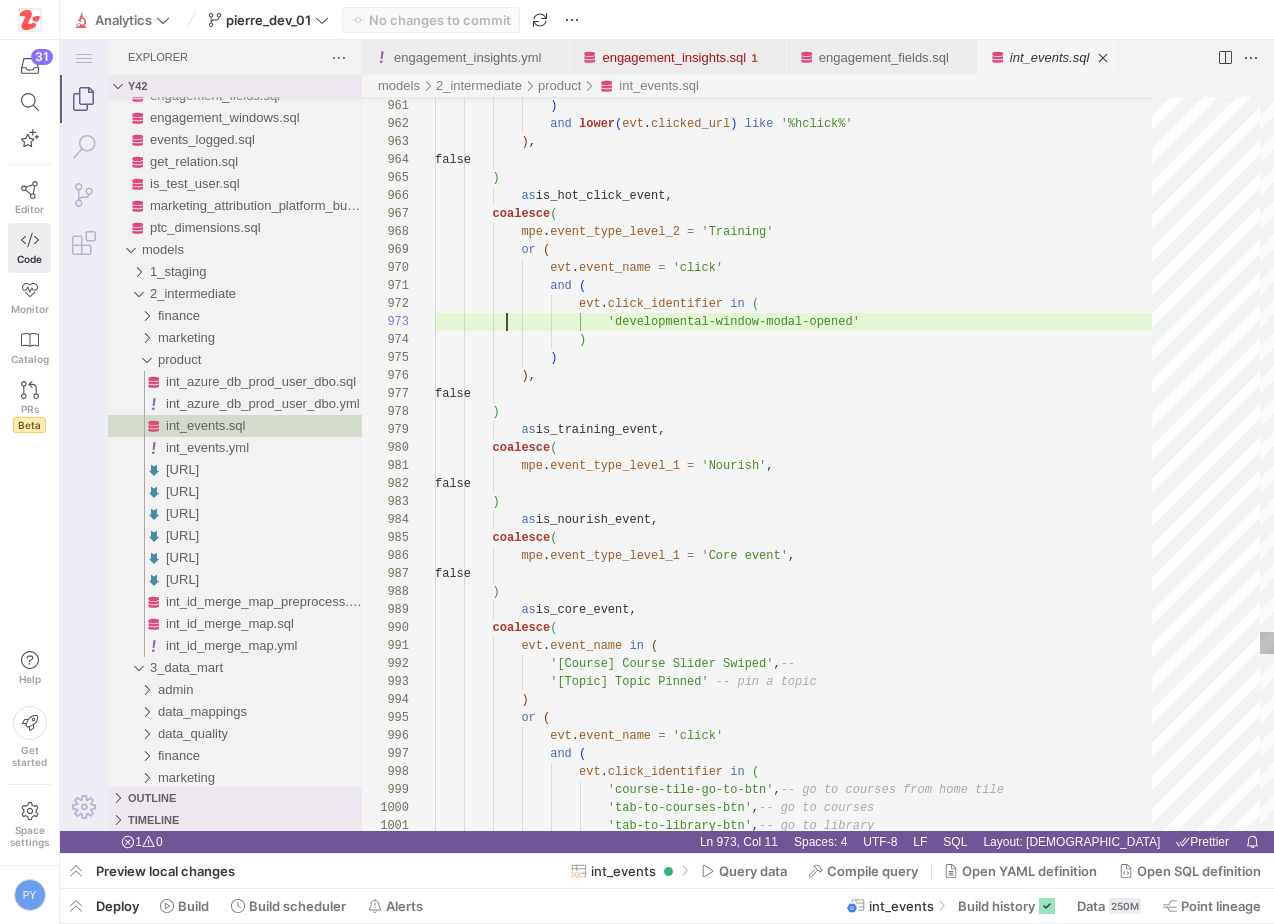 click on ")                  and   lower ( evt . clicked_url )   like   ' %hclick% '              ) ,             false          )              as  is_hot_click_event,          coalesce (              mpe . event_type_level_2   =   ' Training '              or   (                  evt . event_name   =   ' click '                  and   (                      evt . click_identifier   in   (                          ' developmental-window-modal-opened '                      )                  )              ) ,             false          )              as  is_training_event,          coalesce (              mpe . event_type_level_1   =   ' Nourish ' ,             false          ) as coalesce" at bounding box center [800, -5323] 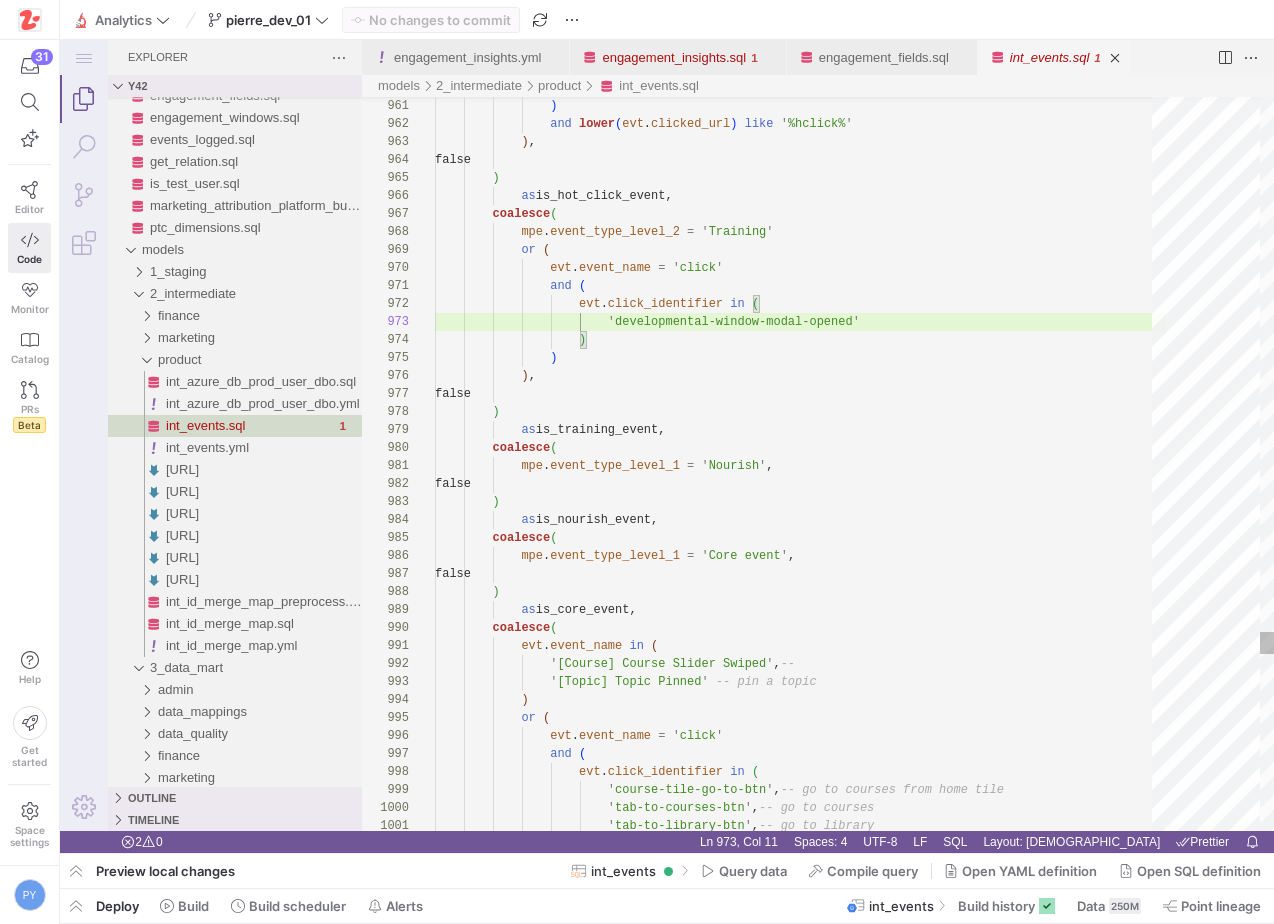 type on "then 'Push Notification'
when is_crm_triggered_session_tmp2 = 2
then 'Email Click'
else 'Unknown'
end
end
as session_trigger,
case
when event_name = '$ae_session'
then" 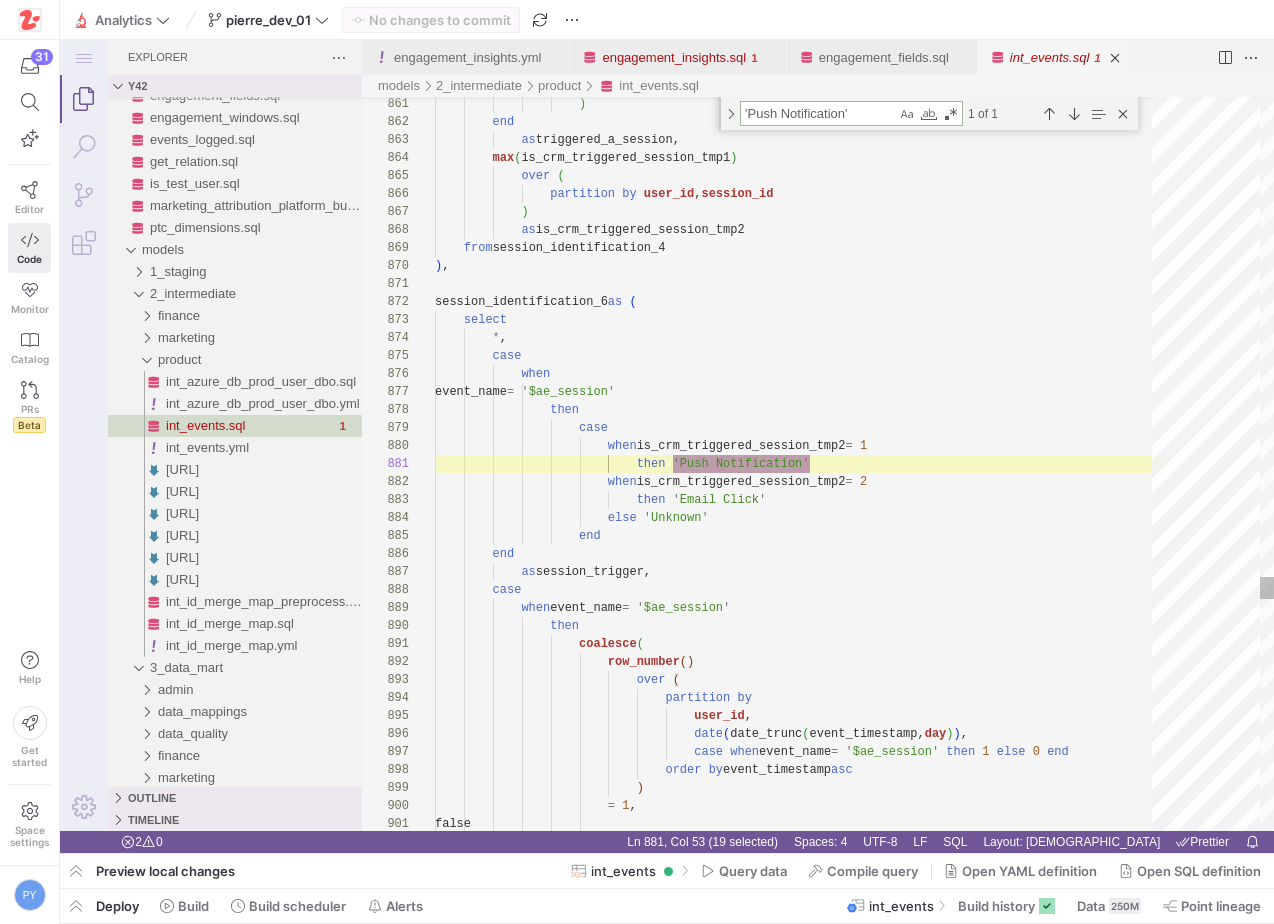 scroll, scrollTop: 180, scrollLeft: 376, axis: both 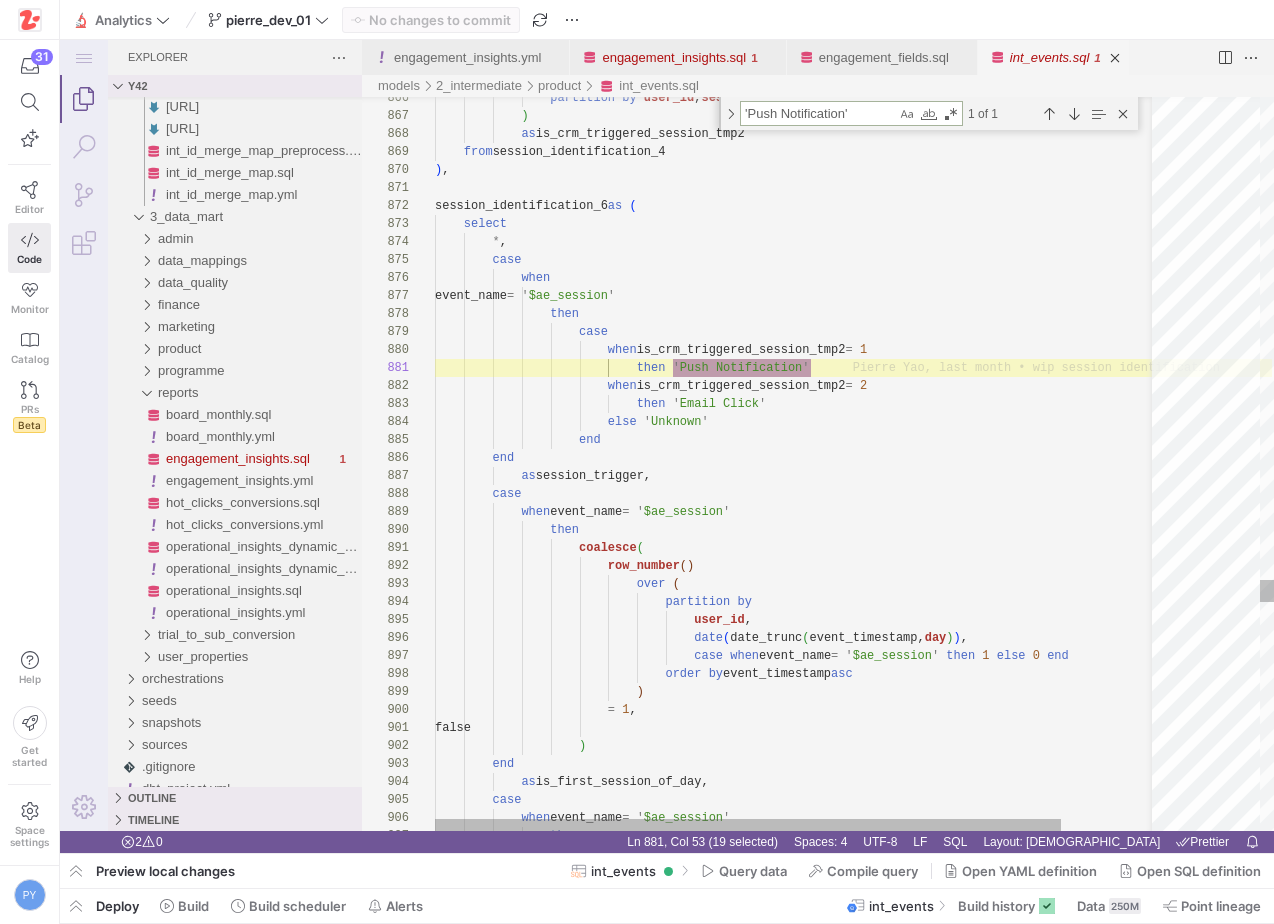 type on "'Push Notification'" 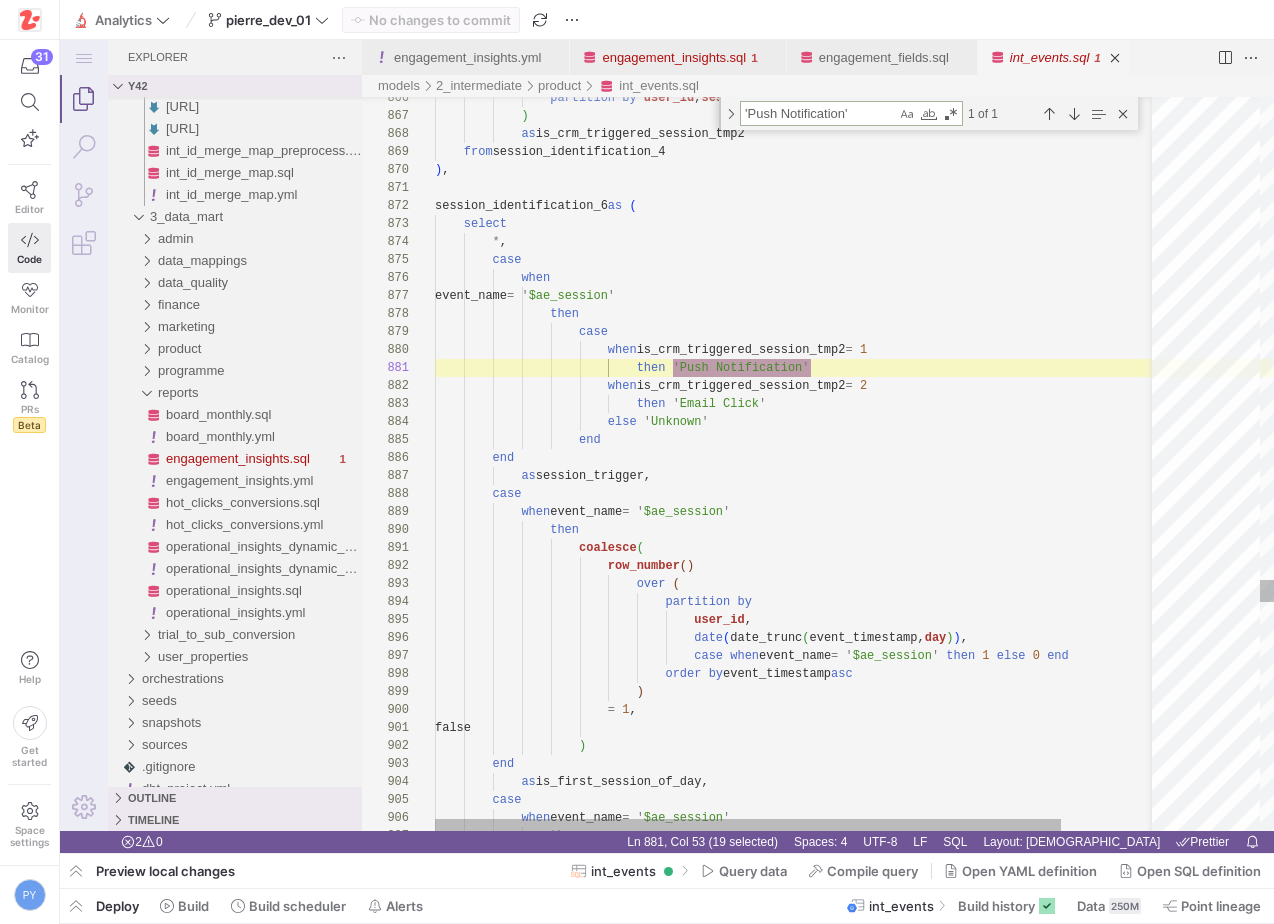 click on "partition   by   user_id ,  session_id              )              as  is_crm_triggered_session_tmp2      from  session_identification_4 ) , session_identification_6  as   (      select          * ,          case              when                 event_name  =   ' $ae_session '                  then                      case                          when  is_crm_triggered_session_tmp2  =   1                              then   ' Push ·‌ Notification '                          when  is_crm_triggered_session_tmp2  =   2                              then   ' Email Click '                          else   ' Unknown '                      end          end              as case when =" at bounding box center (853, -3638) 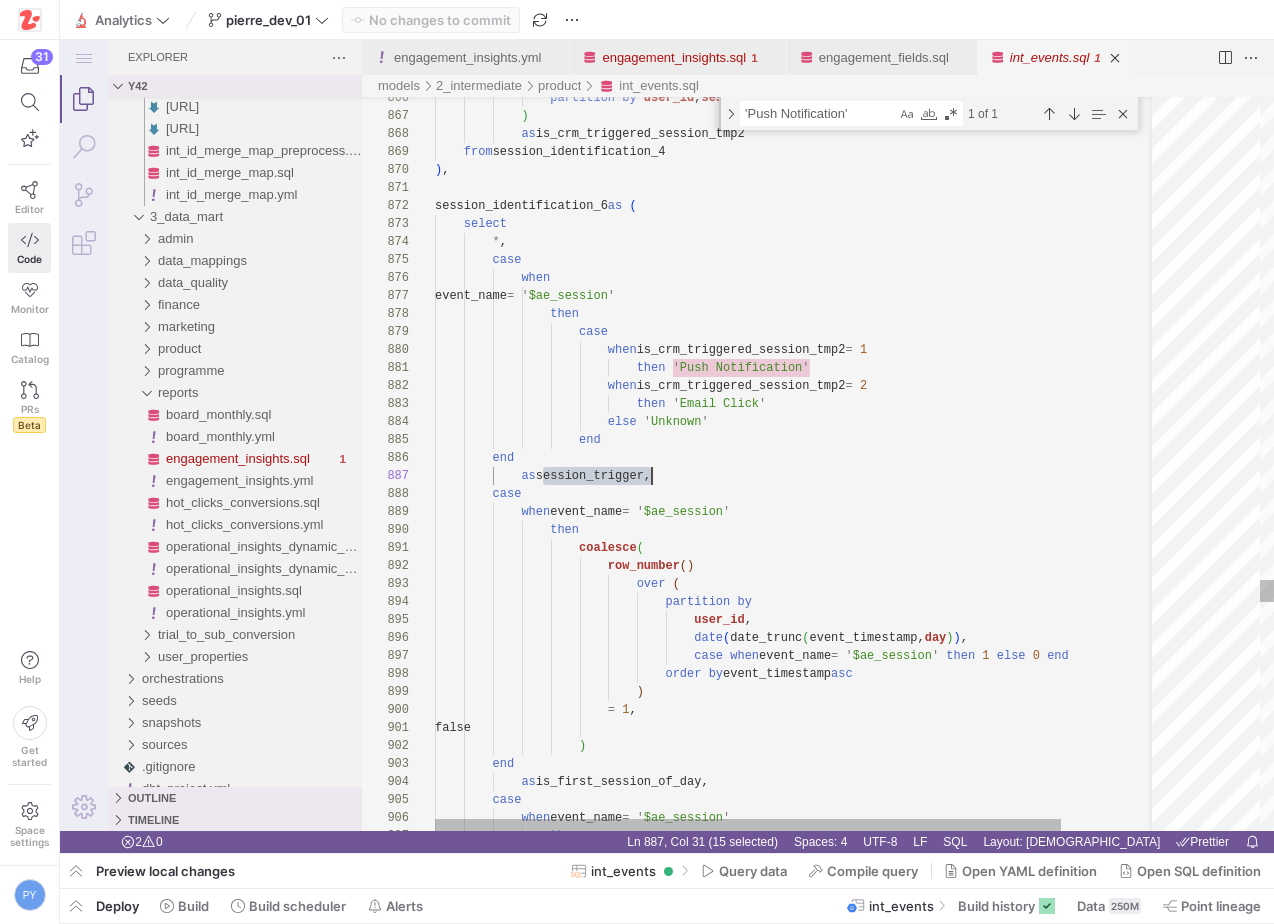 scroll, scrollTop: 108, scrollLeft: 217, axis: both 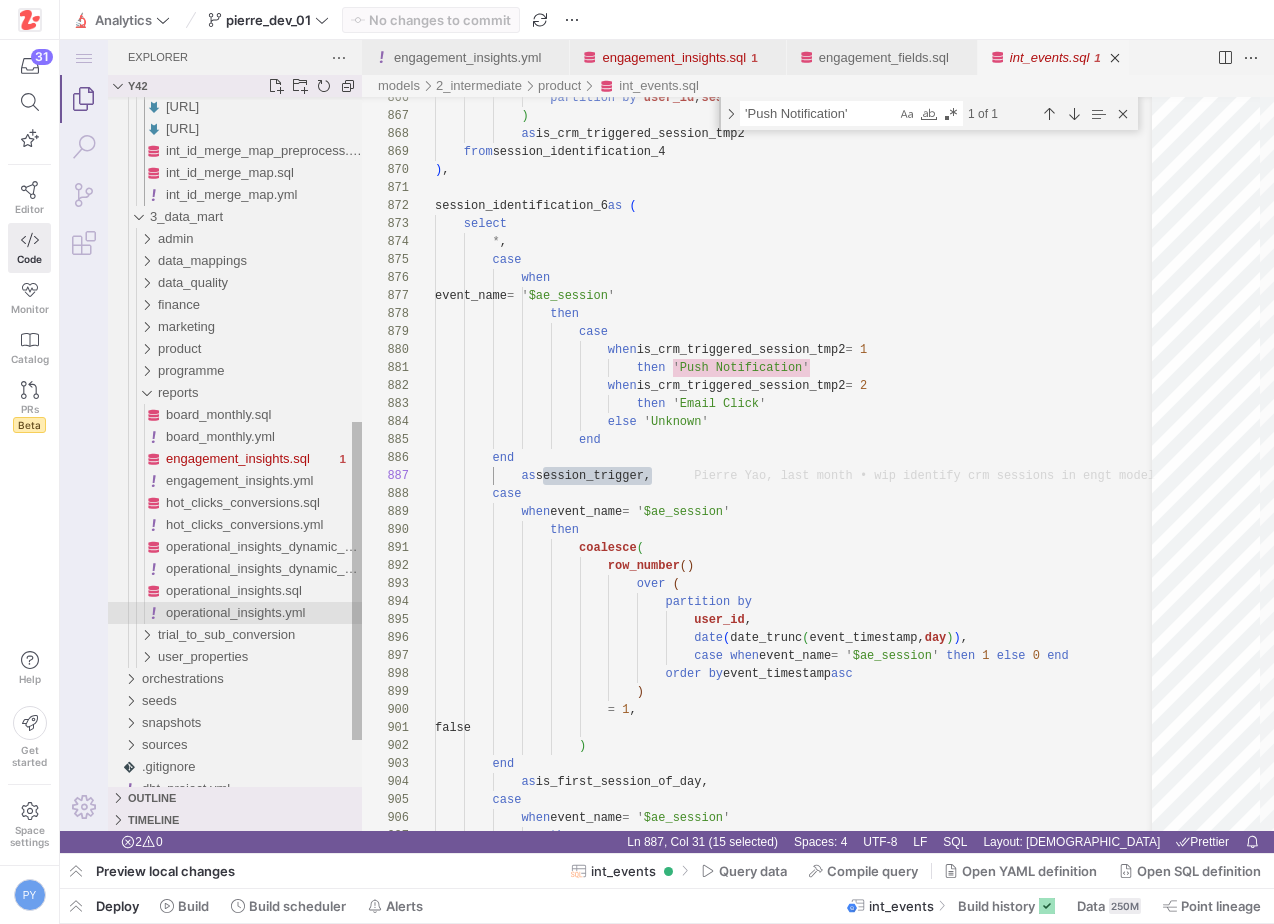 click on "operational_insights.yml" at bounding box center [235, 612] 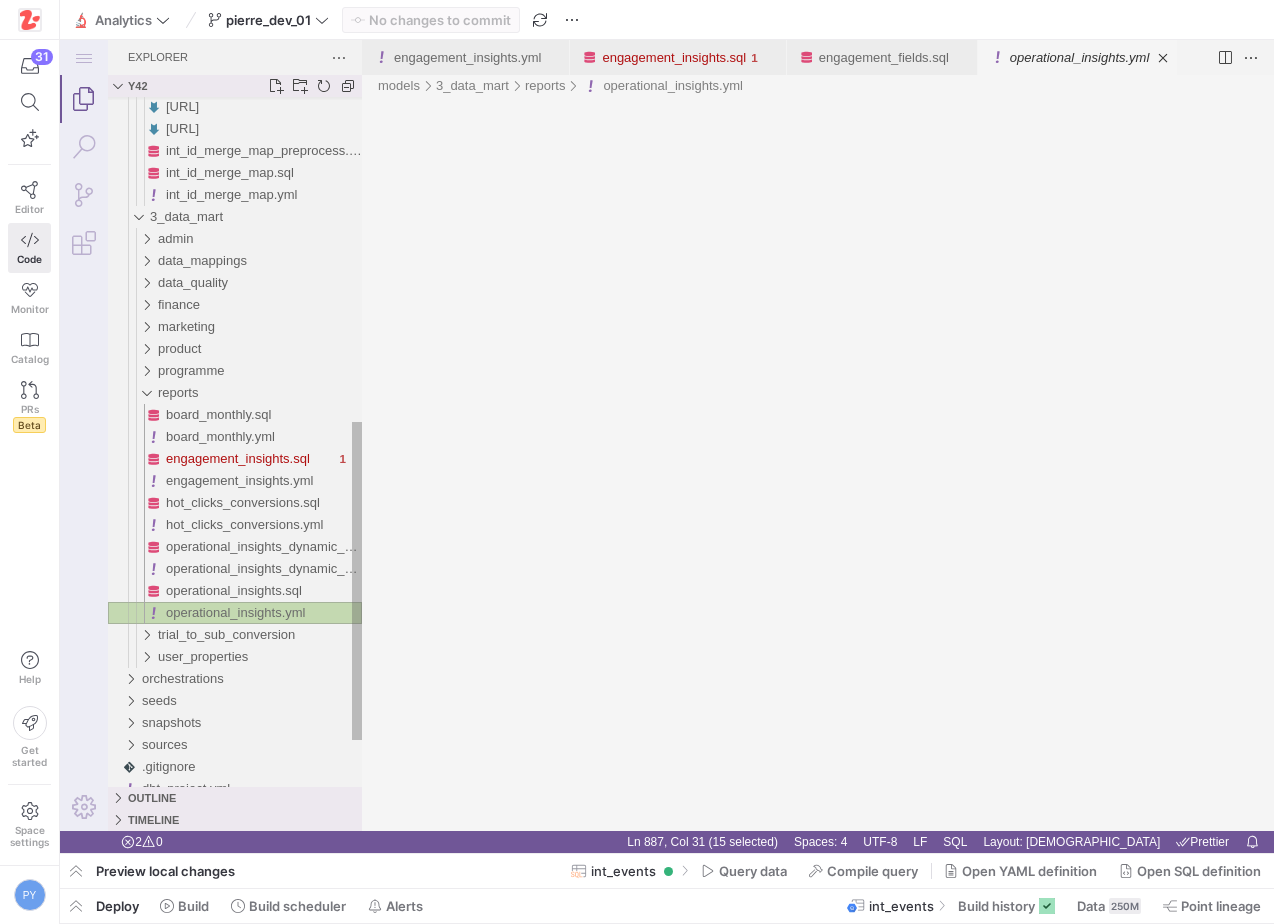 click on "operational_insights.yml" at bounding box center [235, 612] 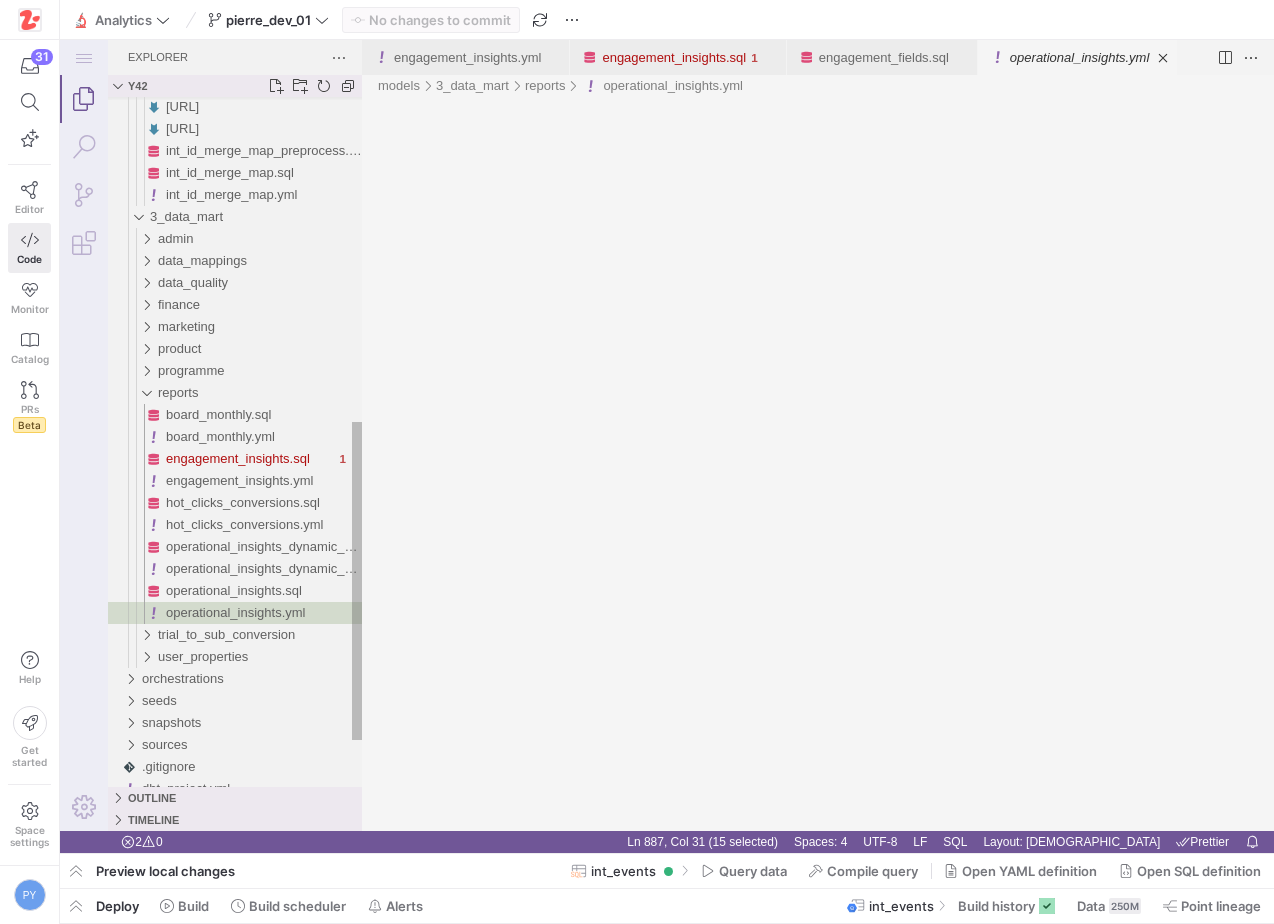 scroll, scrollTop: 0, scrollLeft: 266, axis: horizontal 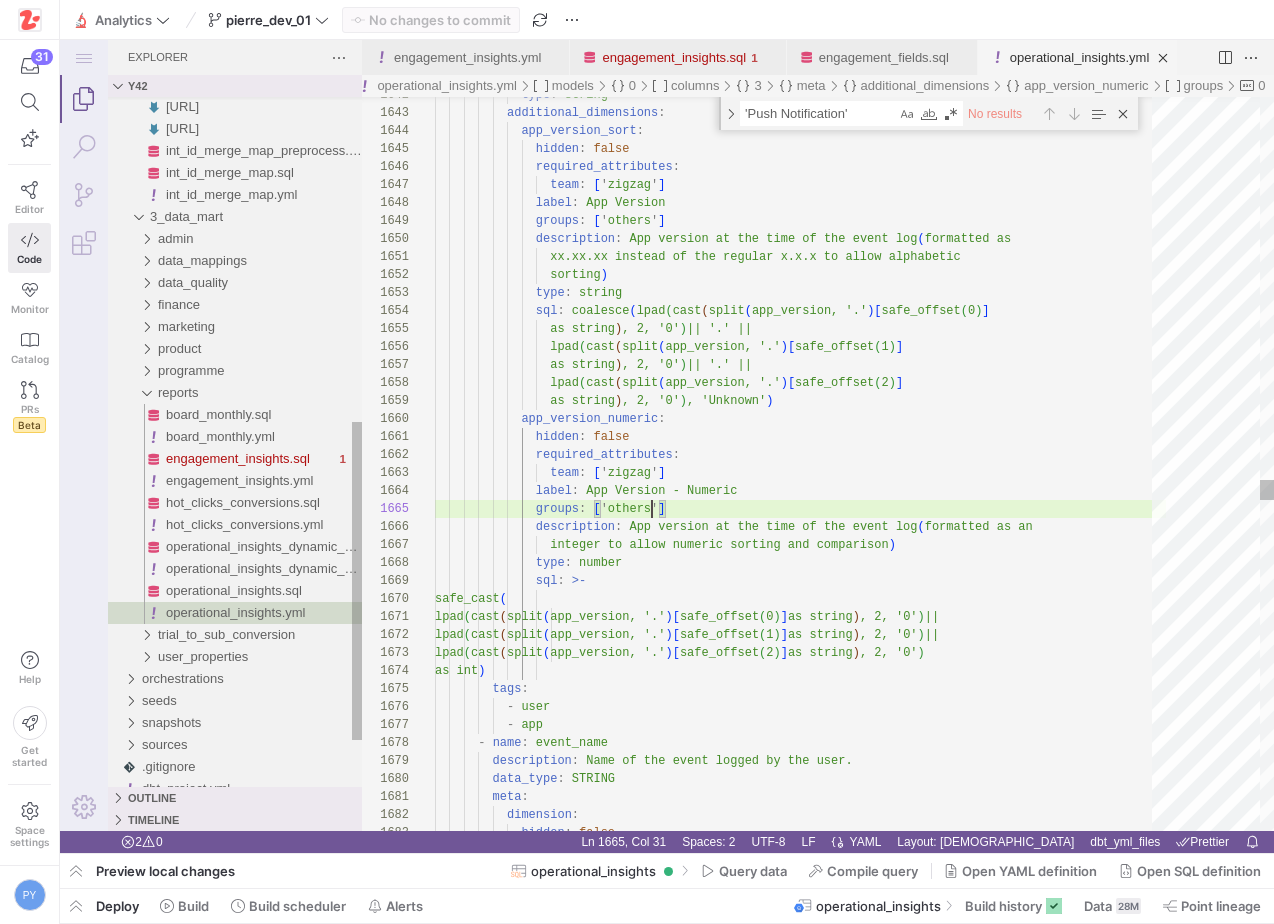 type on "xx.xx.xx instead of the regular x.x.x to allow alphabetic
sorting)
type: string
sql: coalesce( lpad(cast(split(app_version, '.')[safe_offset(0)]
as string), 2, '0') || '.' ||
lpad(cast(split(app_version, '.')[safe_offset(1)]
as string), 2, '0') || '.' ||
lpad(cast(split(app_version, '.')[safe_offset(2)]
as string), 2, '0') , 'Unknown')
app_version_numeric:" 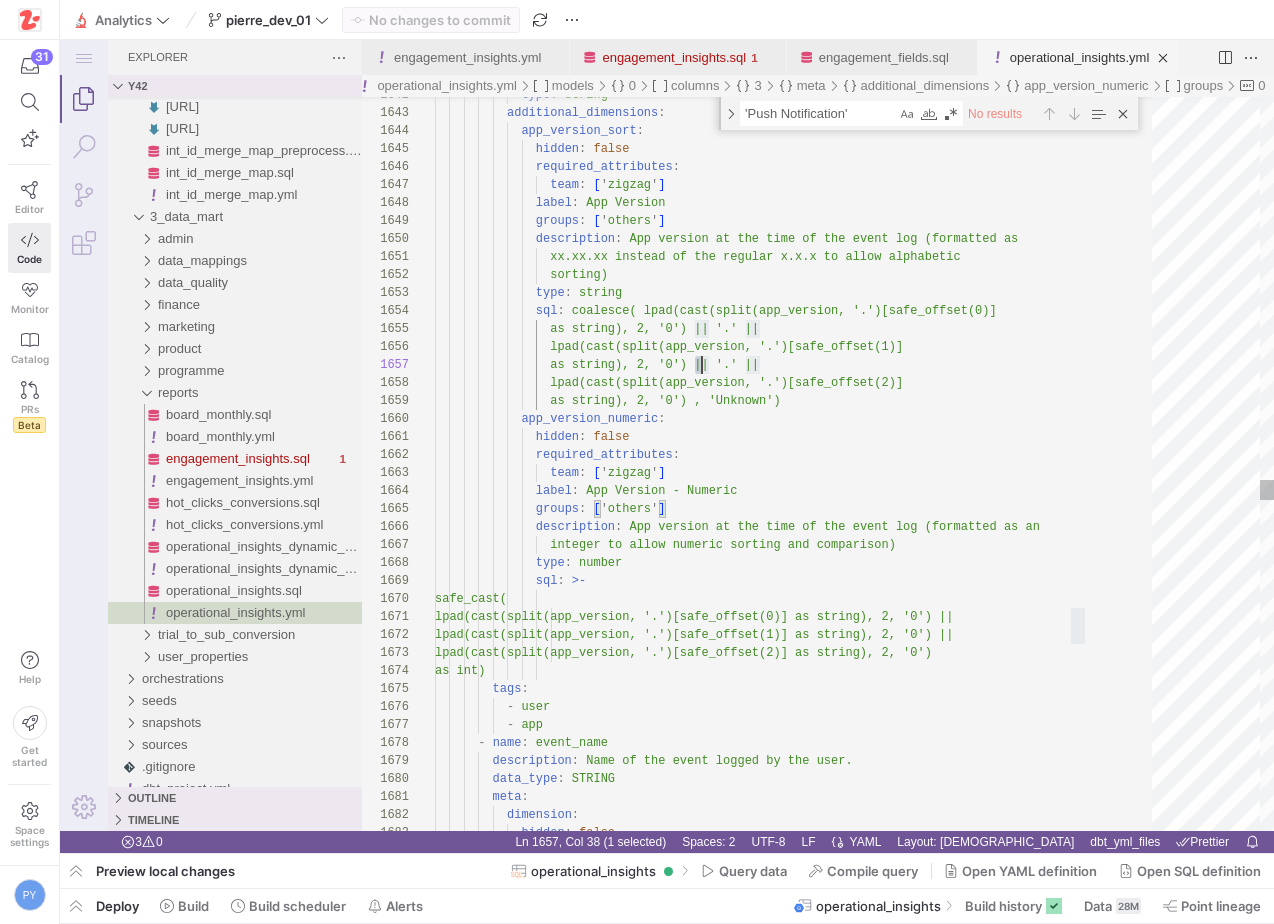 scroll, scrollTop: 108, scrollLeft: 267, axis: both 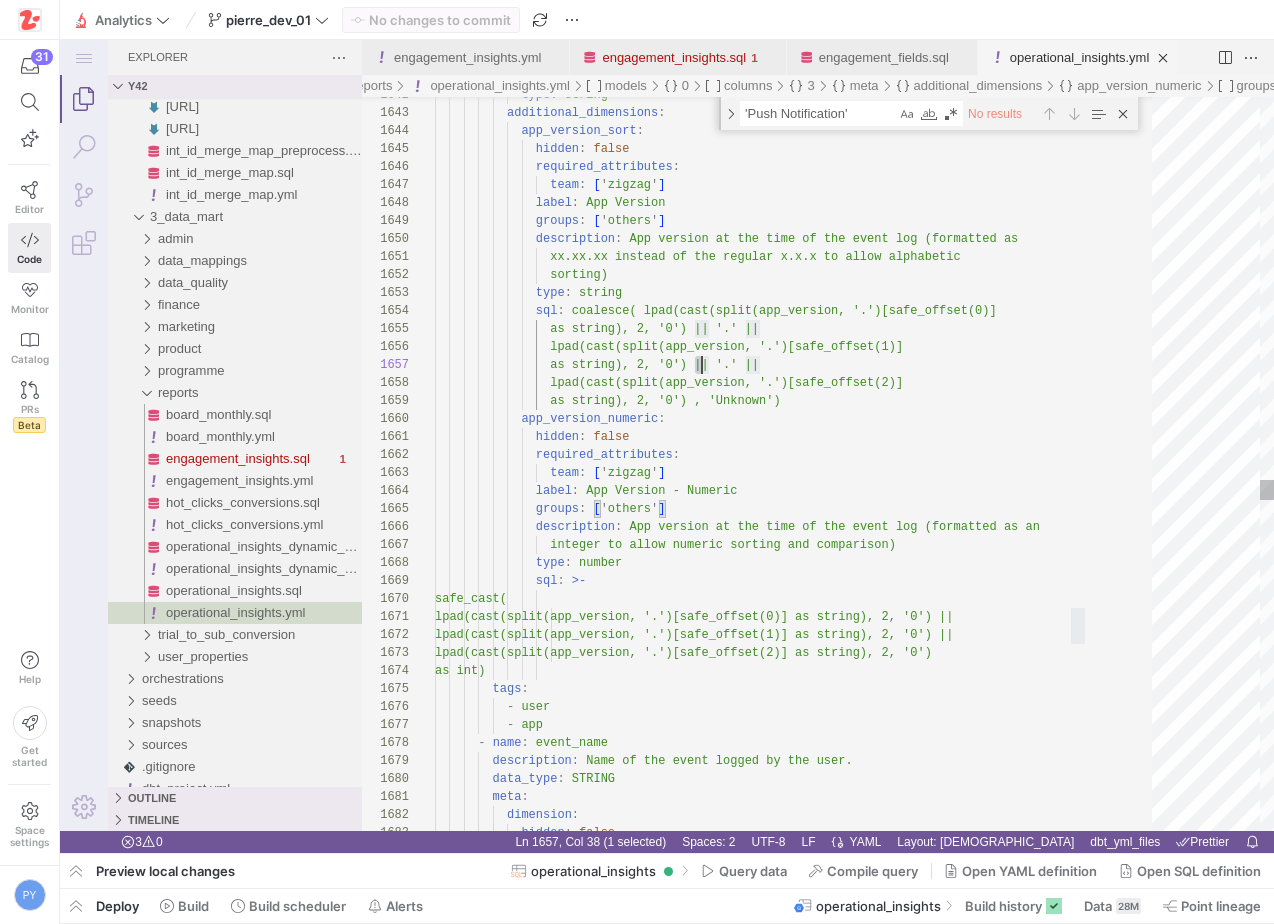 type on "|" 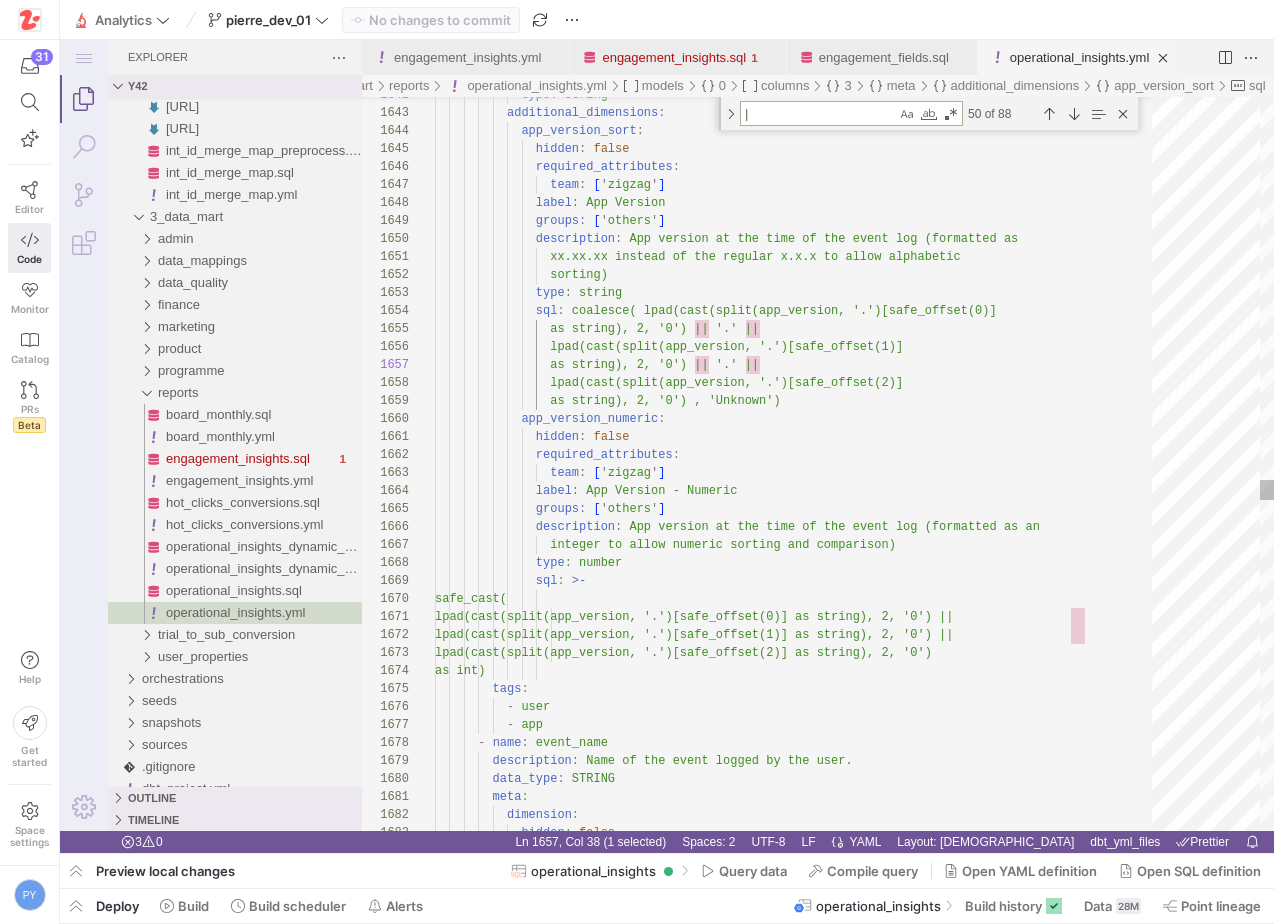 paste on "session_trigger" 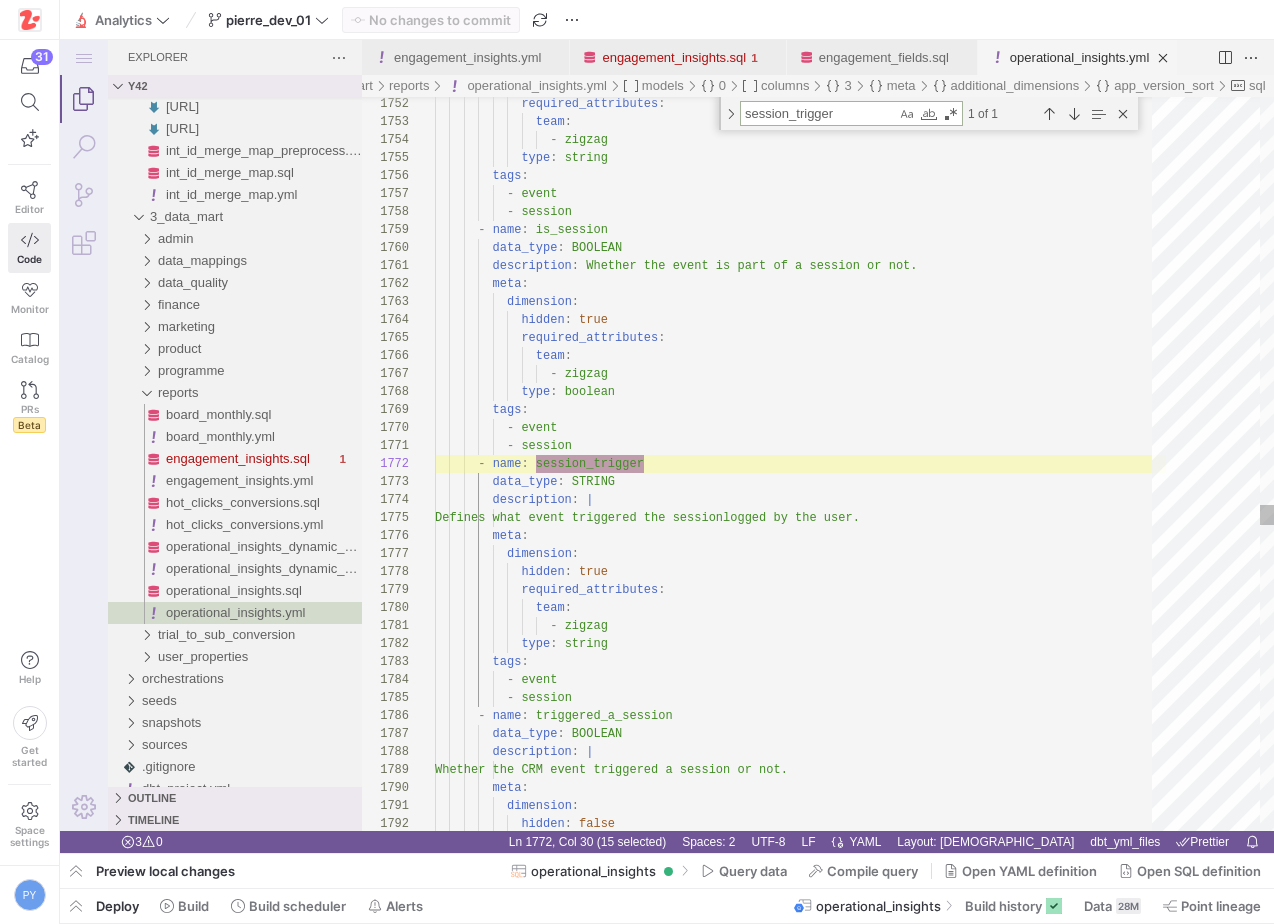 scroll, scrollTop: 180, scrollLeft: 210, axis: both 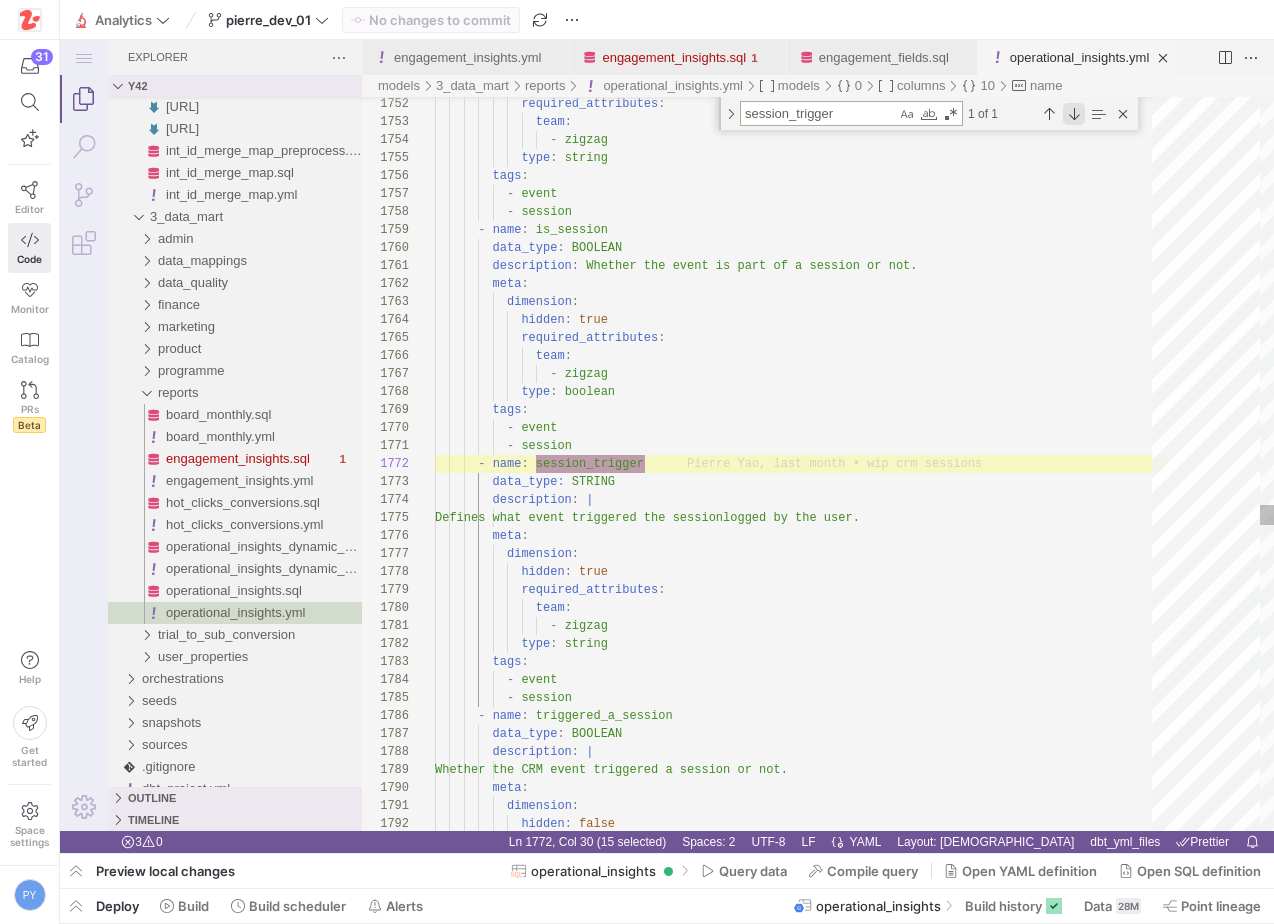 type on "session_trigger" 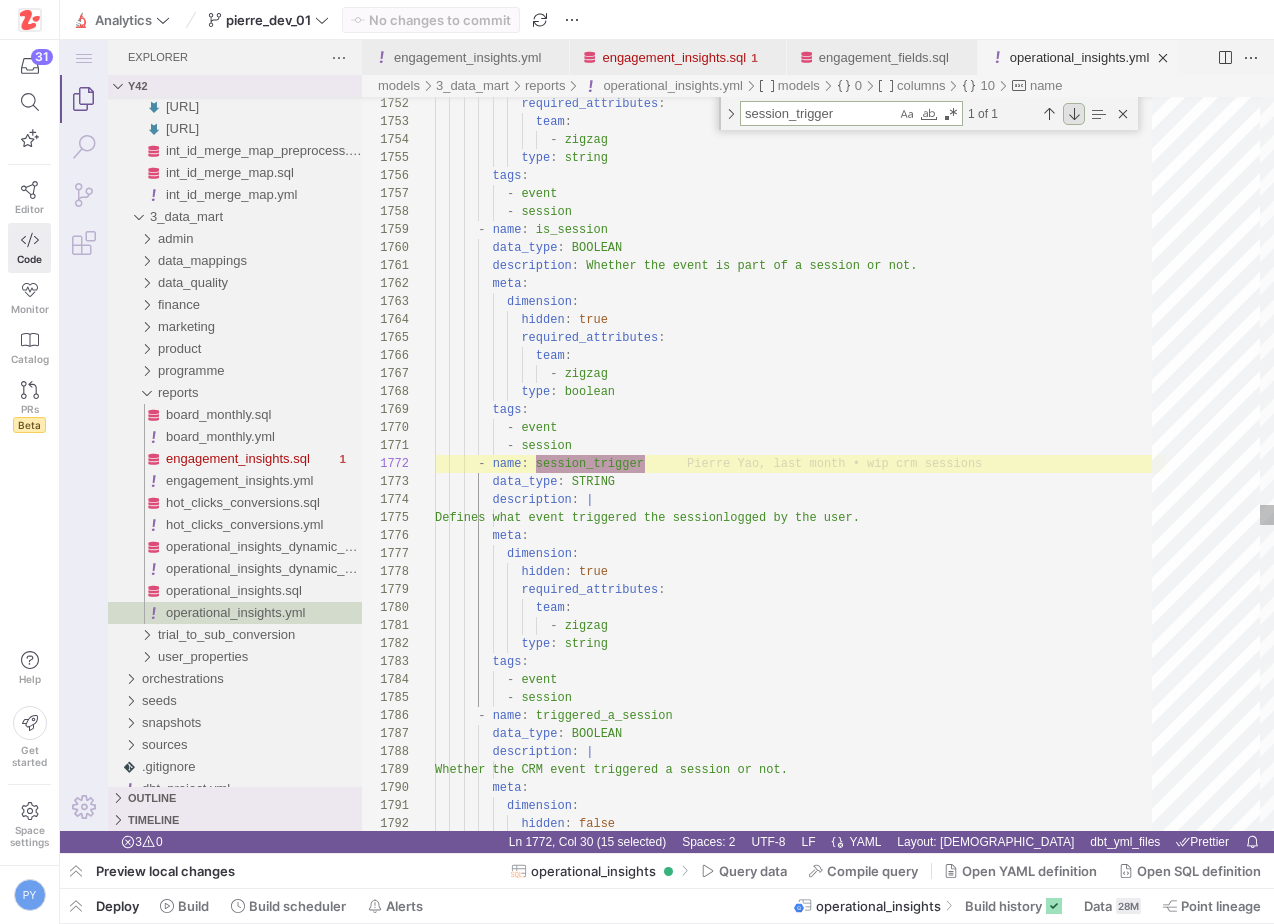 click at bounding box center (1074, 114) 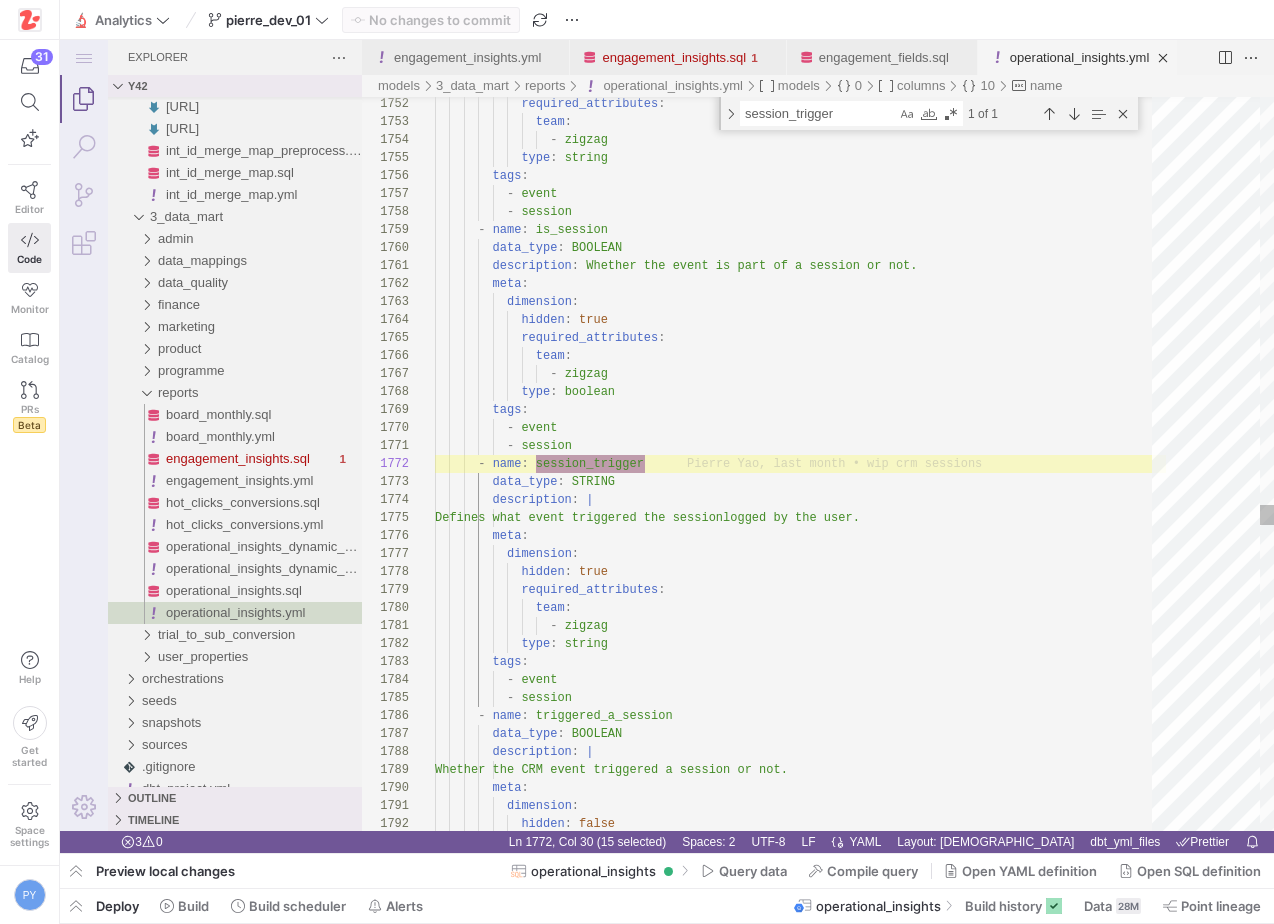 type on "description: Whether the event is part of a session or not.
meta:
dimension:
hidden: true
required_attributes:
team:
- zigzag
type: boolean
tags:
- event" 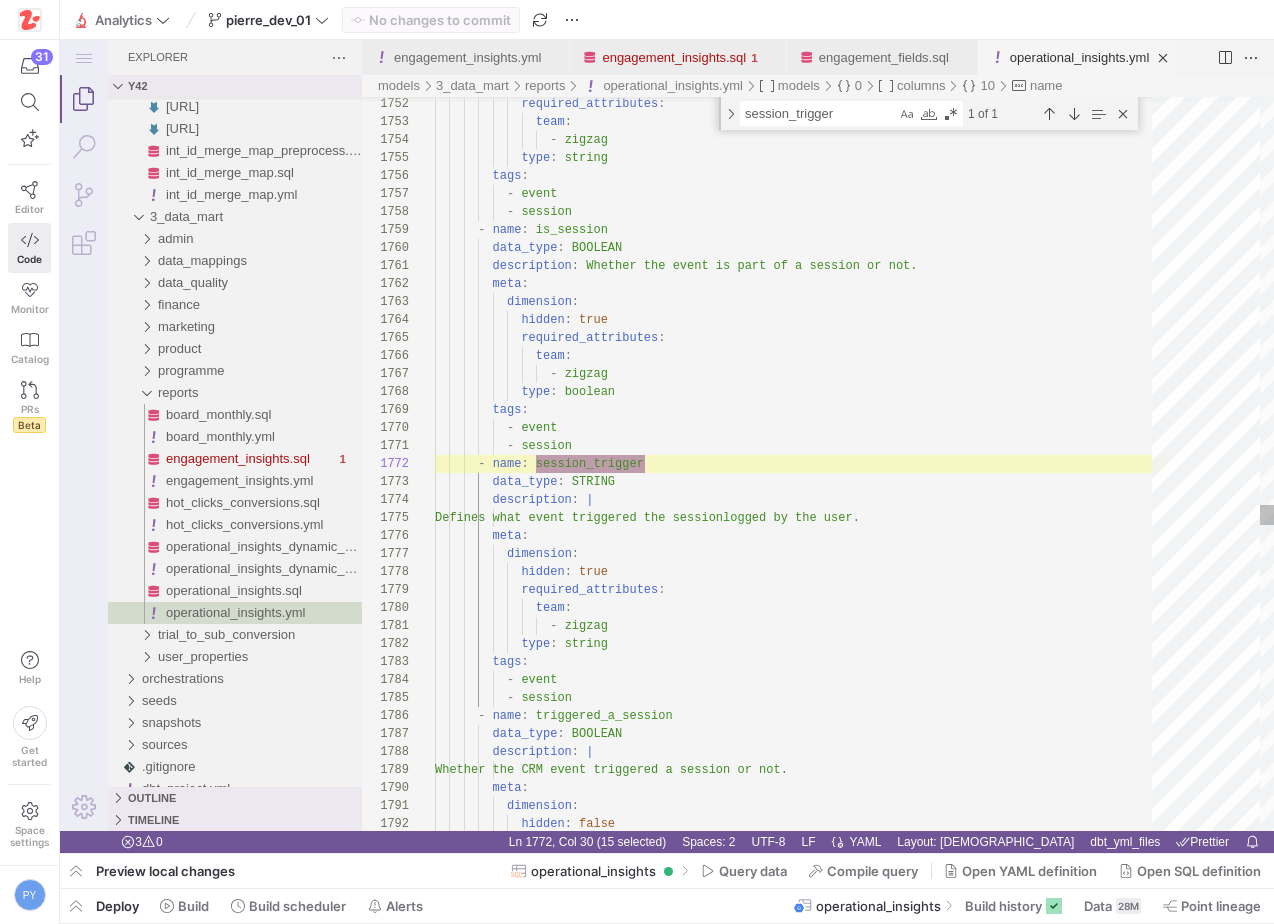 click on "required_attributes :                team :                  -   zigzag              type :   string          tags :            -   event            -   session        -   name :   is_session          data_type :   BOOLEAN          description :   Whether the event is part of a session or not.          meta :            dimension :              hidden :   true              required_attributes :                team :                  -   zigzag              type :   boolean          tags :            -   event            -   session        -   name :   session_trigger          data_type :   STRING          description :   |           Defines what event triggered the session  logged by the user.          meta : :" at bounding box center (800, -3504) 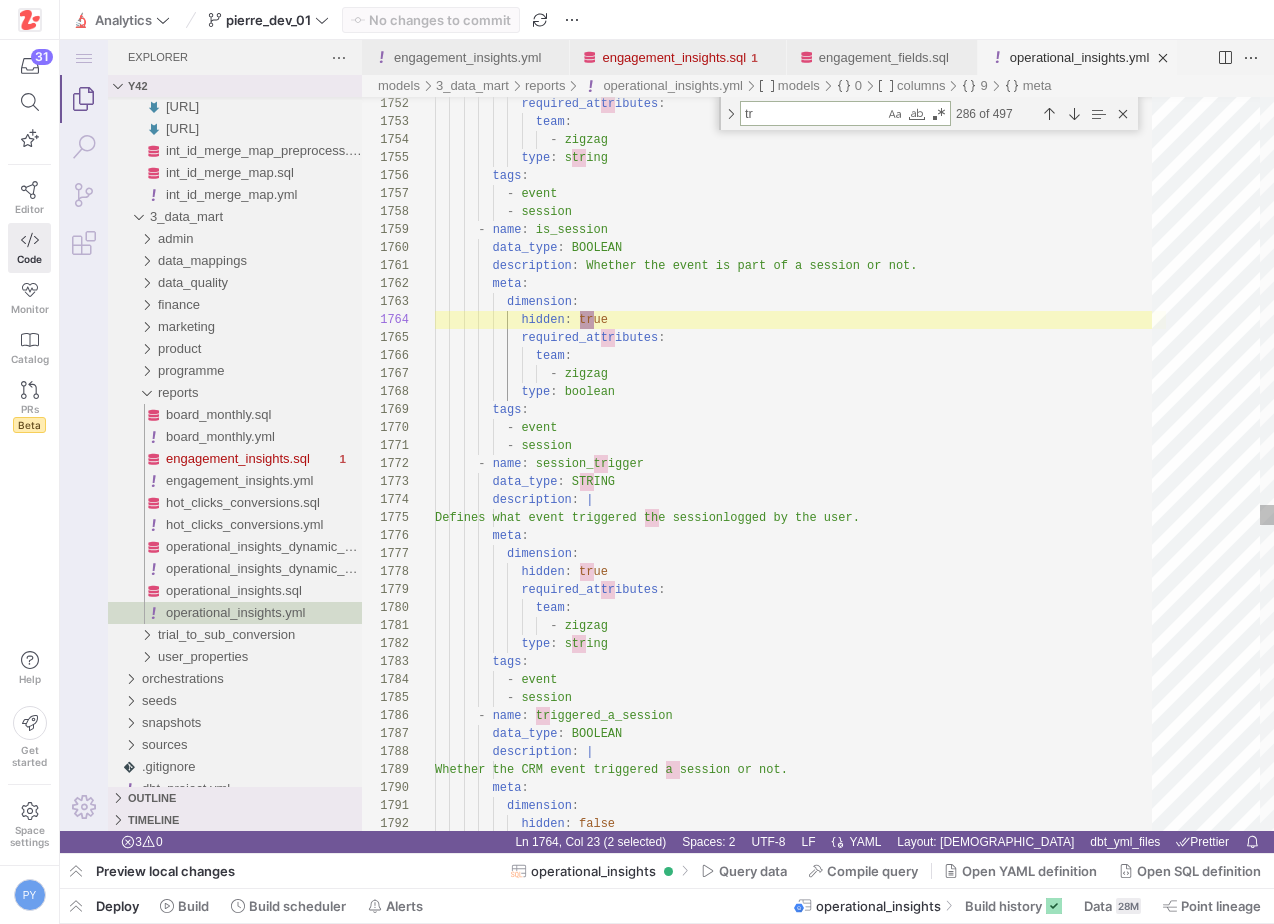 type on "tri" 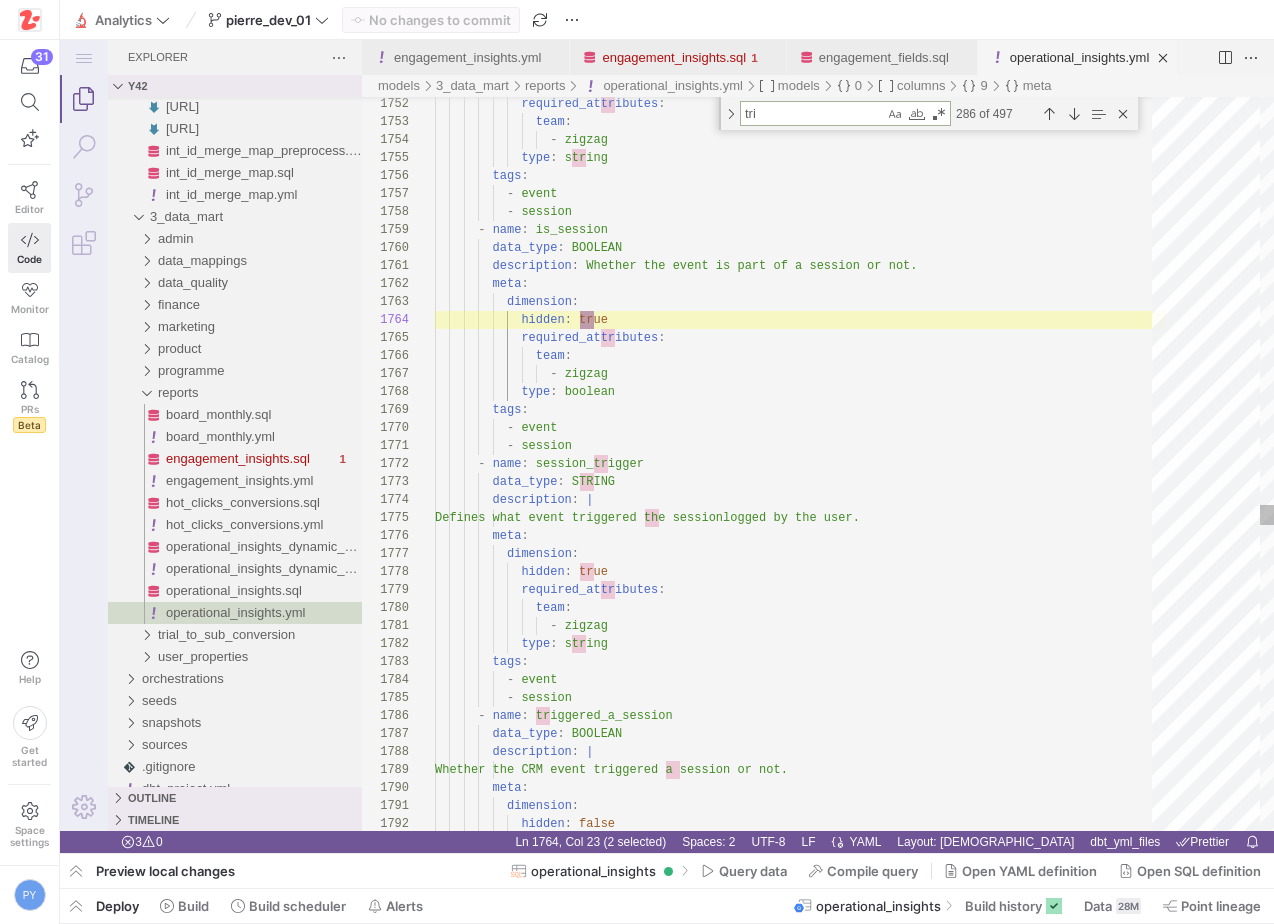 type on "- session
- name: session_trigger
data_type: STRING
description: |
Defines what event triggered the session logged by the user.
meta:
dimension:
hidden: true
required_attributes:
team:" 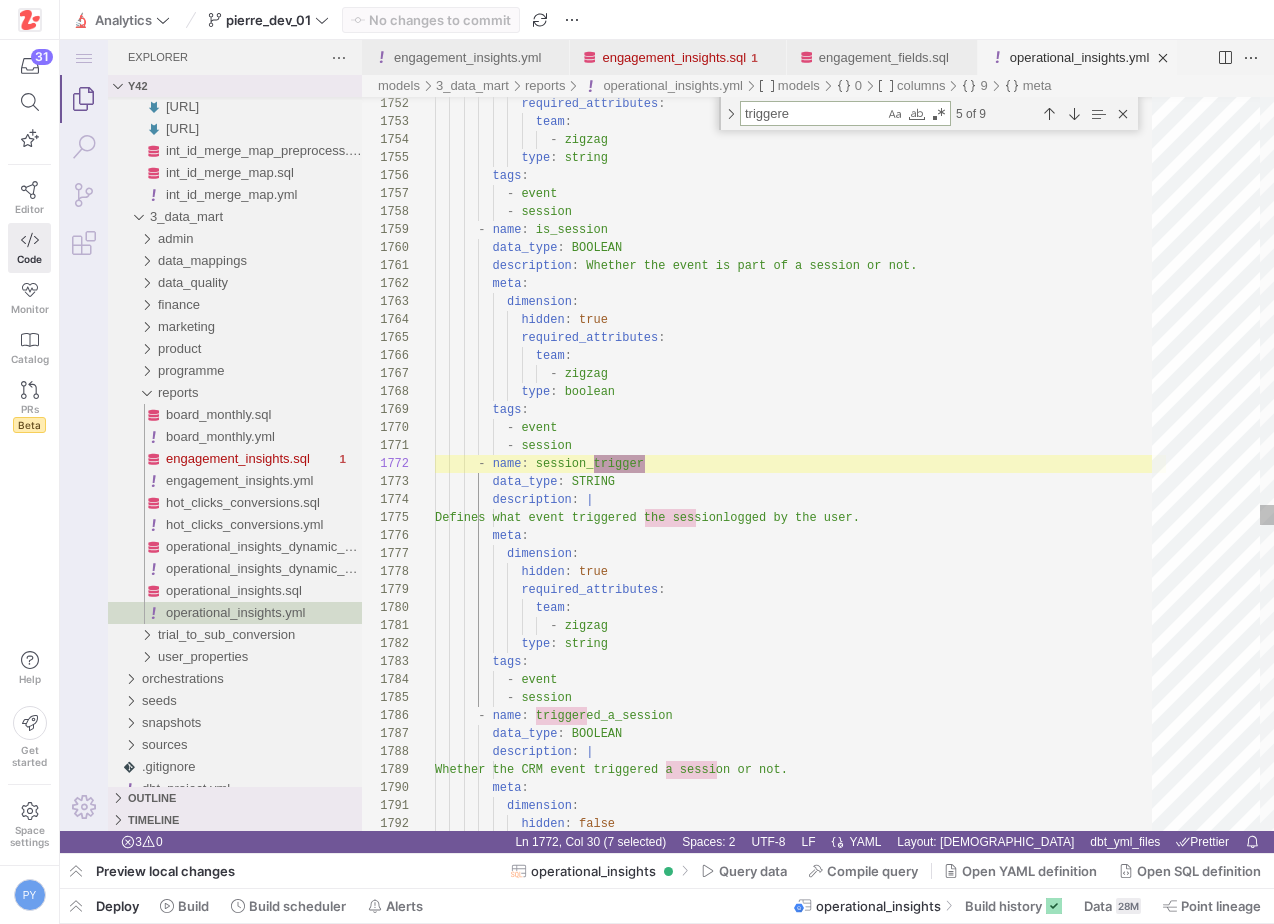 scroll, scrollTop: 180, scrollLeft: 275, axis: both 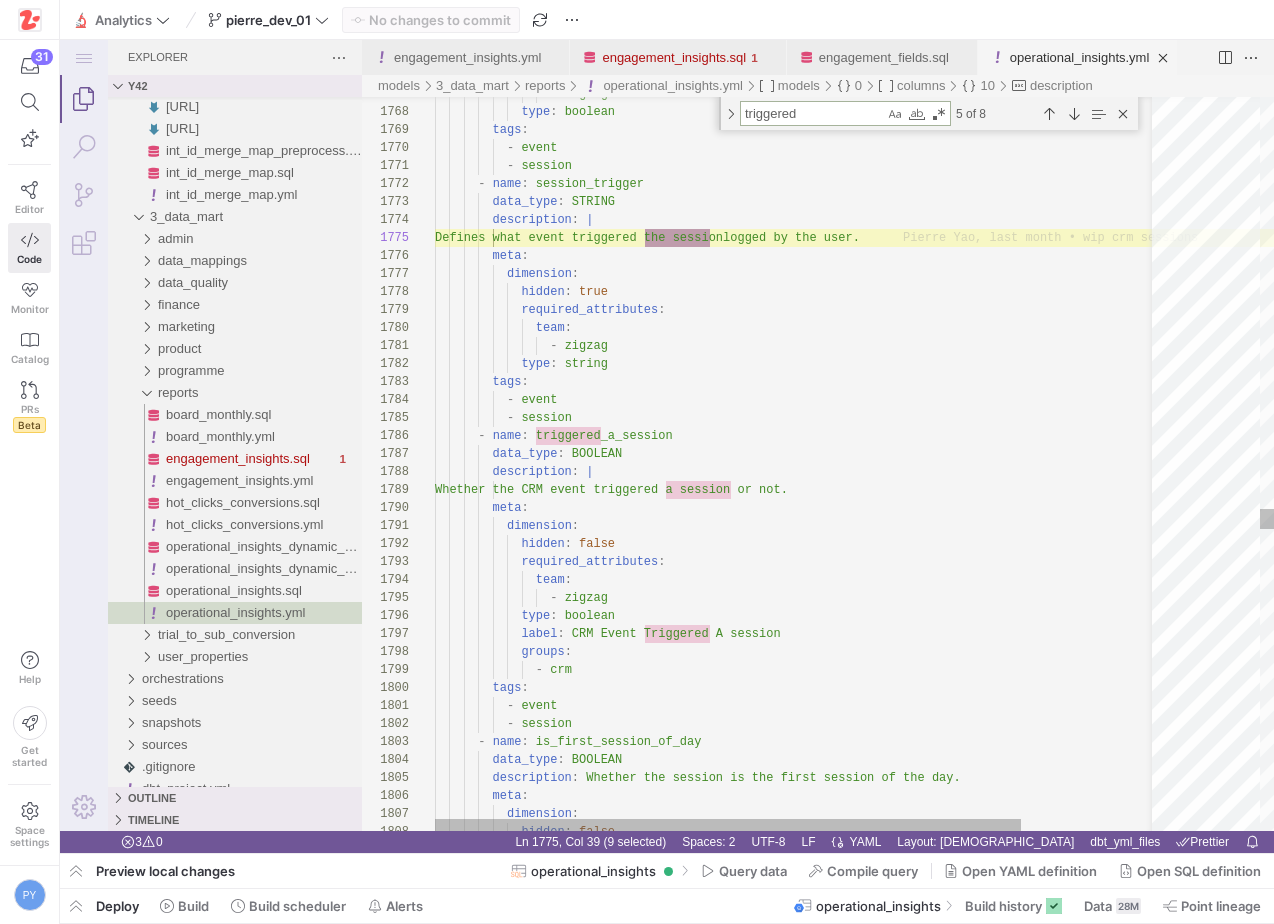 type on "triggered" 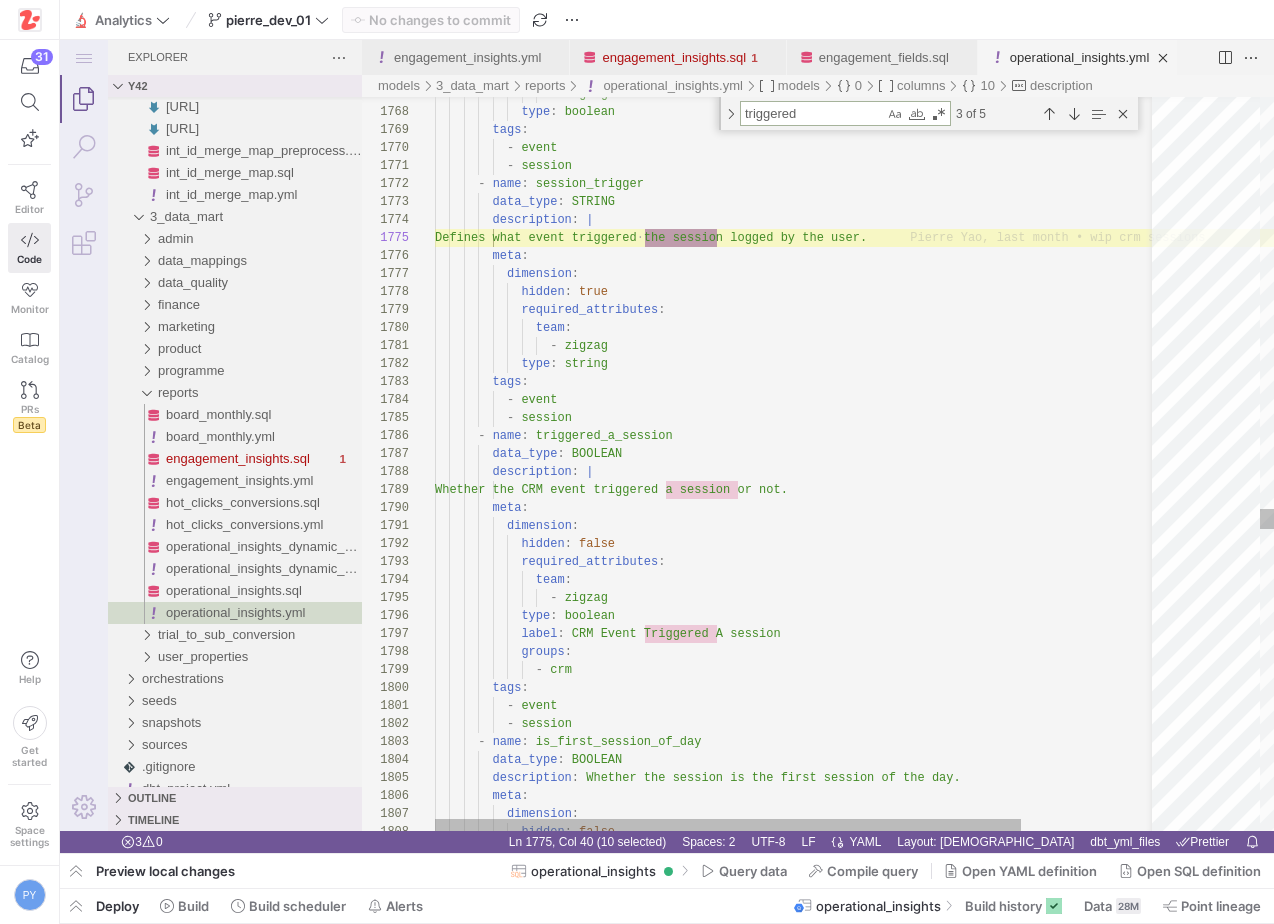 type on "then 1
else 0
end
number_of_sessions_triggered_by_crm:
hidden: false
required_attributes:
team:
- zigzag
label: Number of Sessions Triggered by CRM
description: |" 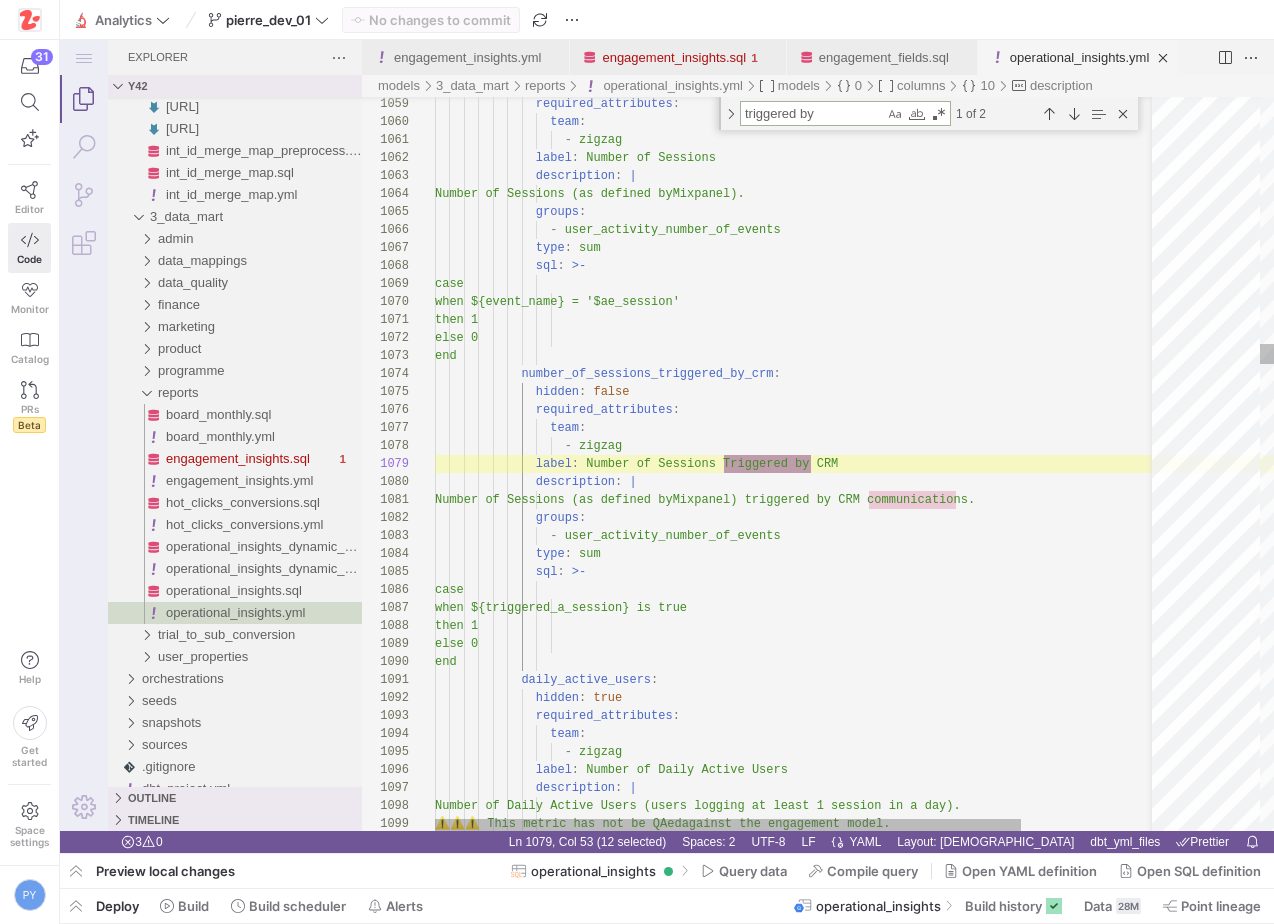 scroll, scrollTop: 180, scrollLeft: 376, axis: both 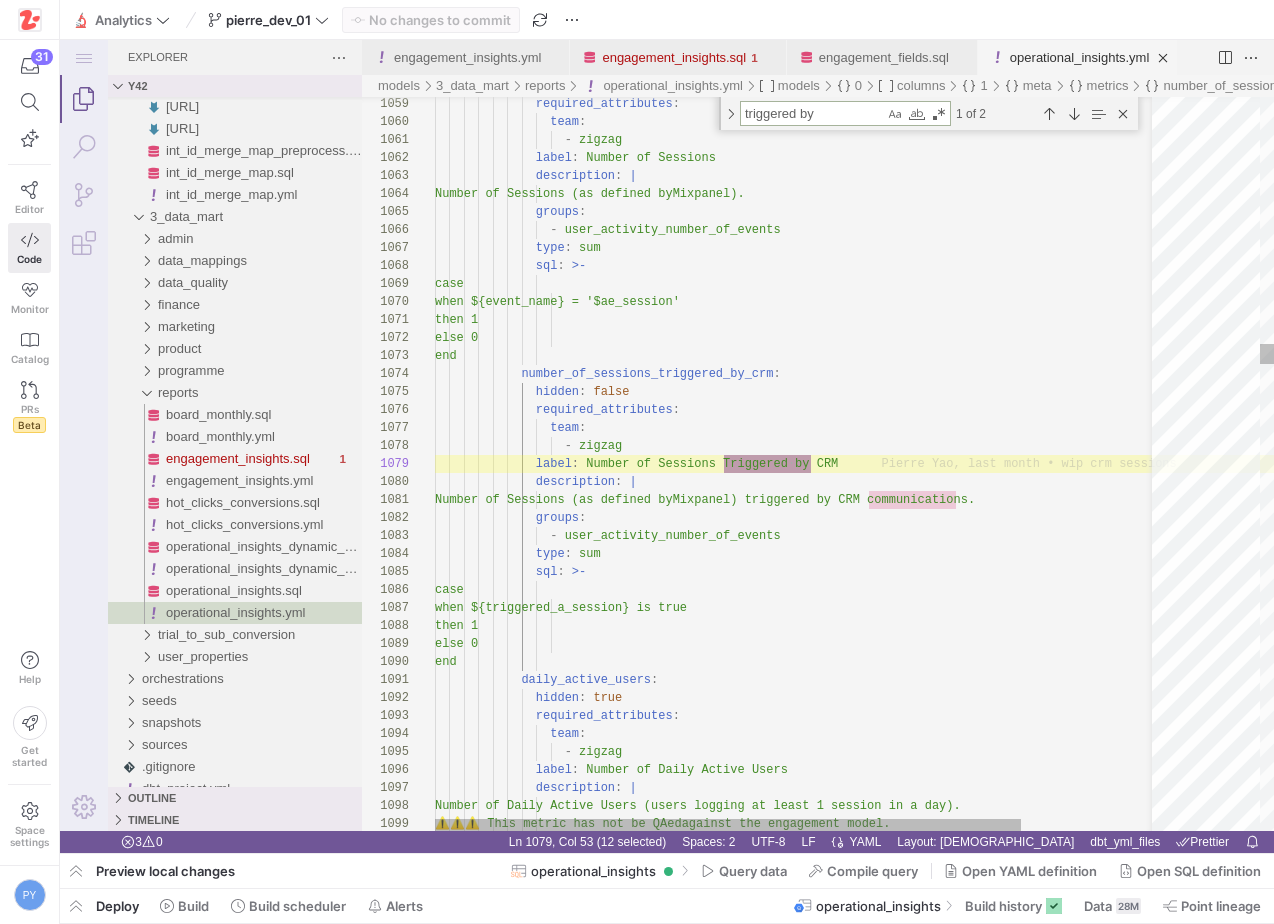 type on "triggered by" 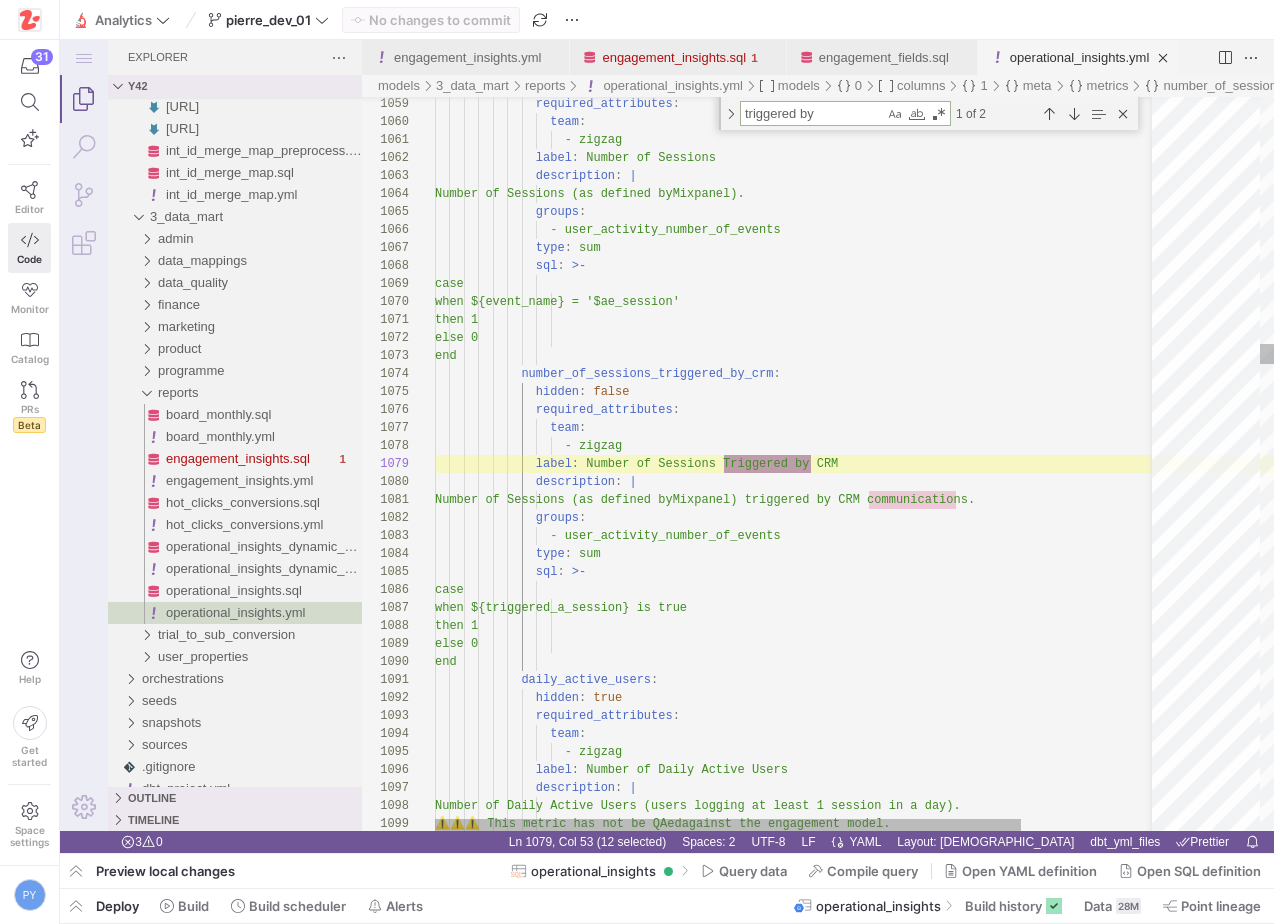 click on "required_attributes :                  team :                    -   zigzag                label :   Number of Sessions                description :   |                 Number of Sessions (as defined by  Mixpanel).                groups :                  -   user_activity_number_of_events                type :   sum                sql :   >-                 case                   when ${event_name} = '$ae_sessio n'                   then 1                   else 0                 end              number_of_sessions_triggered_by_crm :                hidden :   false                required_attributes :                  team :                    -   zigzag label :   : |" at bounding box center [882, 8970] 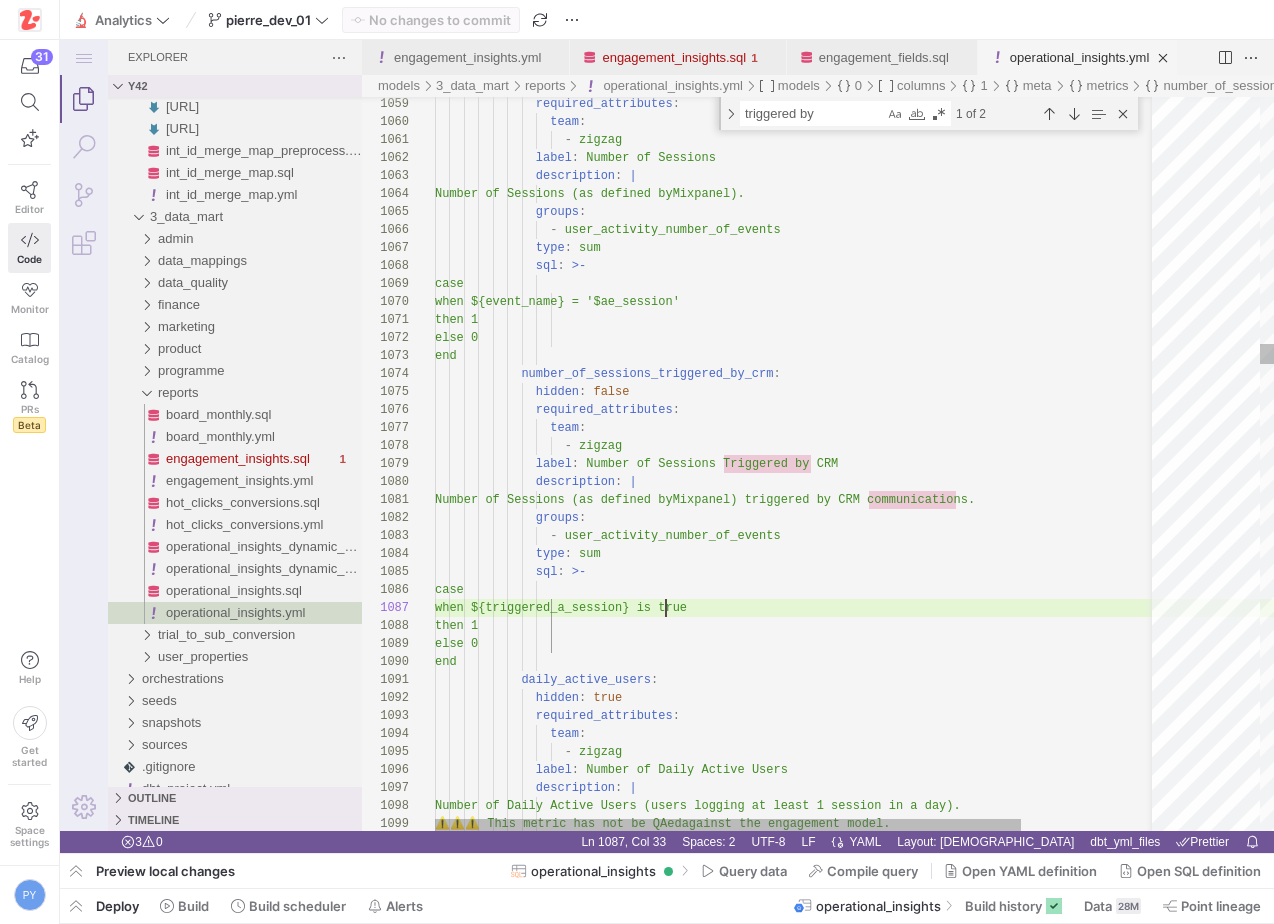 scroll, scrollTop: 108, scrollLeft: 318, axis: both 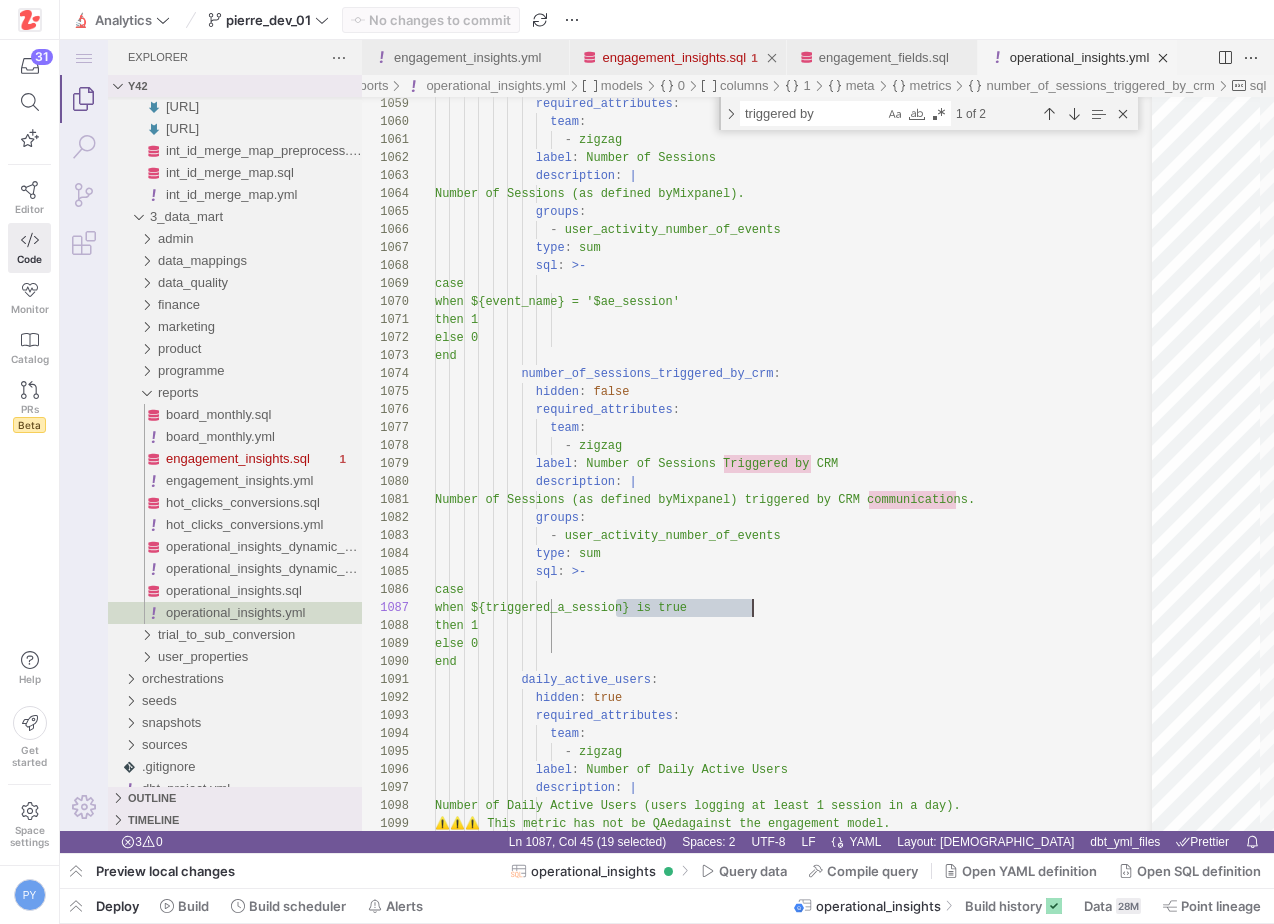 click on "engagement_insights.sql" at bounding box center (674, 57) 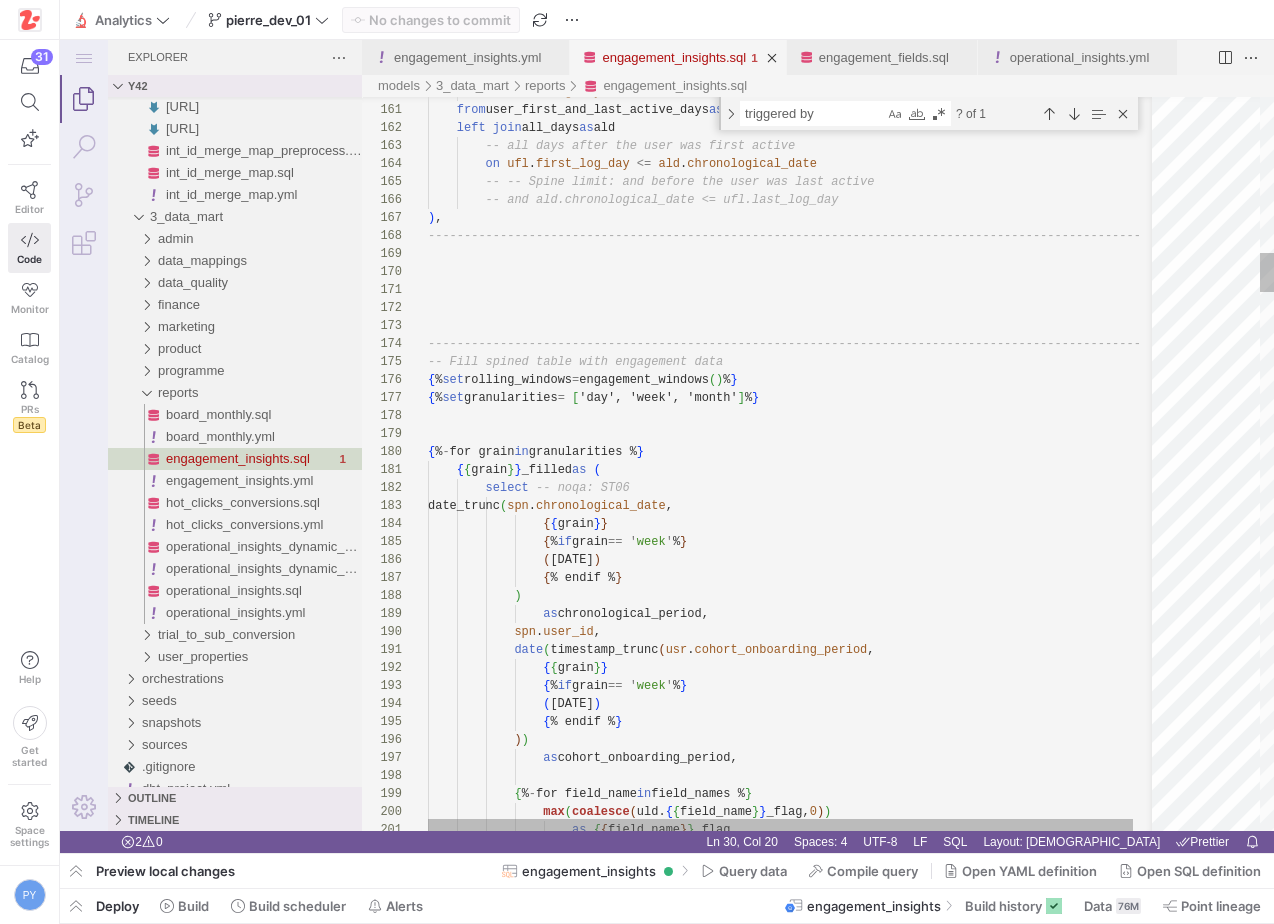 scroll, scrollTop: 0, scrollLeft: 136, axis: horizontal 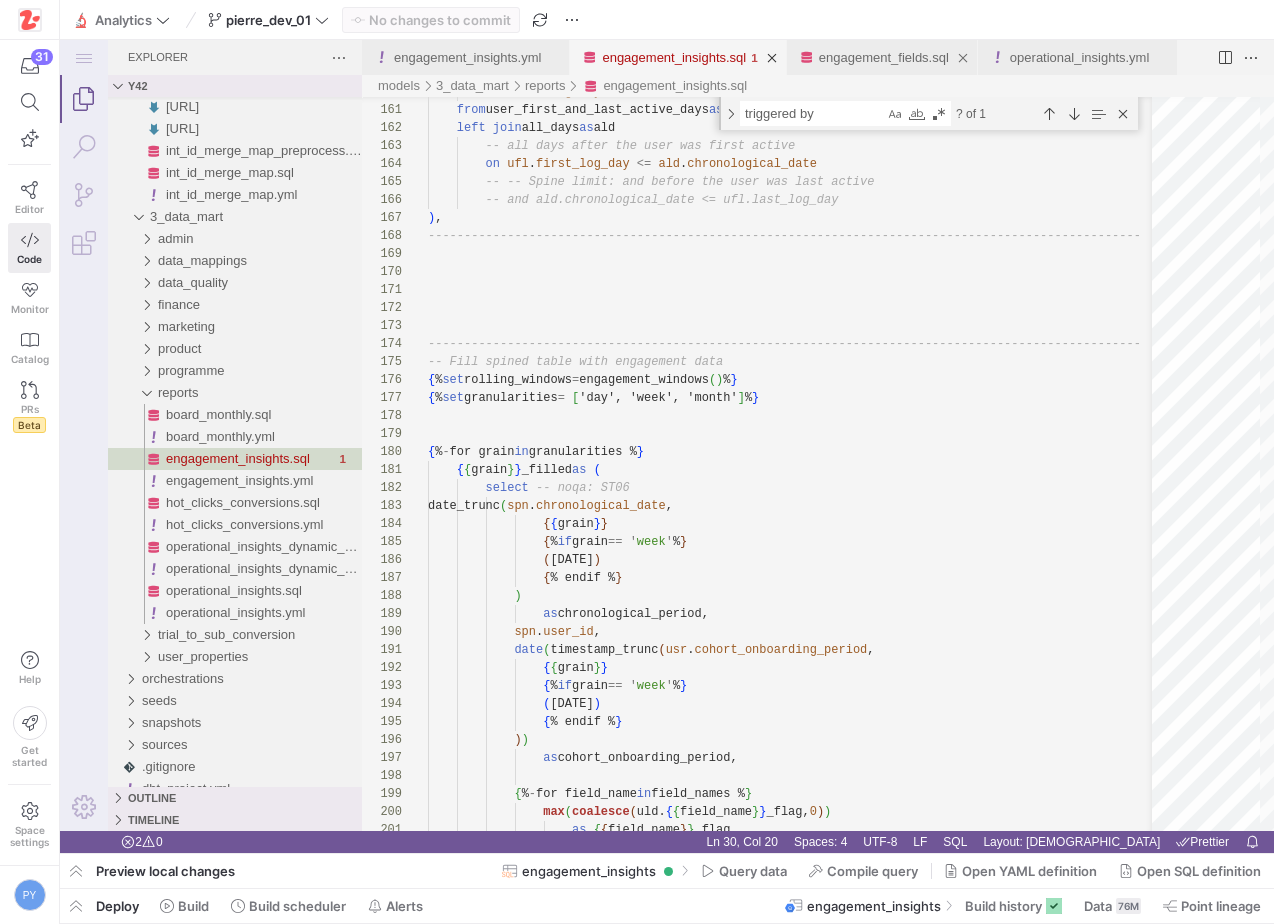click on "engagement_fields.sql" at bounding box center (884, 57) 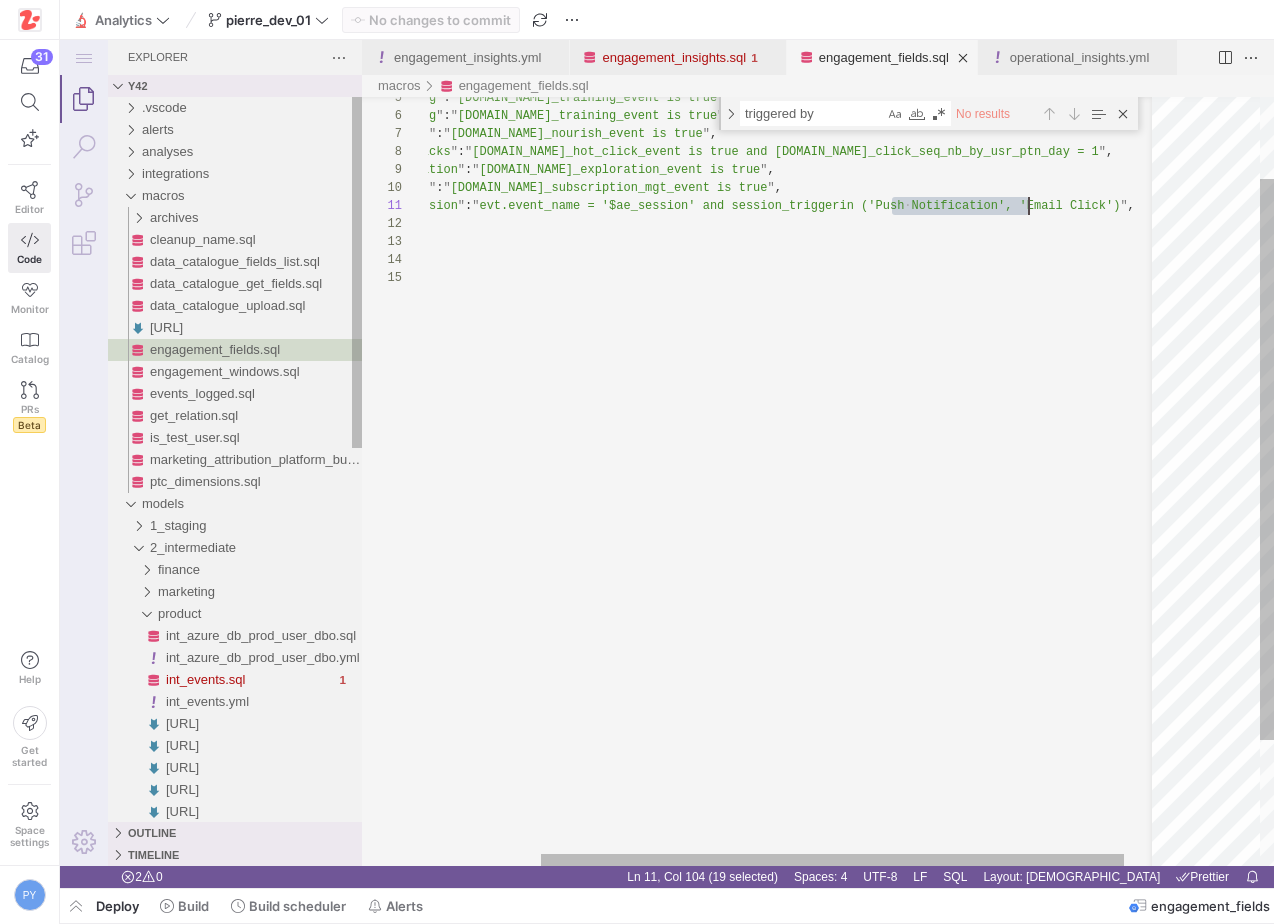 scroll, scrollTop: 0, scrollLeft: 744, axis: horizontal 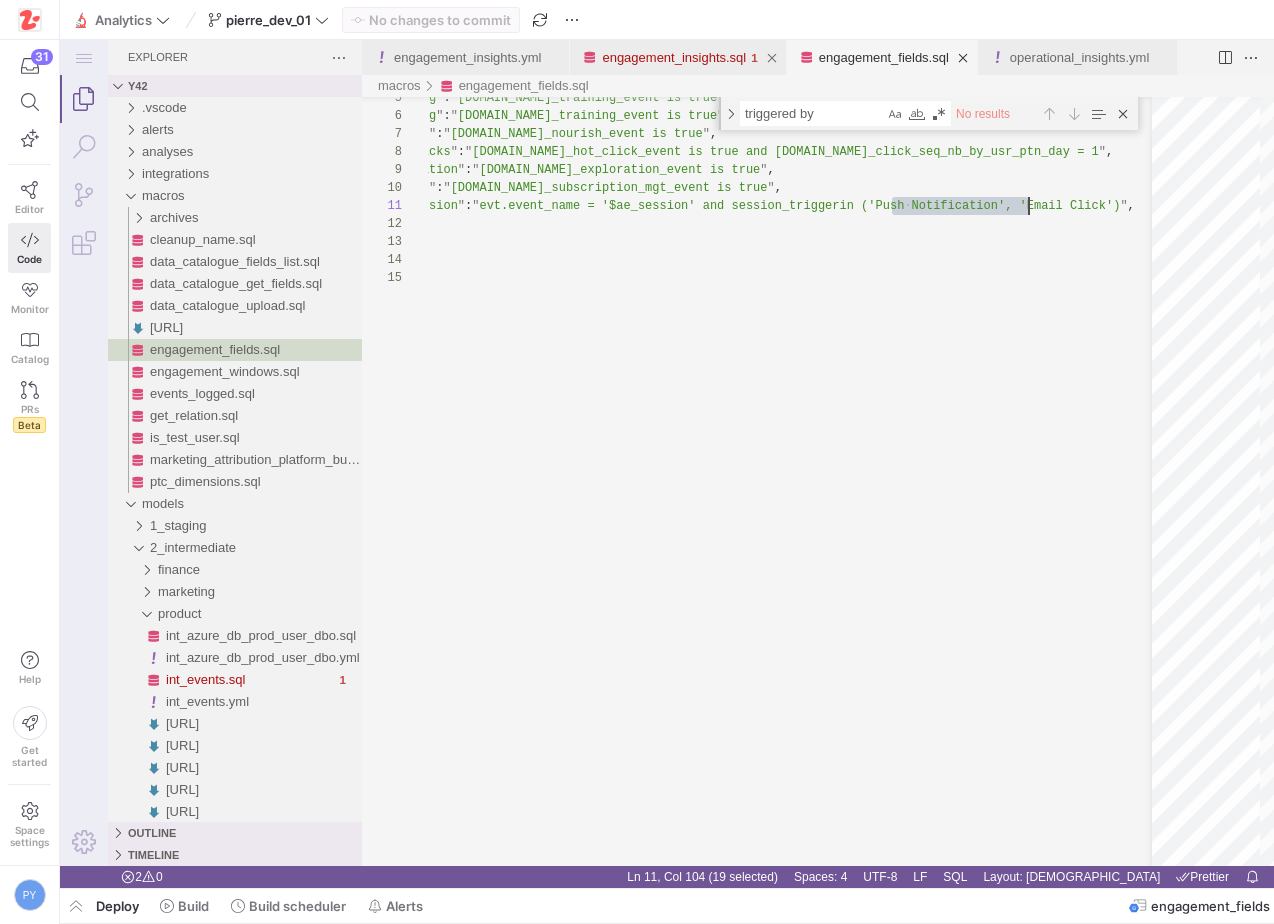 click on "engagement_insights.sql" at bounding box center (674, 57) 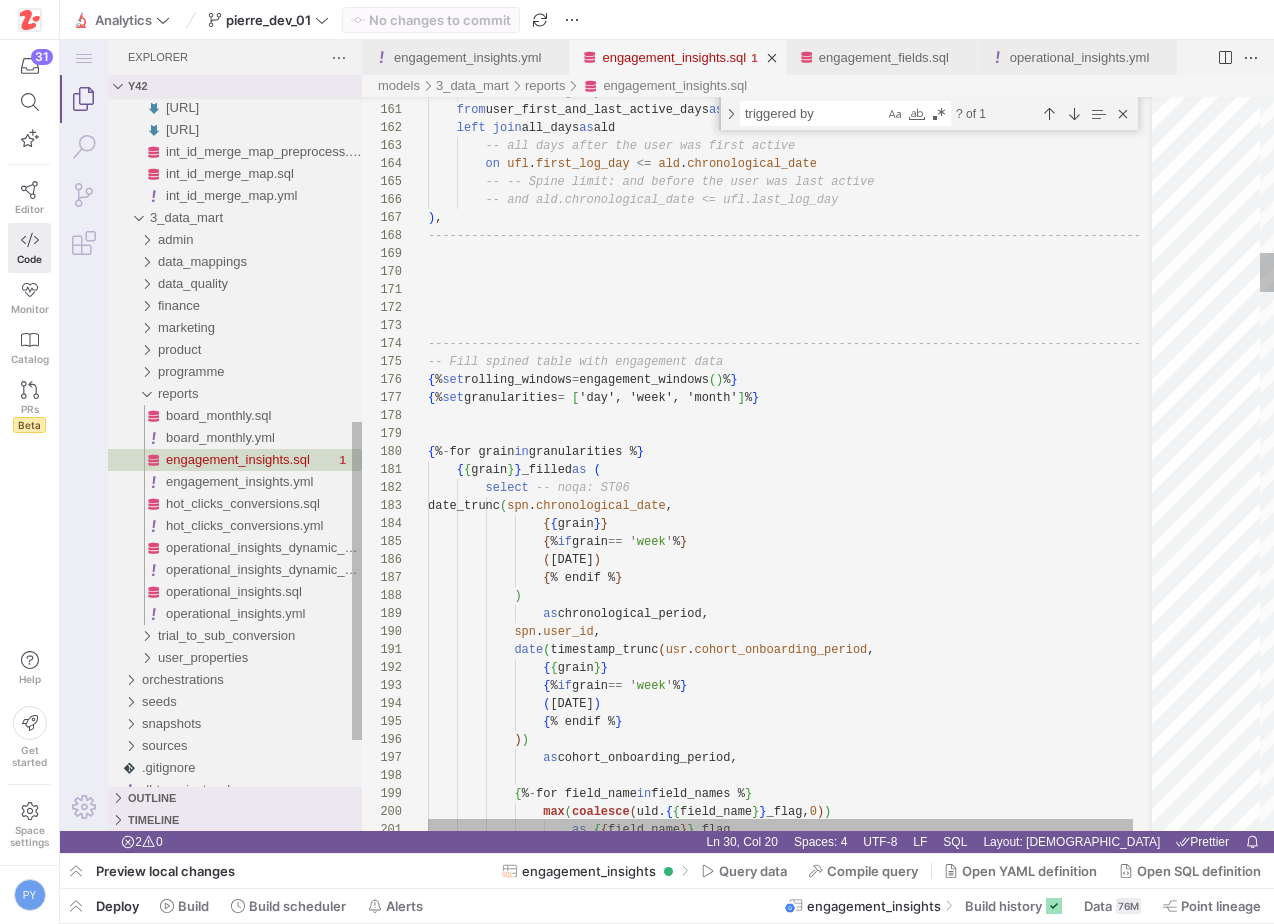 scroll, scrollTop: 0, scrollLeft: 136, axis: horizontal 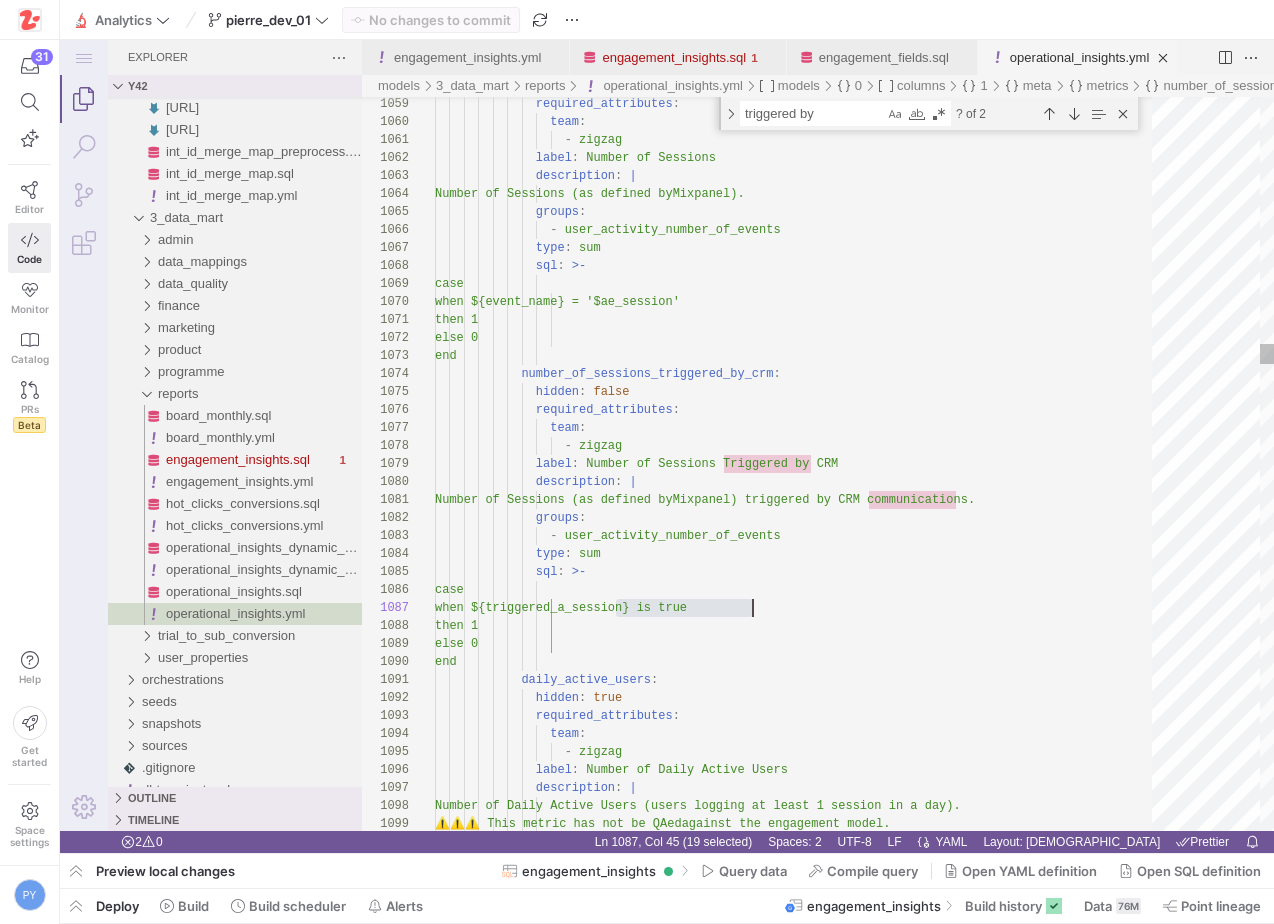 click on "operational_insights.yml" at bounding box center [1079, 57] 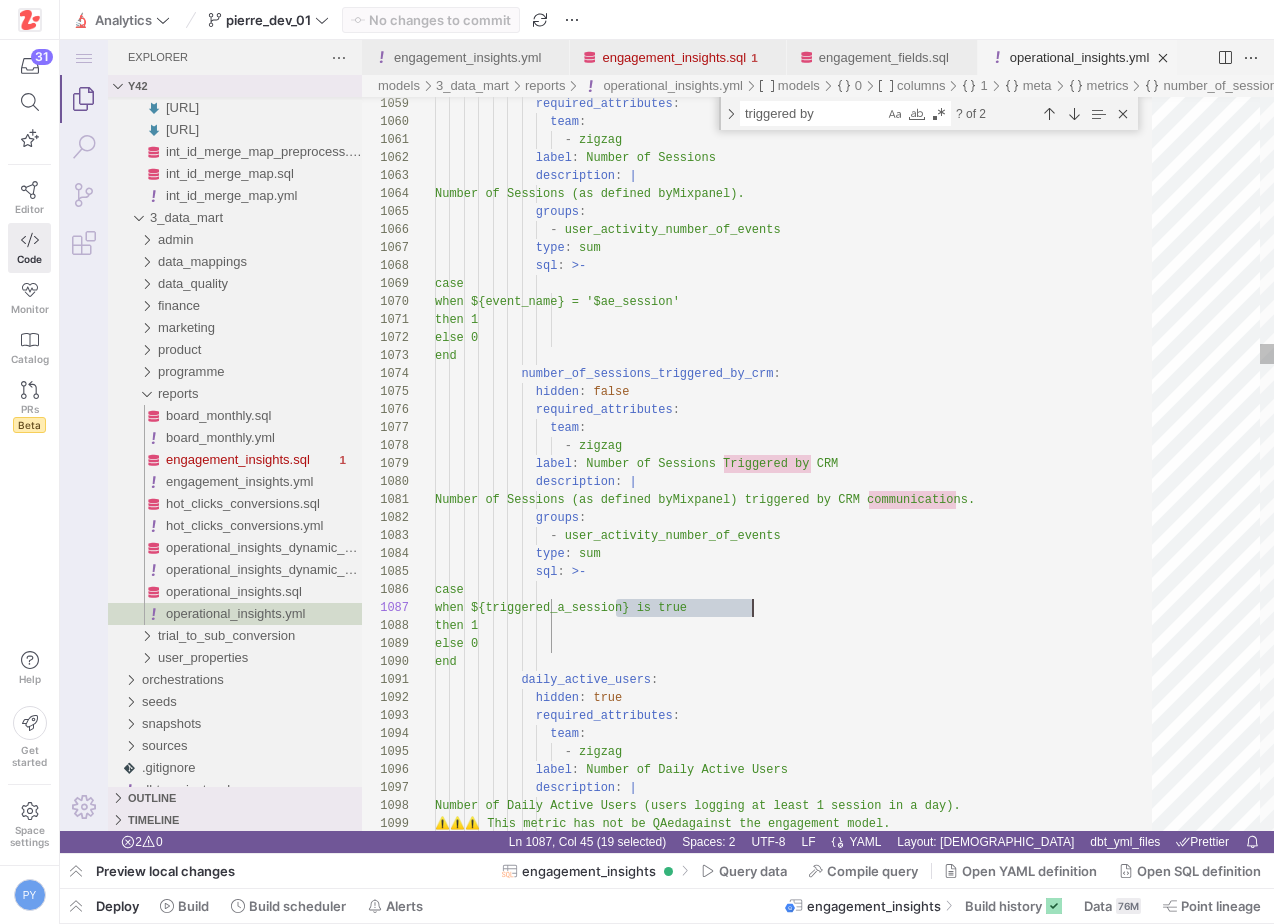 scroll, scrollTop: 108, scrollLeft: 318, axis: both 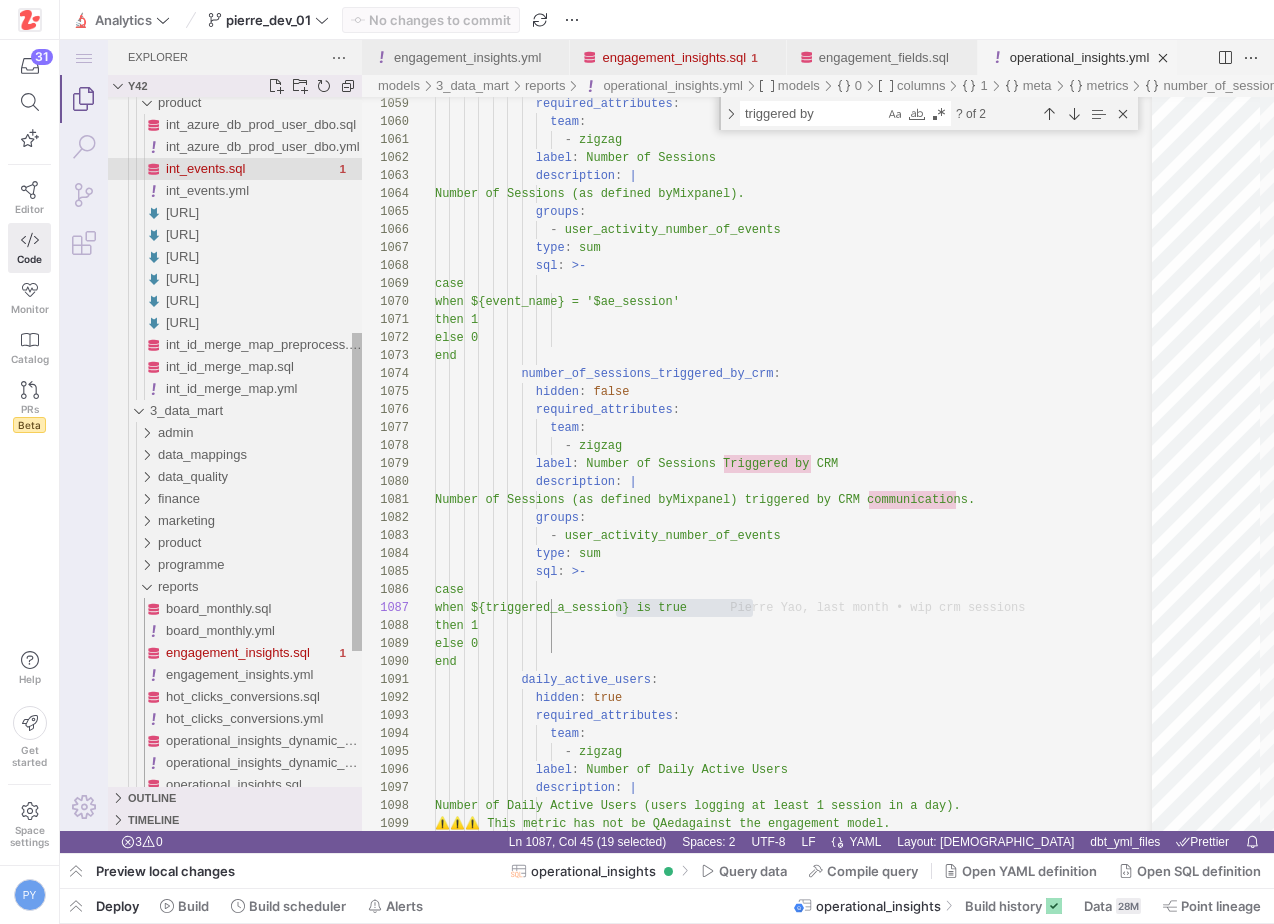 click on "int_events.sql" at bounding box center (206, 168) 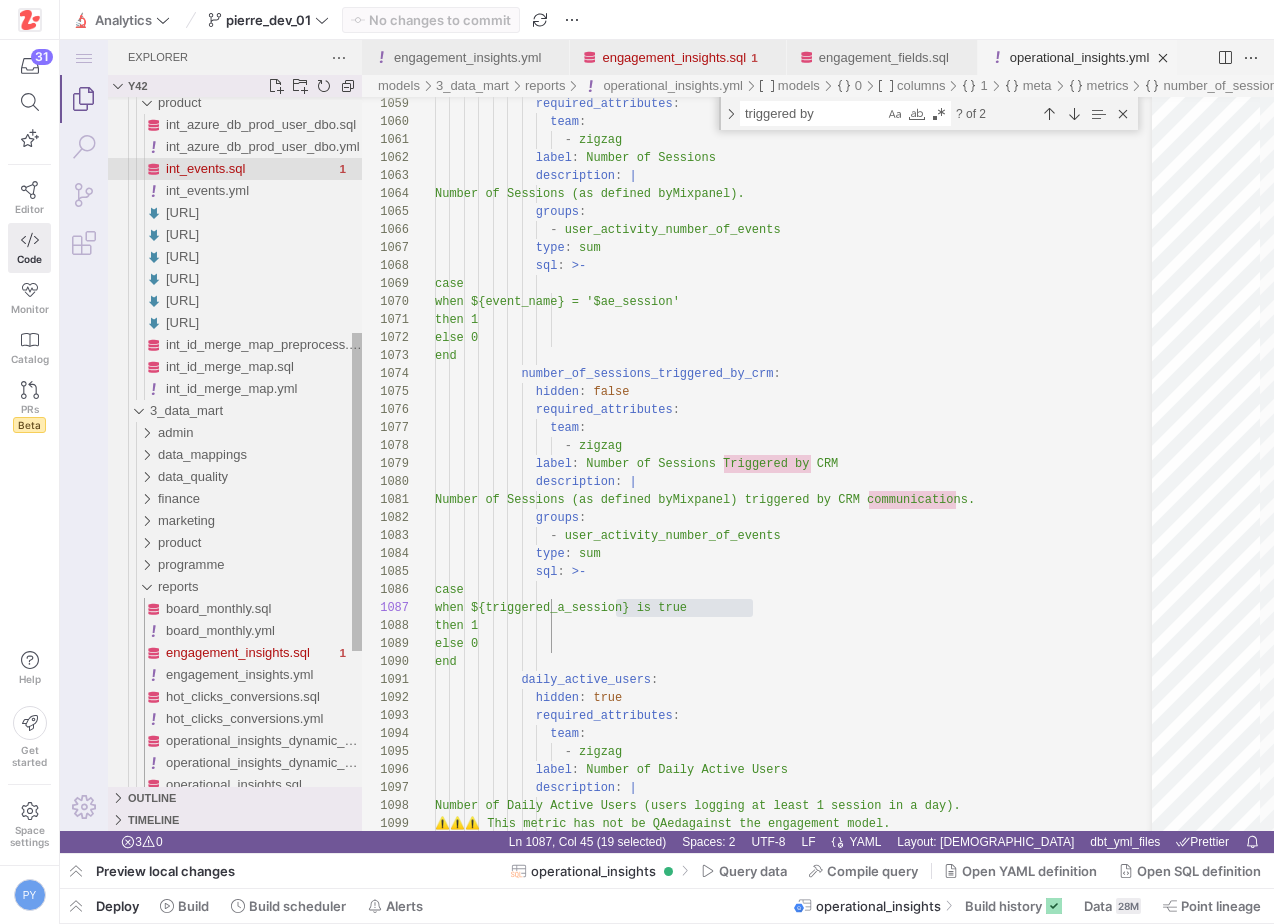click on "int_events.sql" at bounding box center (206, 168) 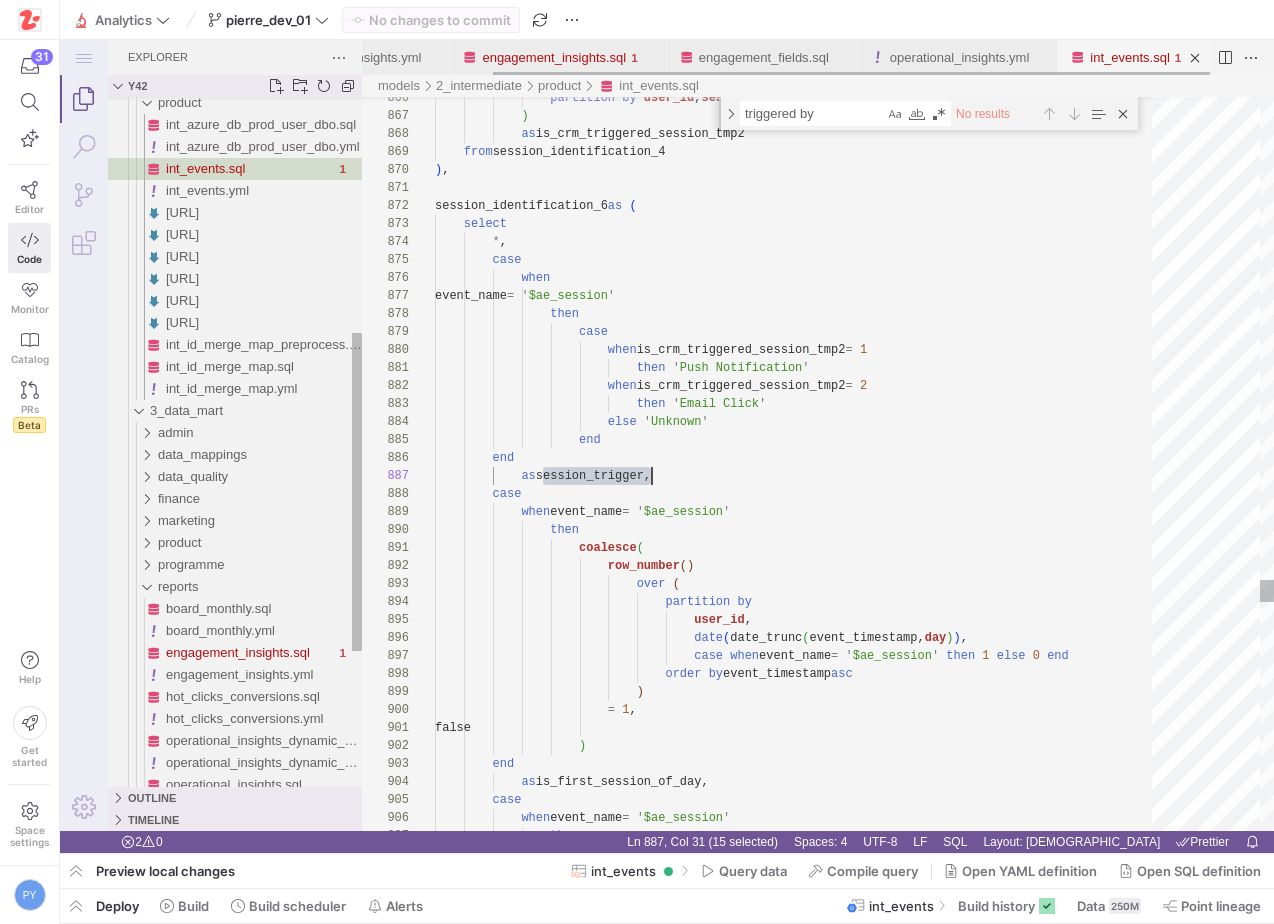 scroll, scrollTop: 0, scrollLeft: 154, axis: horizontal 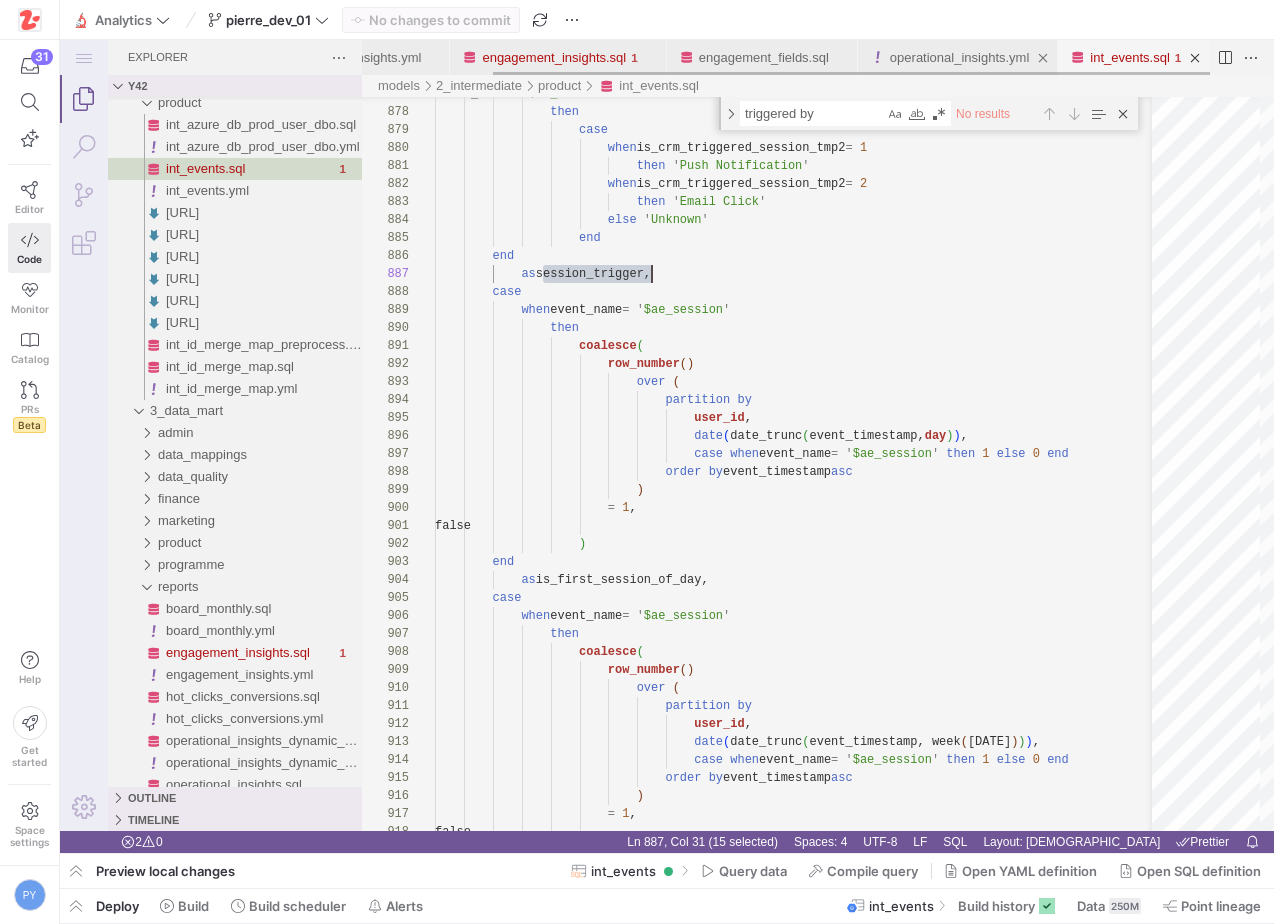 click on "operational_insights.yml" at bounding box center [959, 57] 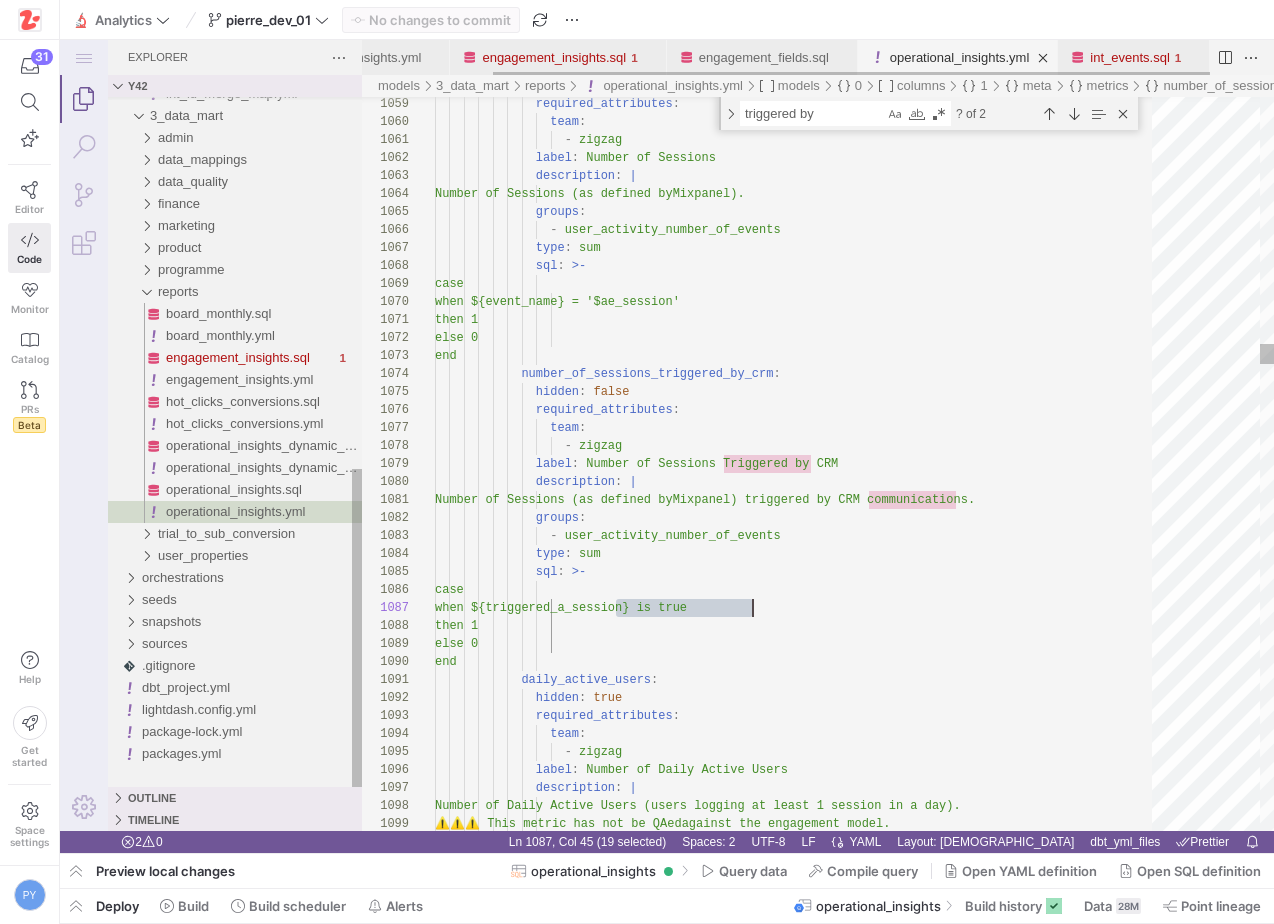 scroll, scrollTop: 108, scrollLeft: 318, axis: both 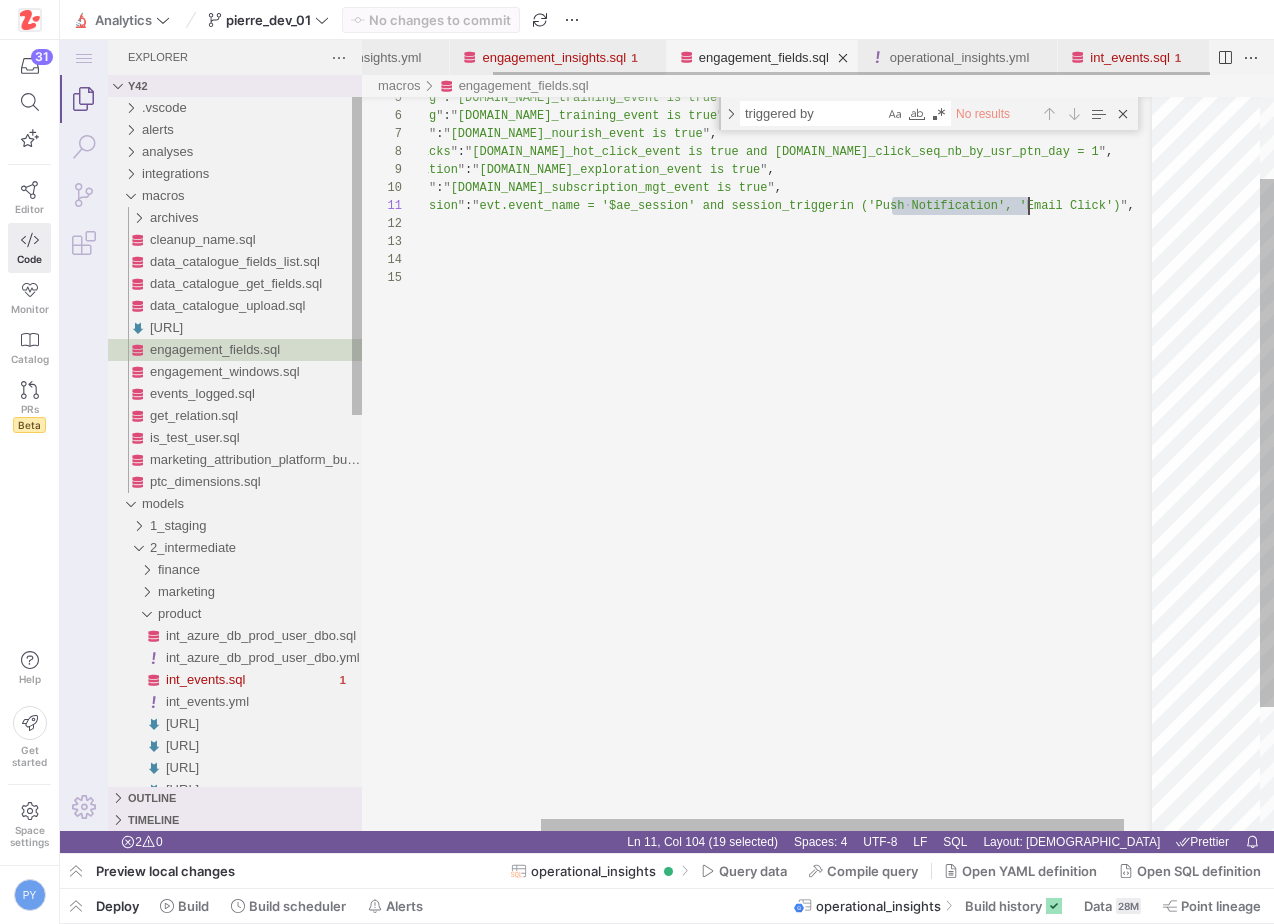click on "engagement_fields.sql" at bounding box center [764, 57] 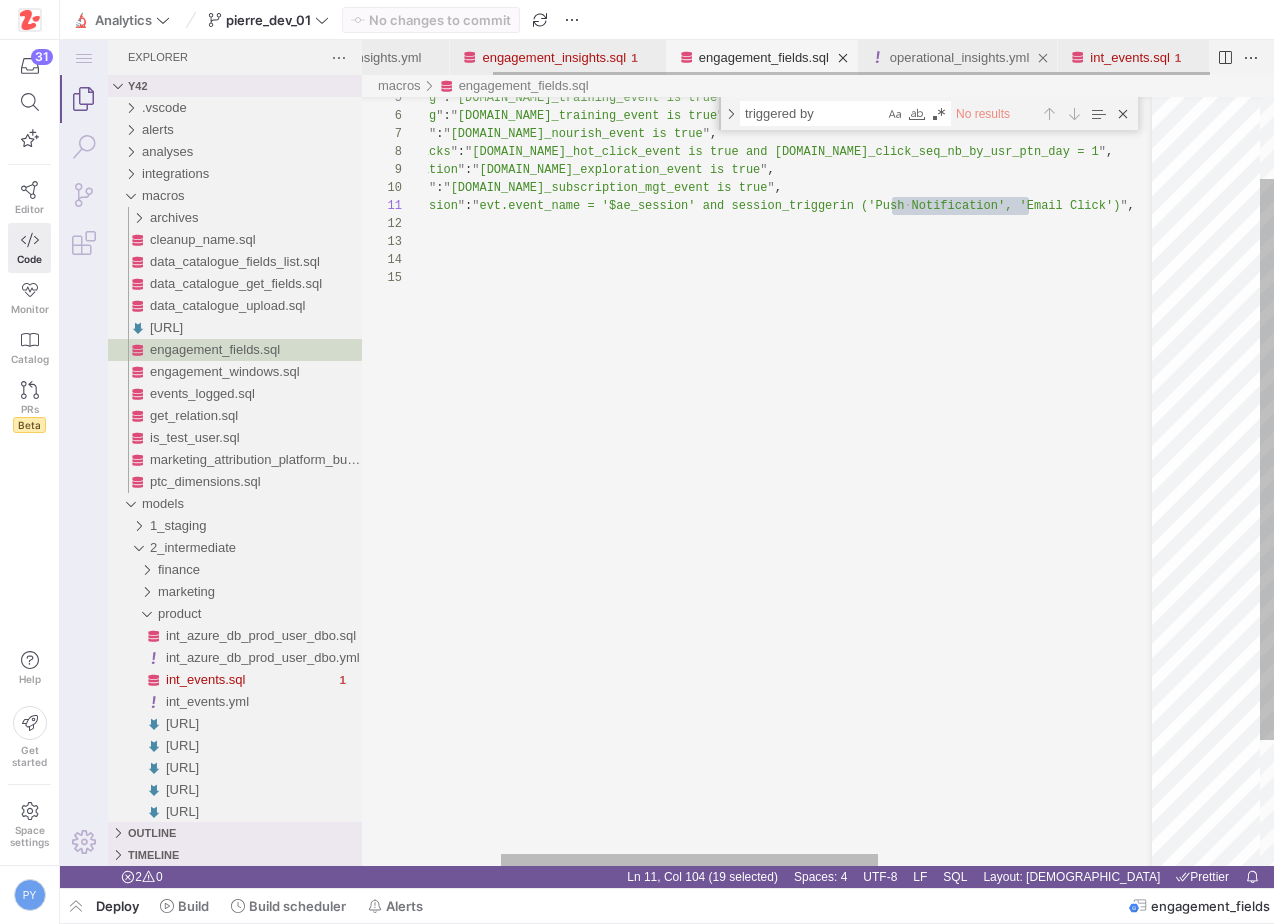 click on "operational_insights.yml" at bounding box center (959, 57) 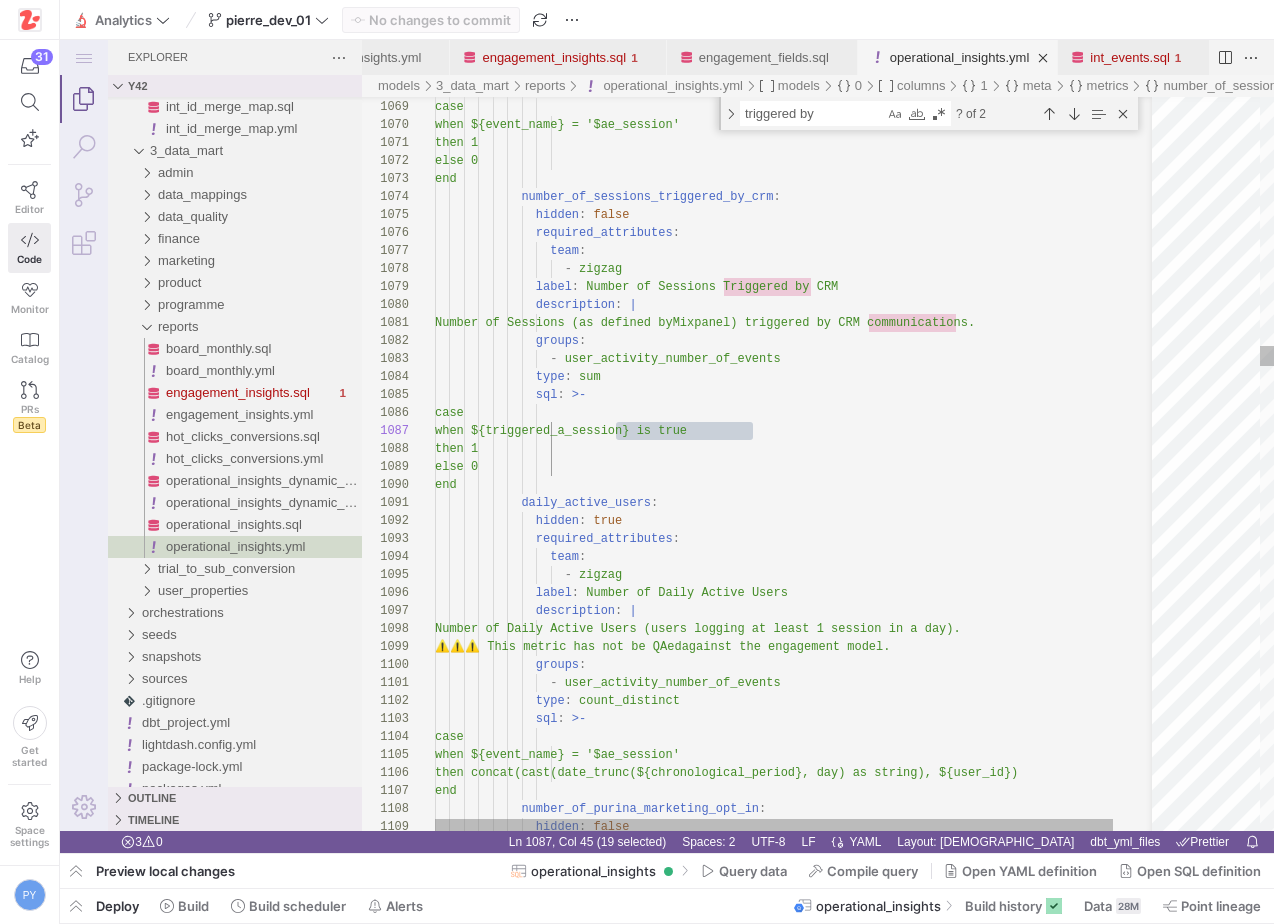 scroll, scrollTop: 108, scrollLeft: 188, axis: both 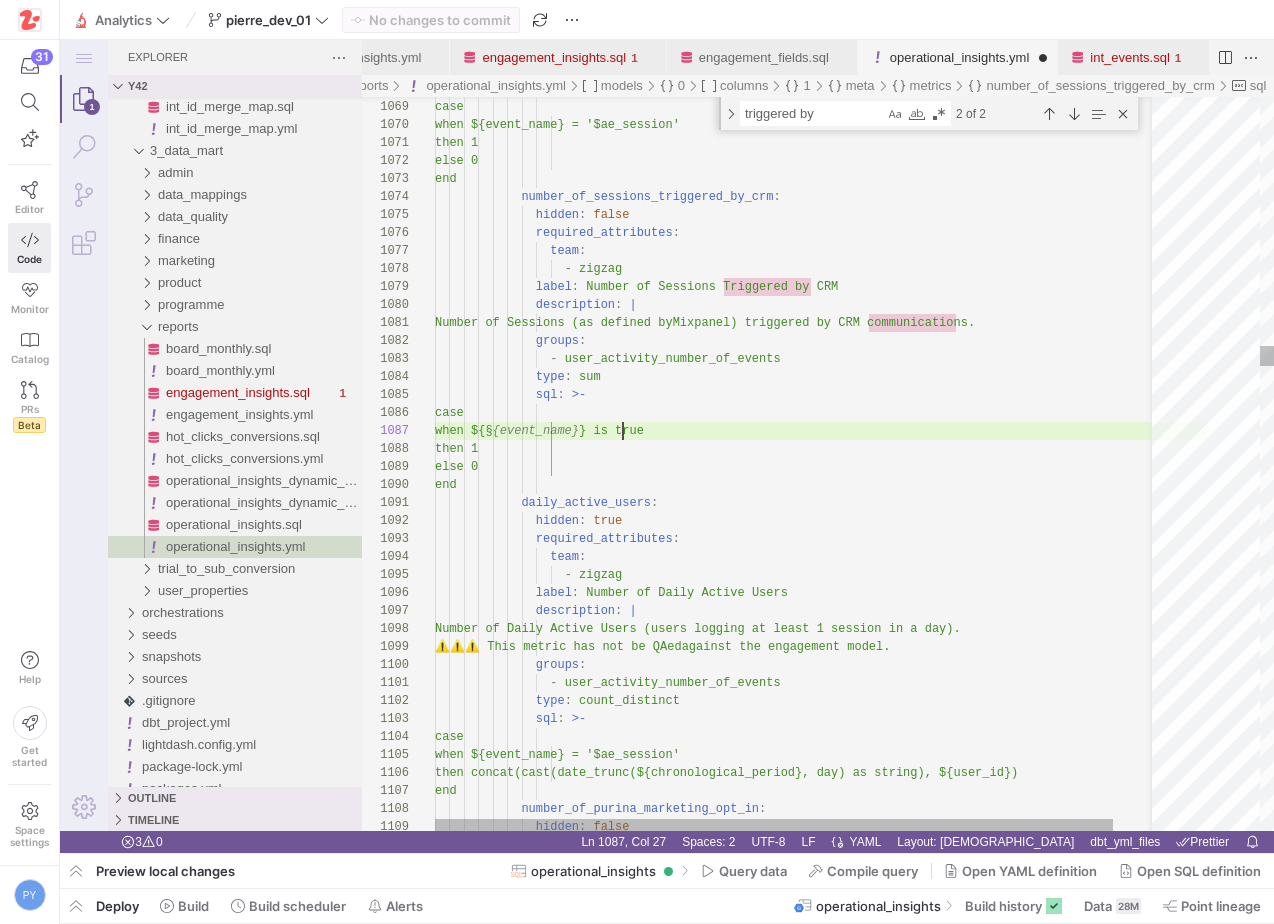 type on "Number of Sessions (as defined by Mixpanel) triggered by CRM communications.
groups:
- user_activity_number_of_events
type: sum
sql: >-
case
when ${triggered_a_session} is true
then 1
else 0
end" 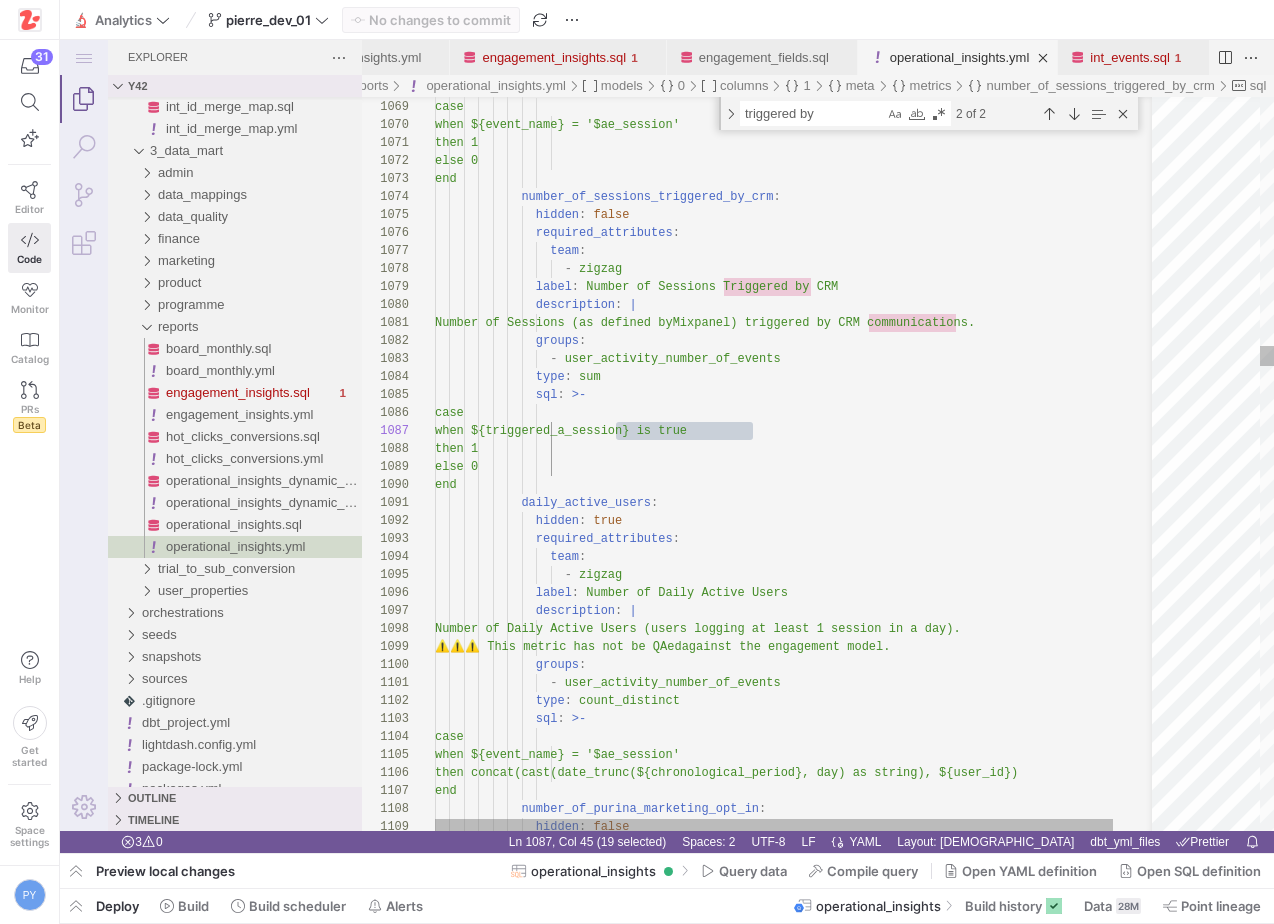 scroll, scrollTop: 0, scrollLeft: 116, axis: horizontal 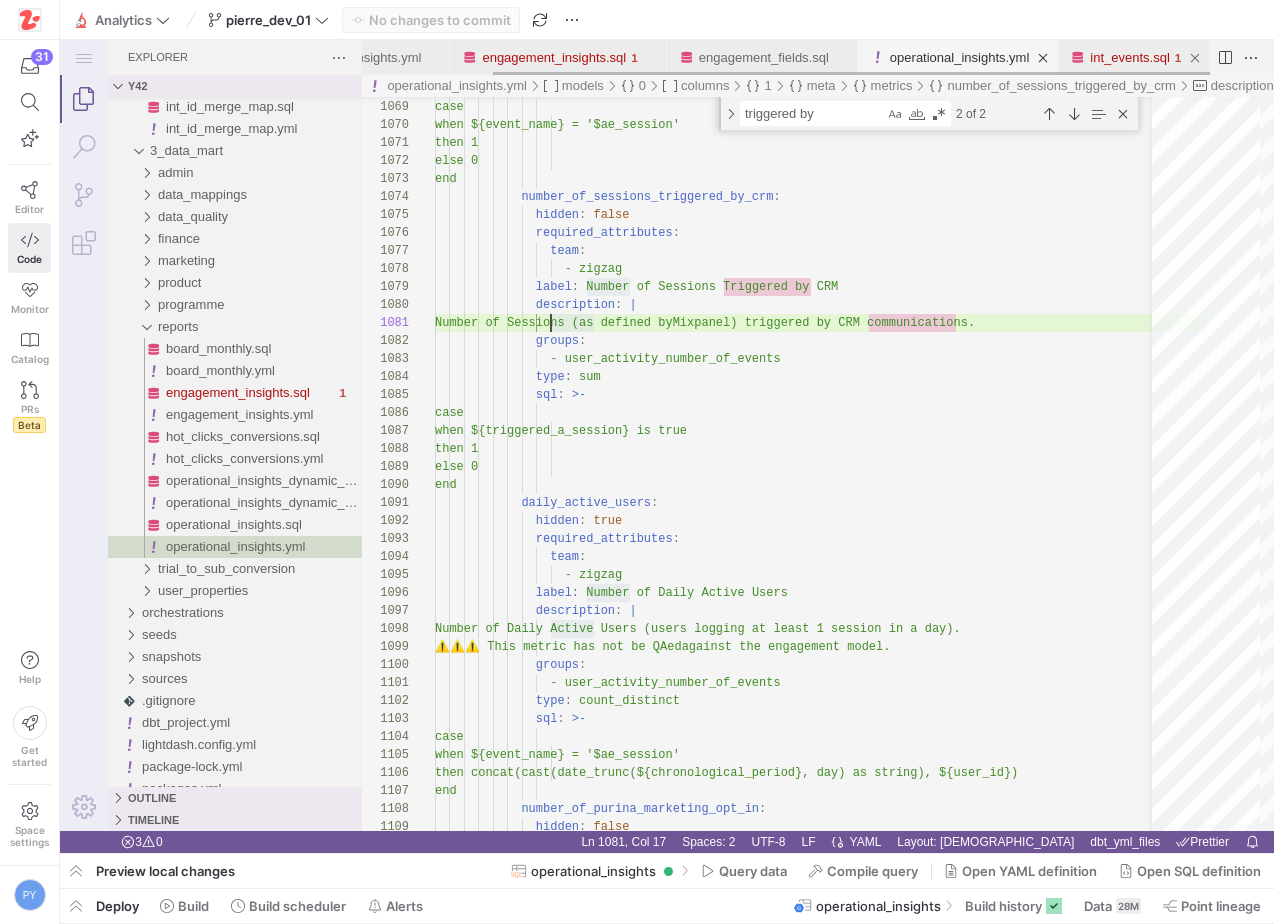 click on "int_events.sql" at bounding box center [1130, 57] 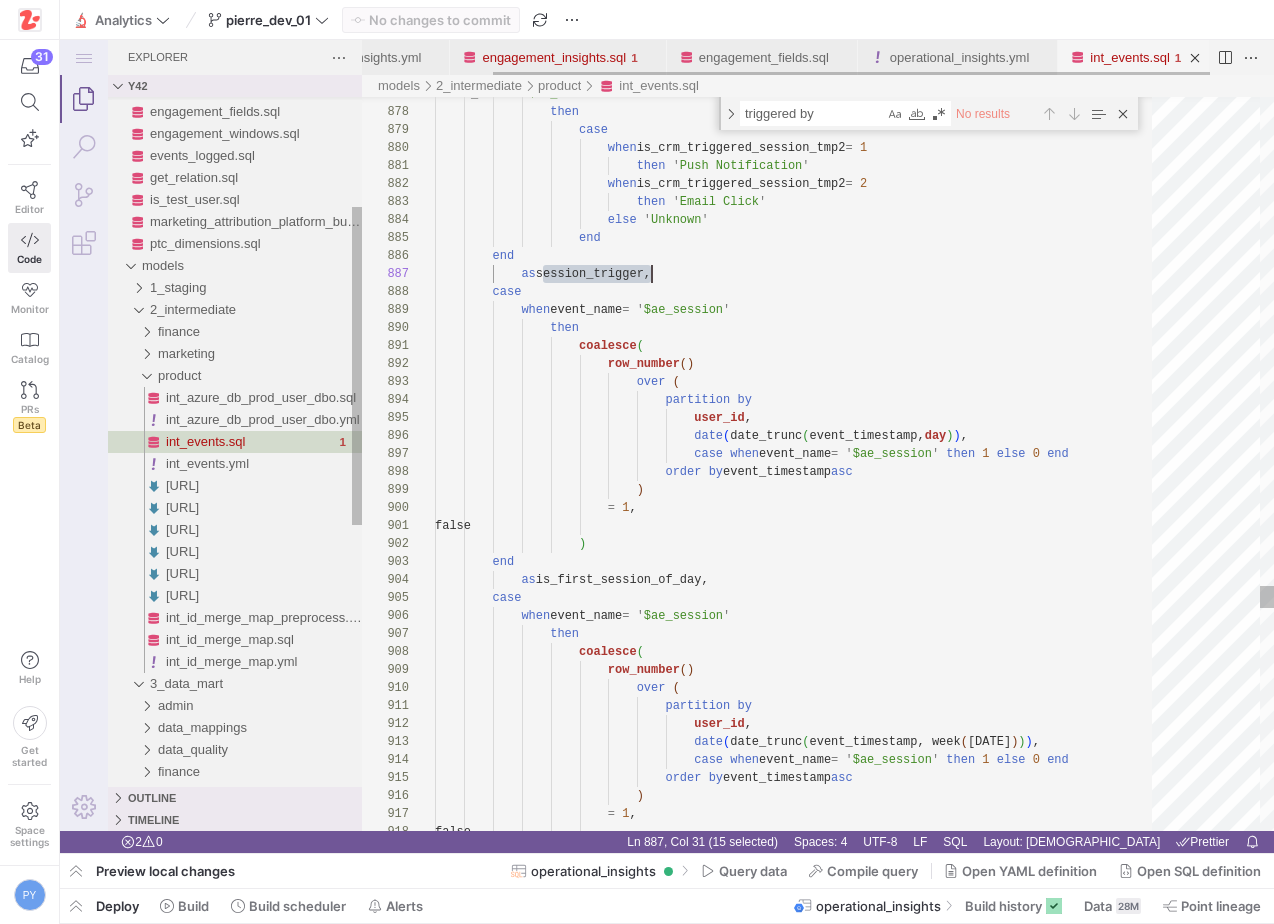 scroll, scrollTop: 0, scrollLeft: 0, axis: both 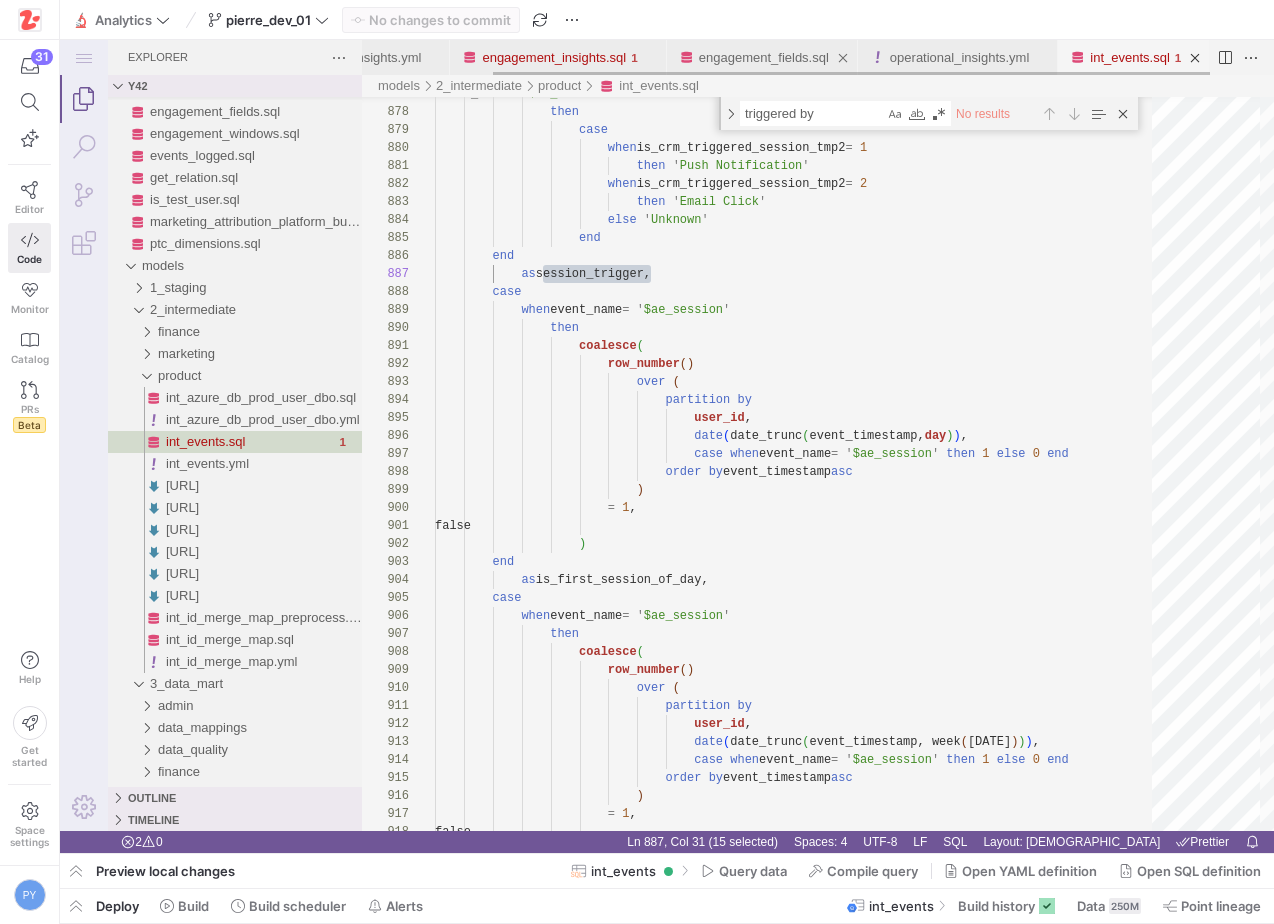 click on "engagement_fields.sql" at bounding box center (764, 57) 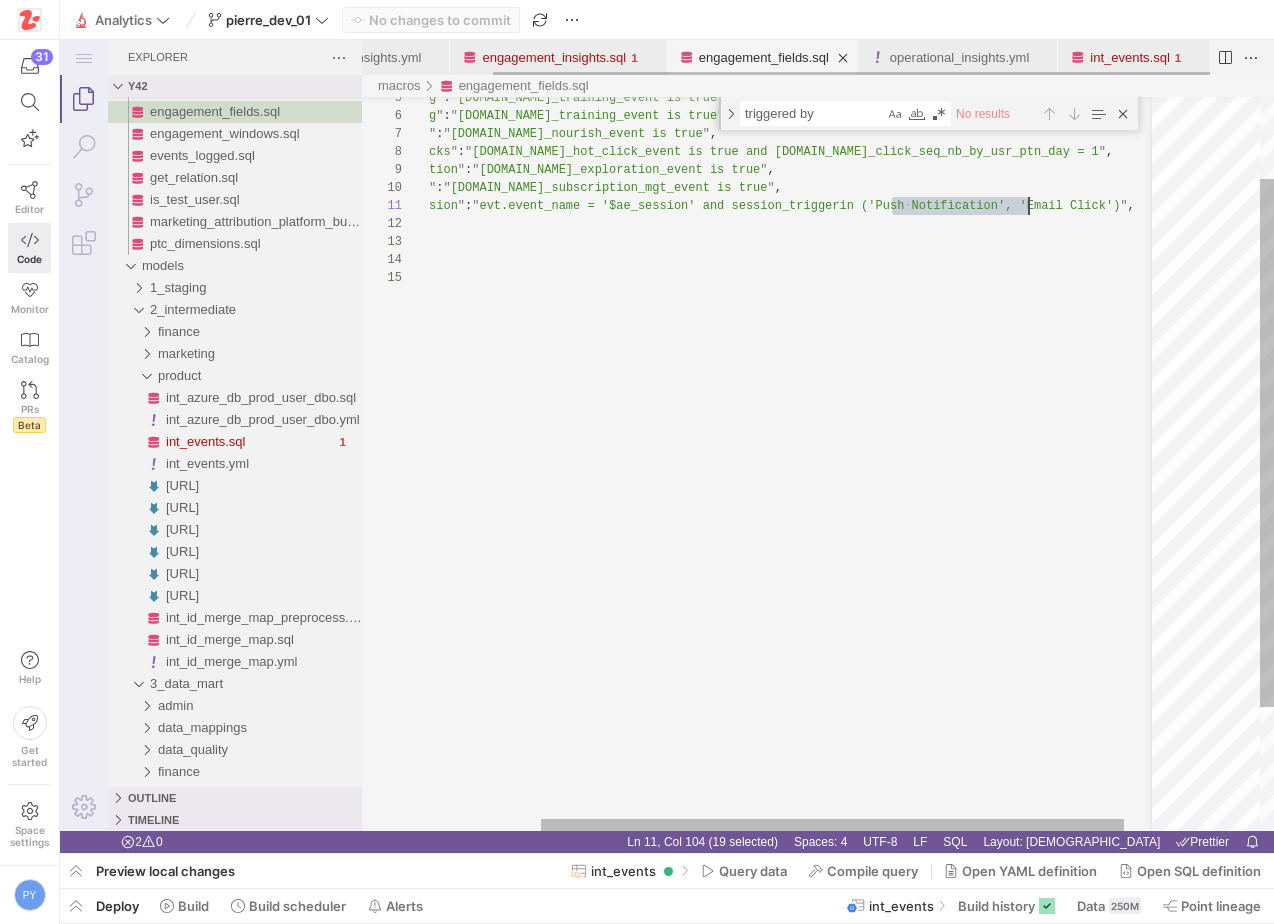 scroll, scrollTop: 0, scrollLeft: 744, axis: horizontal 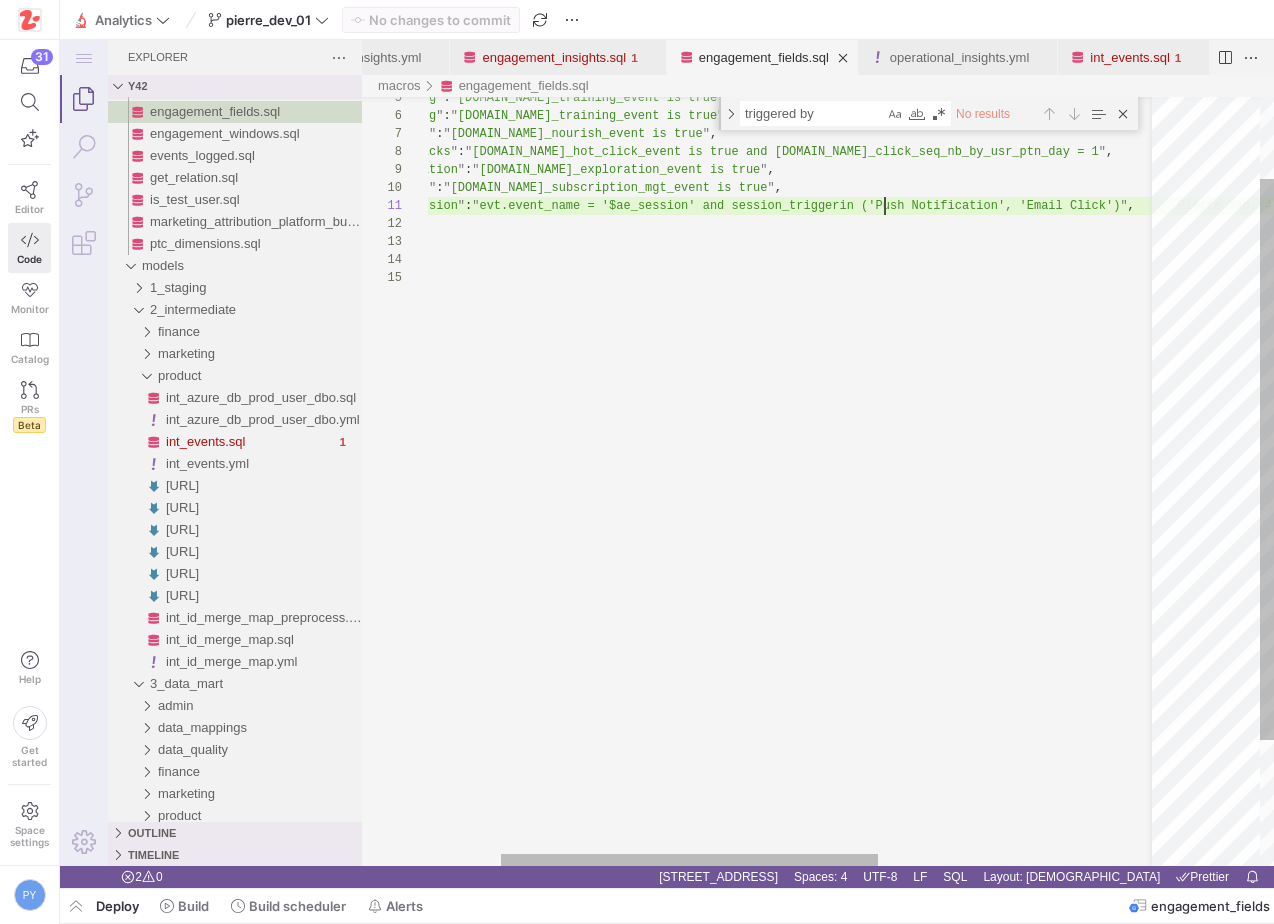 click on "" learning " :      " [DOMAIN_NAME]_training_event is true or [DOMAIN_NAME]_nourish_ev ent is true " ,              " training " :      " [DOMAIN_NAME]_training_event is true " ,              " nourish " :       " [DOMAIN_NAME]_nourish_event is true " ,              " hot_clicks " :    " [DOMAIN_NAME]_hot_click_event is true and [DOMAIN_NAME]_click_s eq_nb_by_usr_ptn_day = 1 " ,              " exploration " :   " [DOMAIN_NAME]_exploration_event is true " ,              " sub_mgt " :       " [DOMAIN_NAME]_subscription_mgt_event is true " ,              " crm_session " :   " evt.event_name = '$ae_session' and session_trigger  in ('Push Notification', 'Email Click') " ,          } )      } } { % endmacro % }" at bounding box center [992, 511] 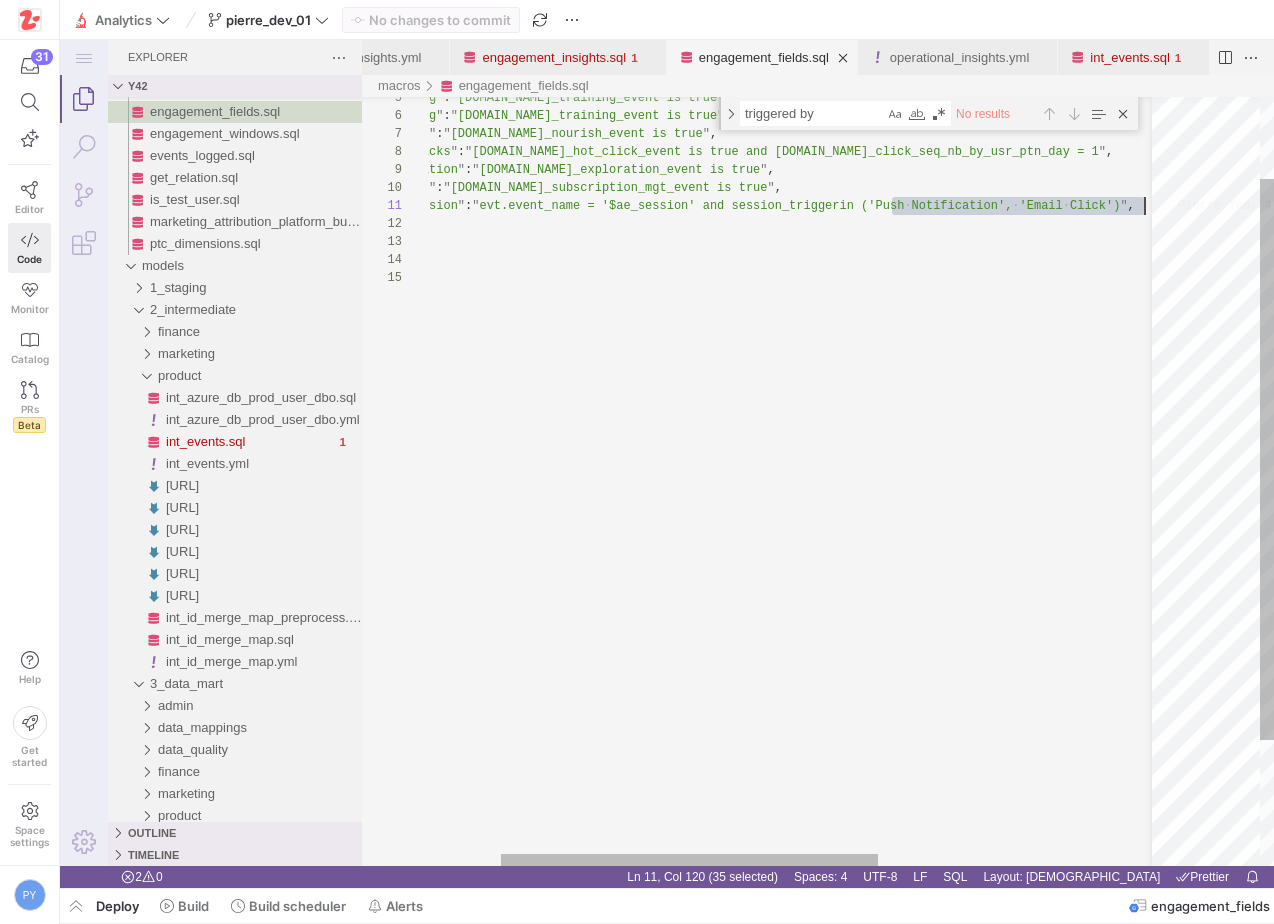 scroll, scrollTop: 0, scrollLeft: 860, axis: horizontal 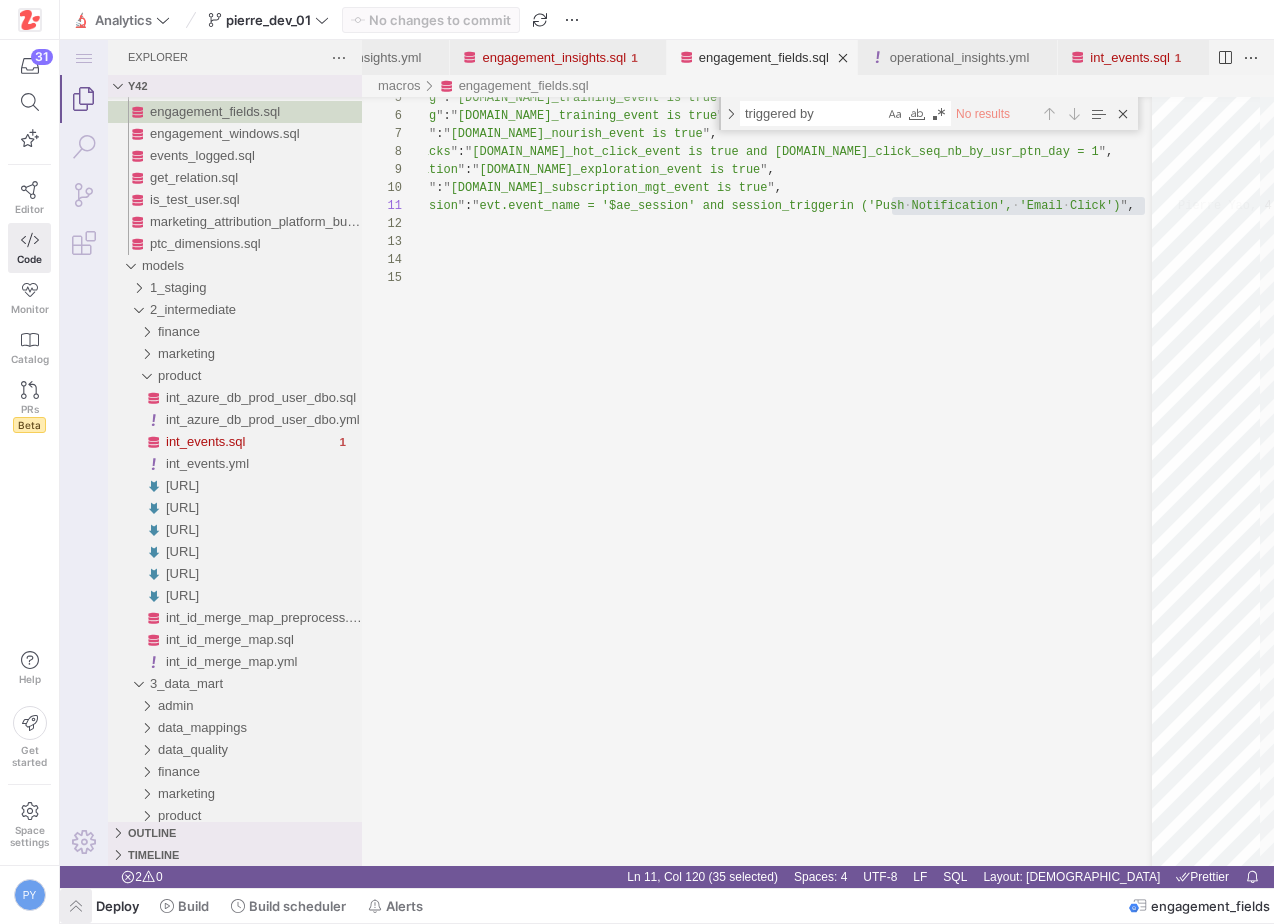 click 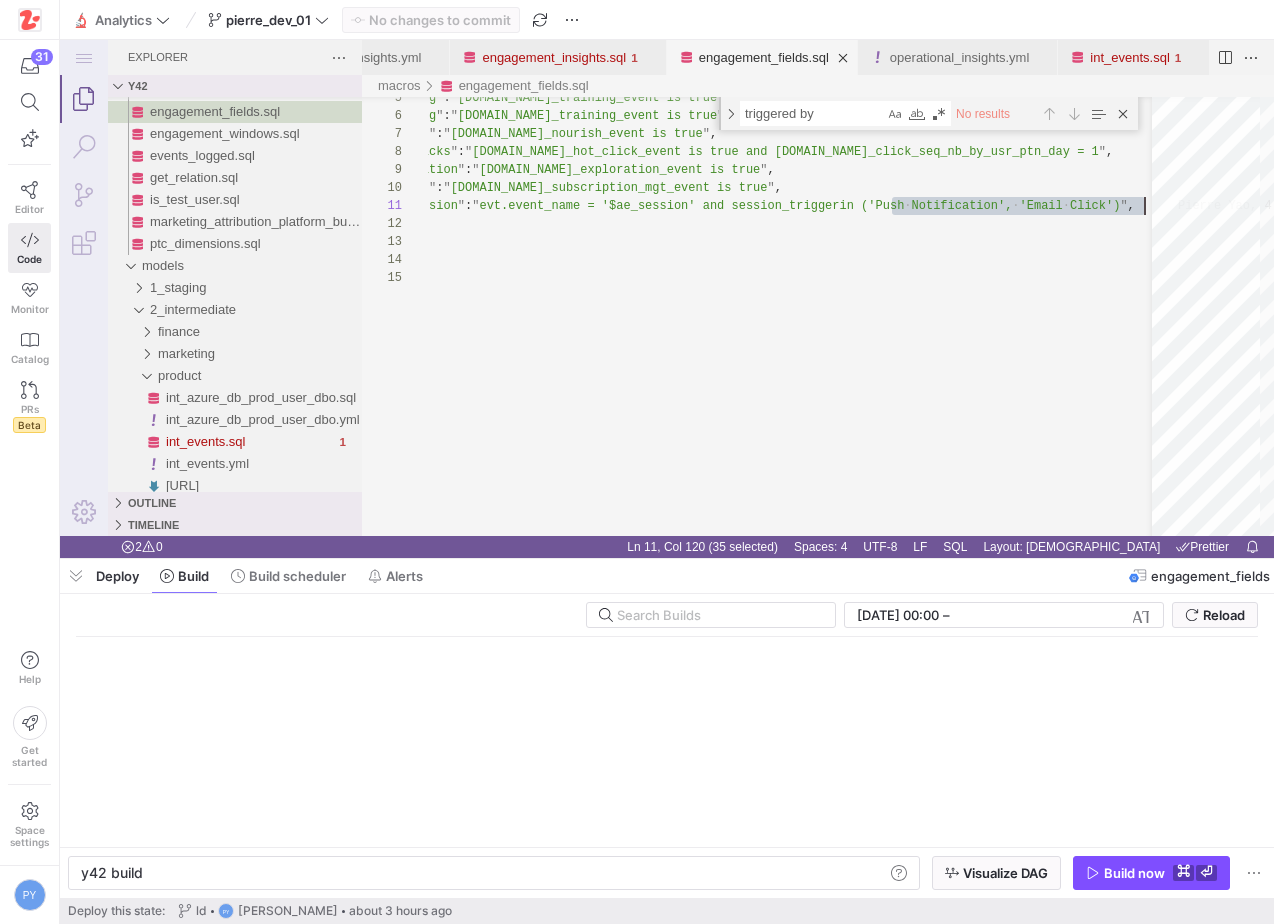 scroll, scrollTop: 0, scrollLeft: 60, axis: horizontal 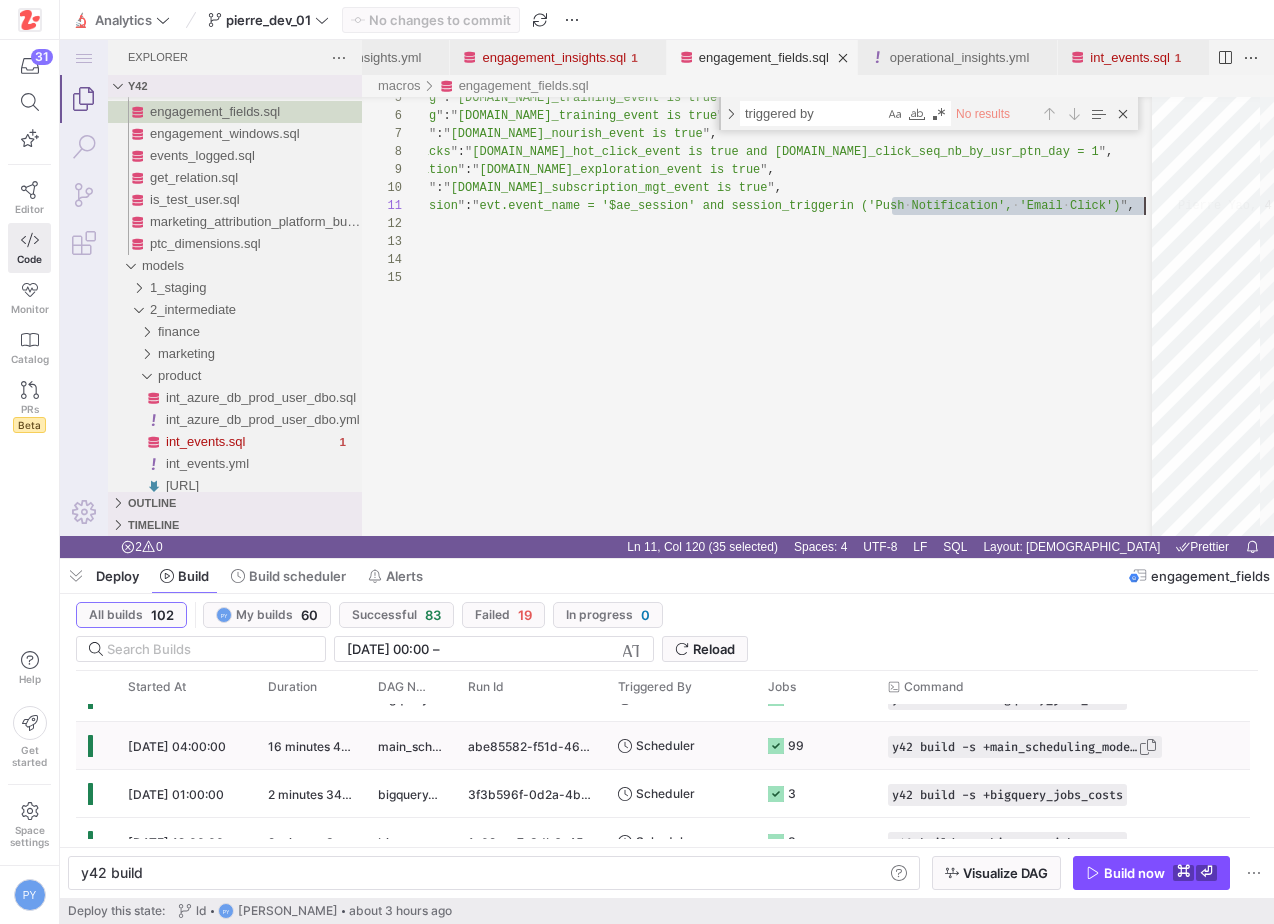 click 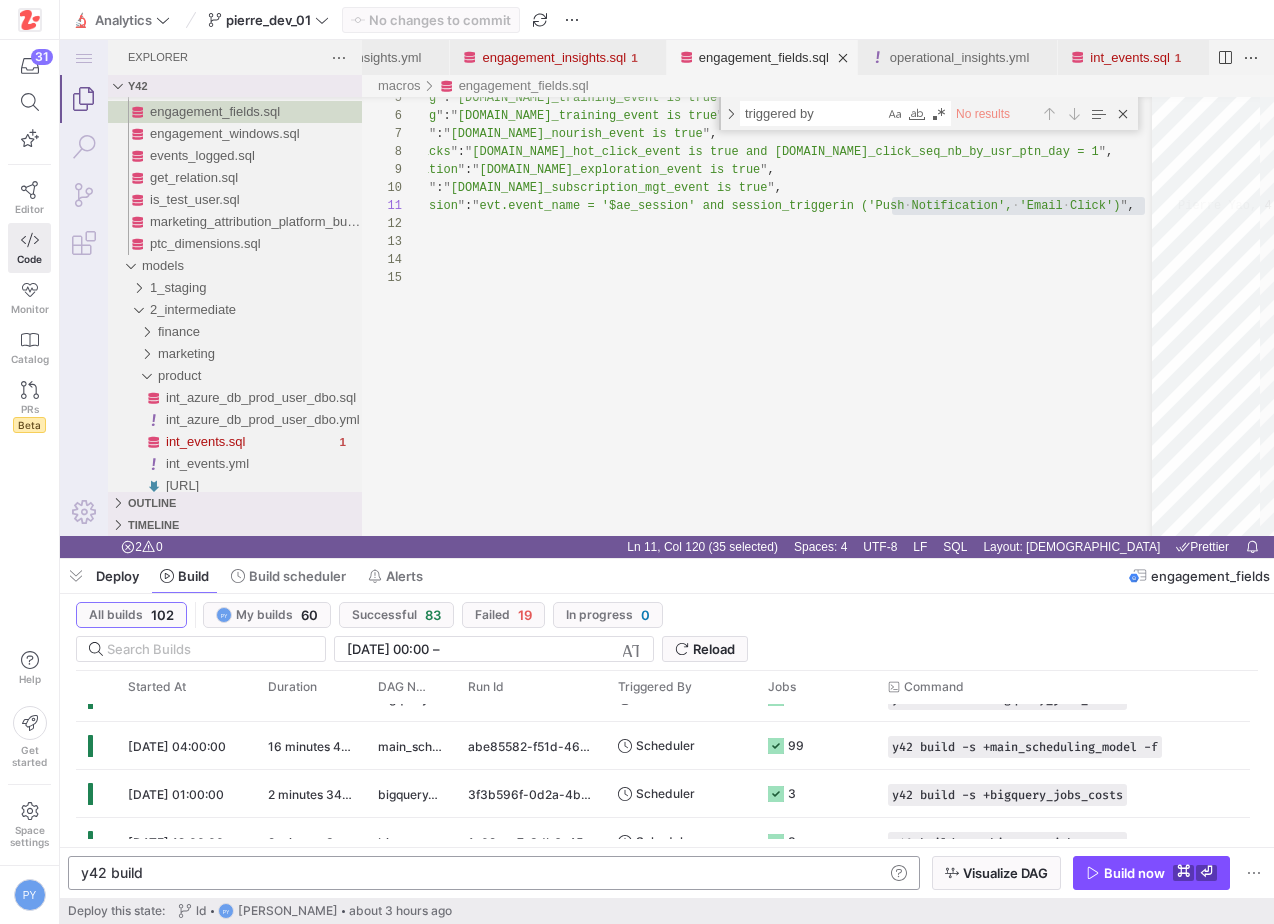 click on "y42 build y42 build" 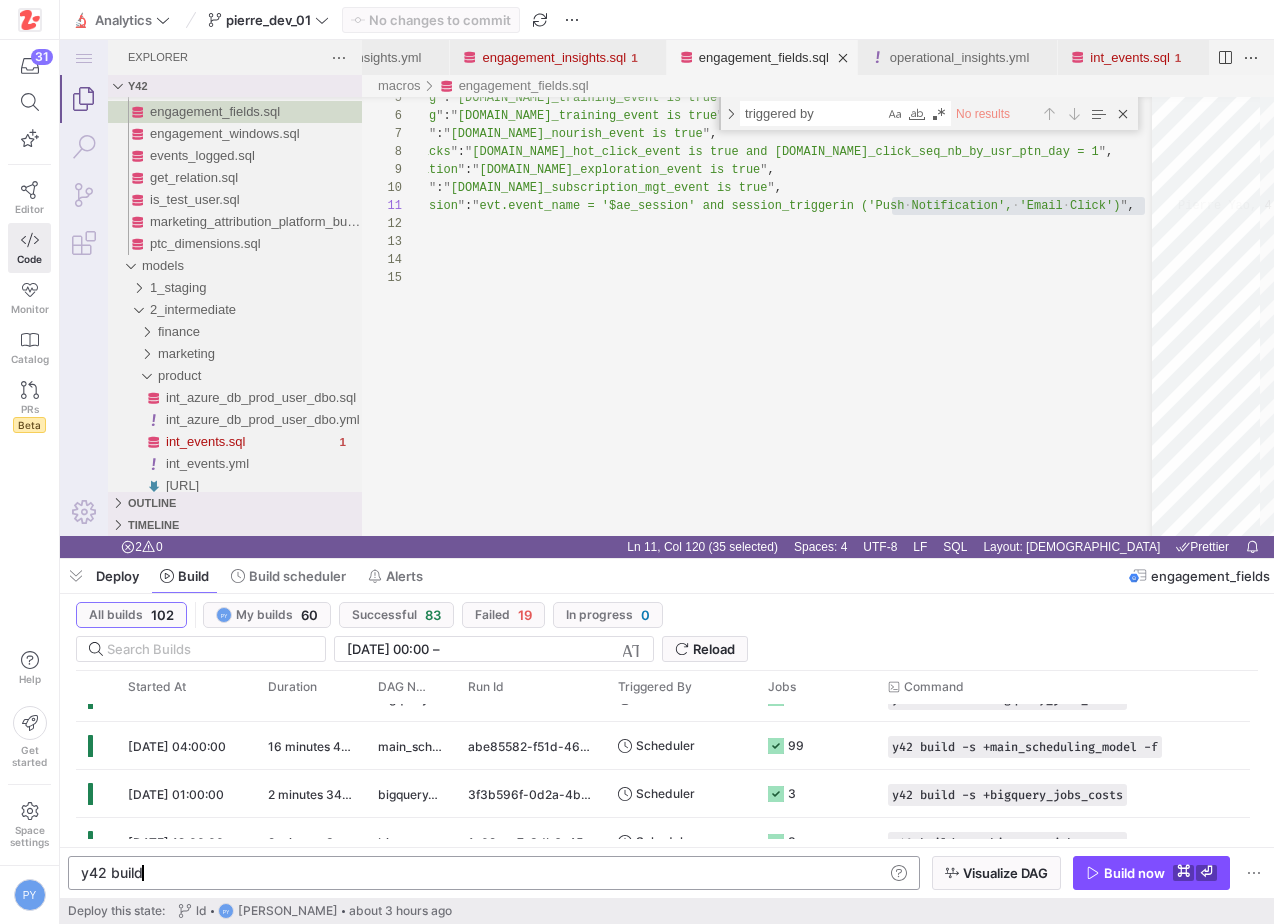 scroll, scrollTop: 0, scrollLeft: 0, axis: both 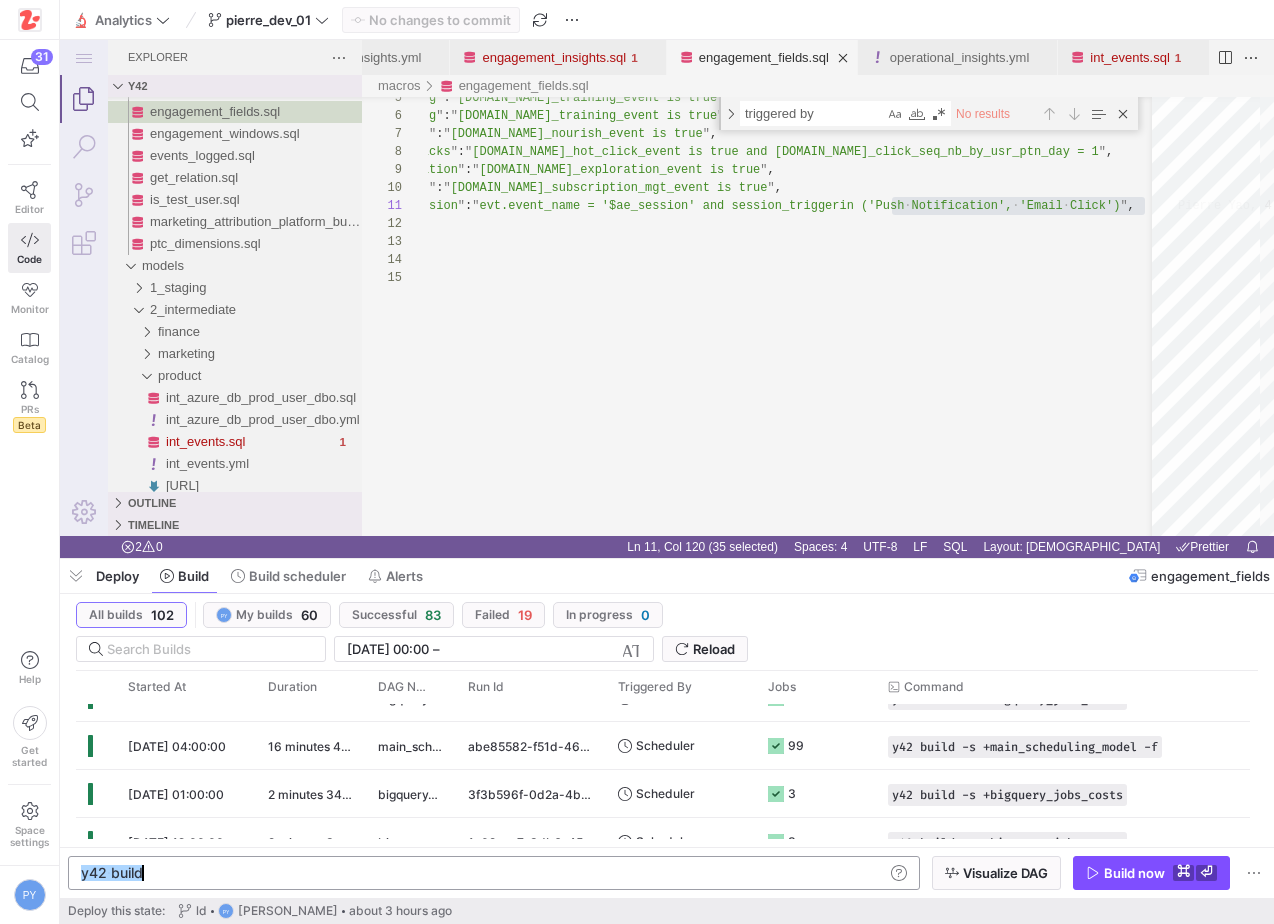 click on "y42 build" 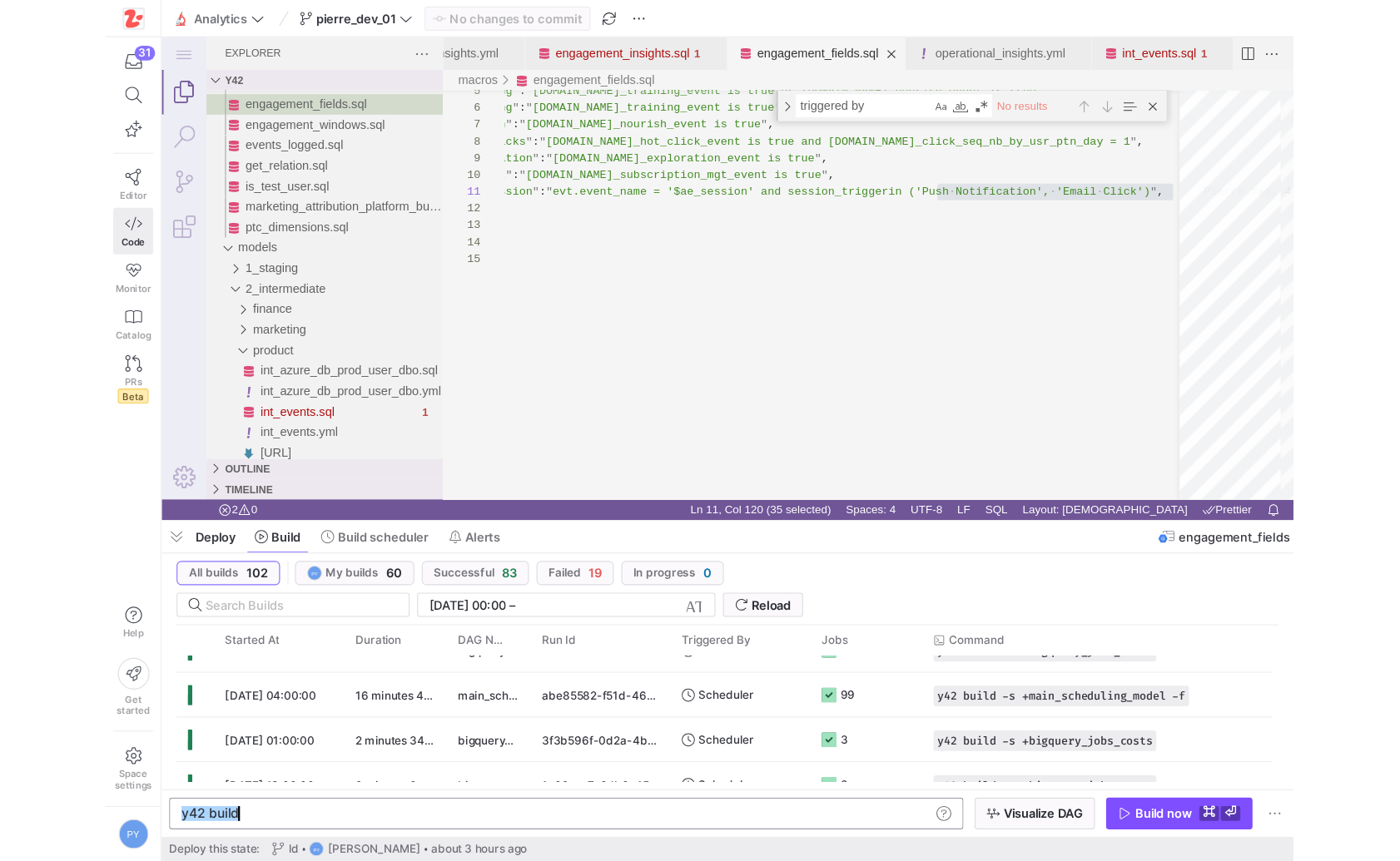 scroll, scrollTop: 0, scrollLeft: 220, axis: horizontal 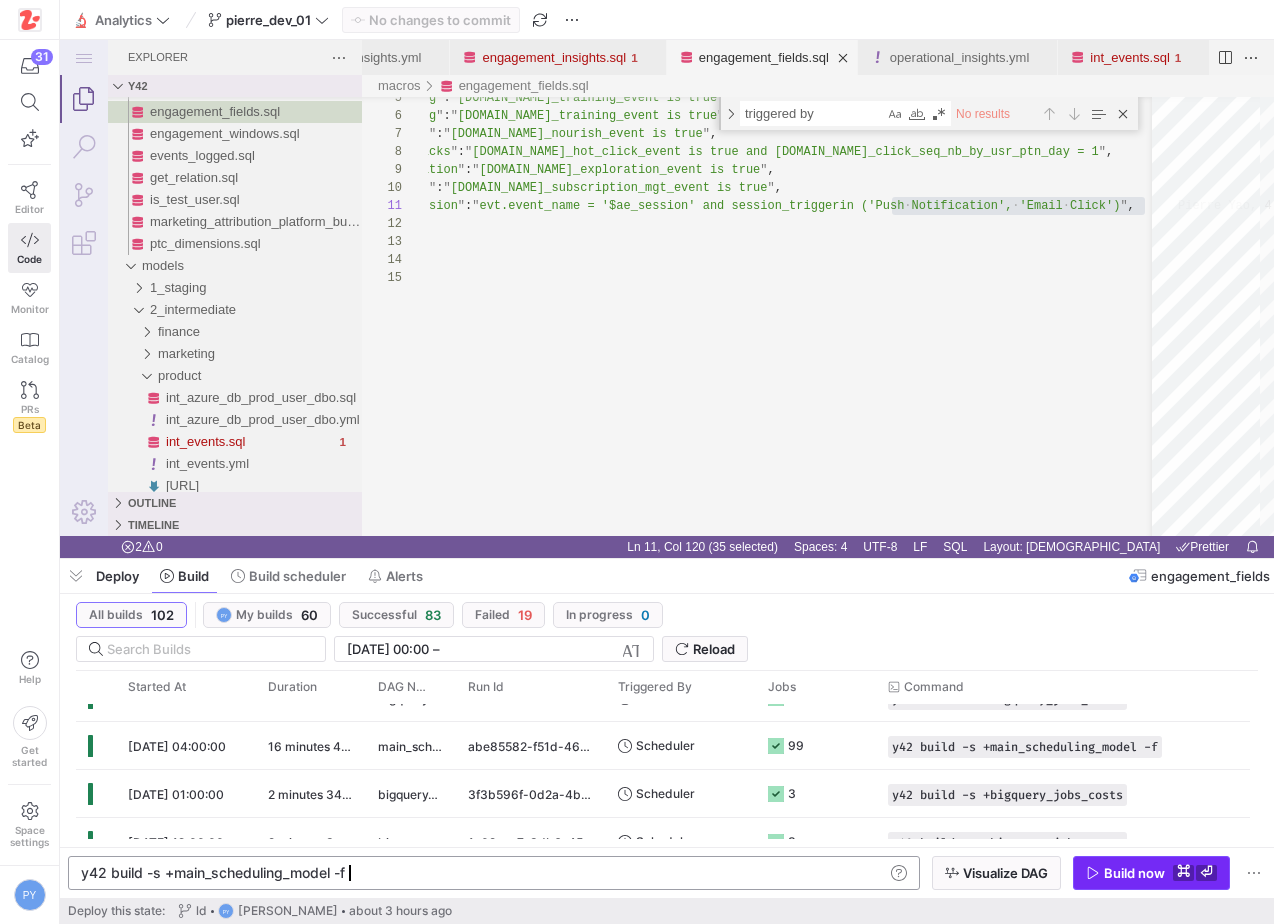click on "⌘" 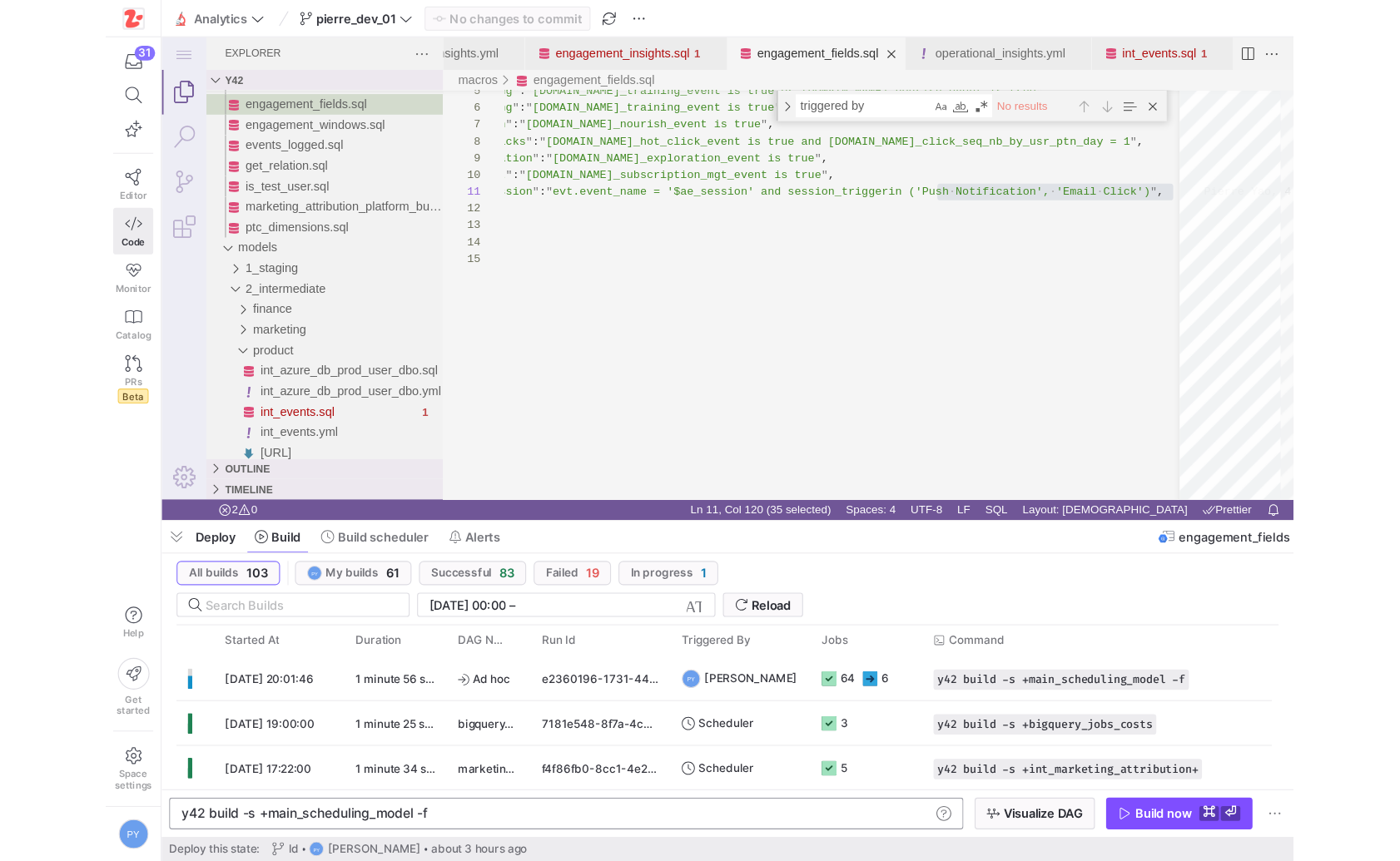 scroll, scrollTop: 0, scrollLeft: 220, axis: horizontal 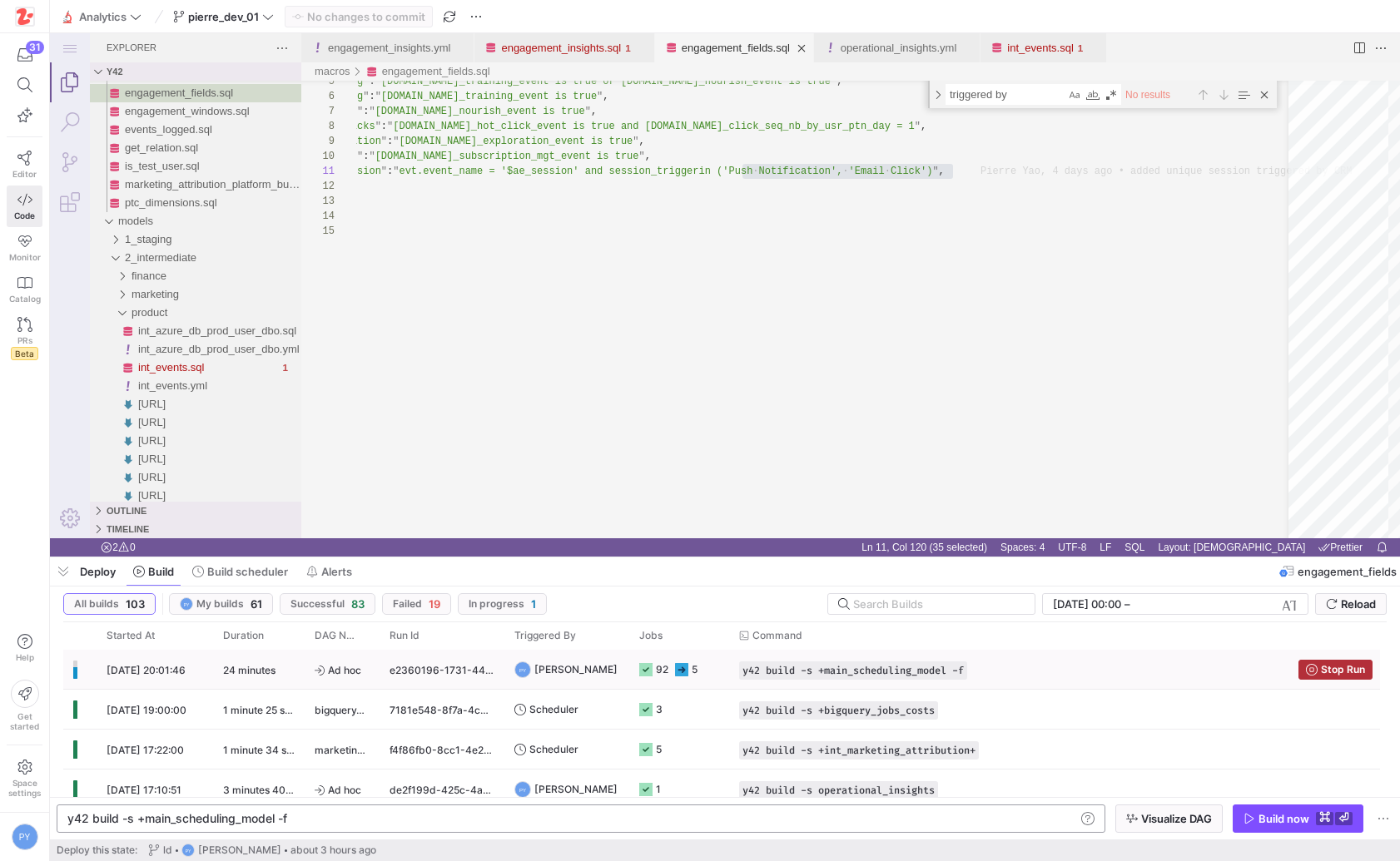 click on "Ad hoc" 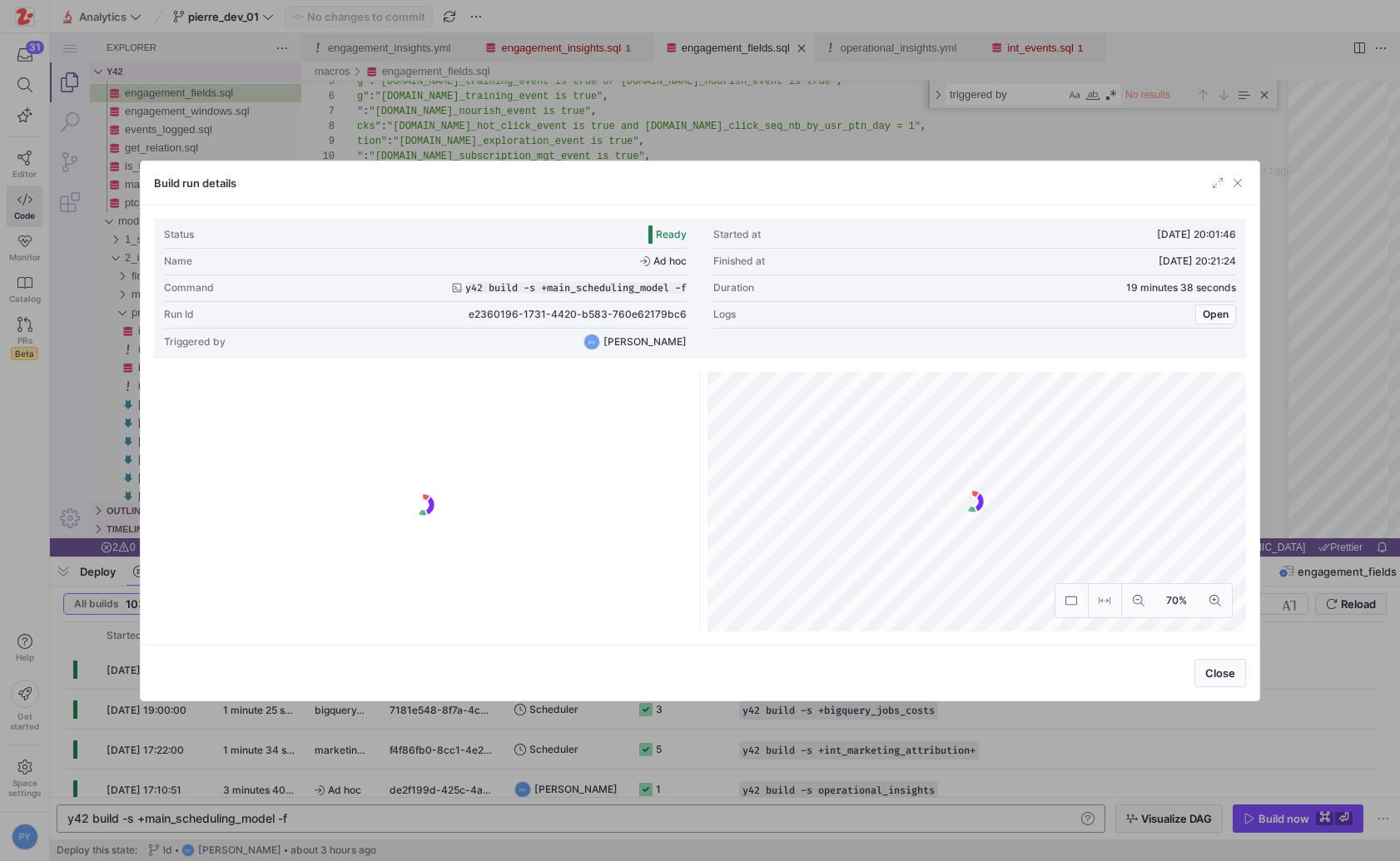 click at bounding box center (700, 430) 